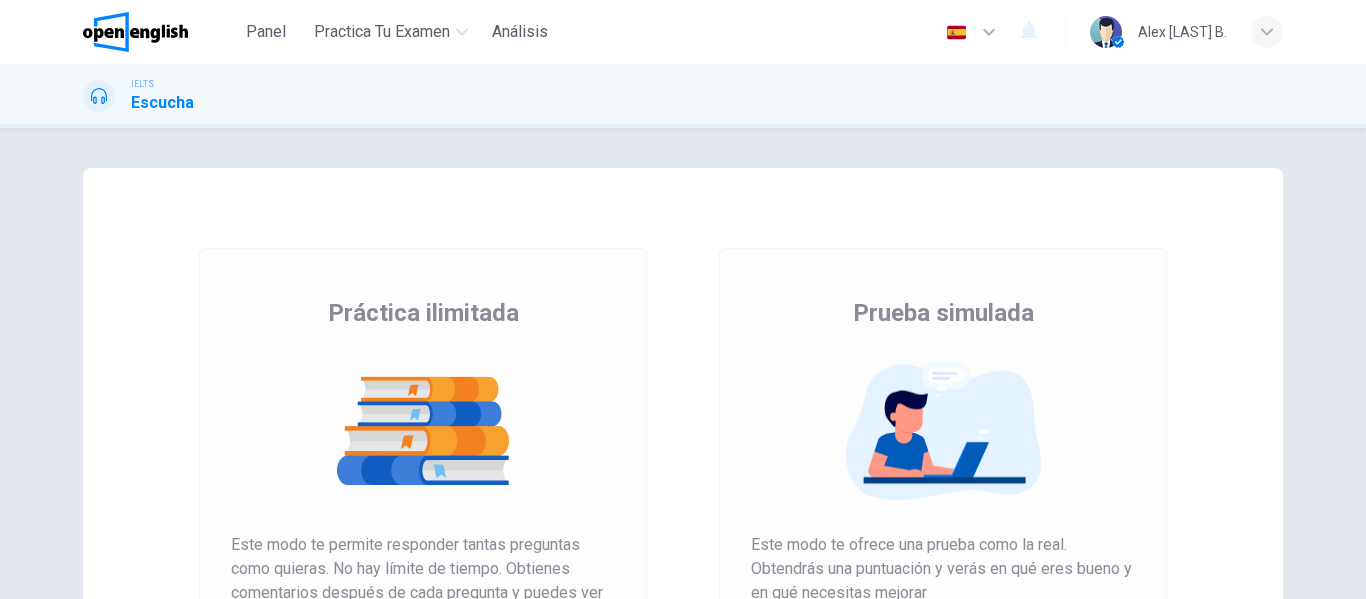 scroll, scrollTop: 0, scrollLeft: 0, axis: both 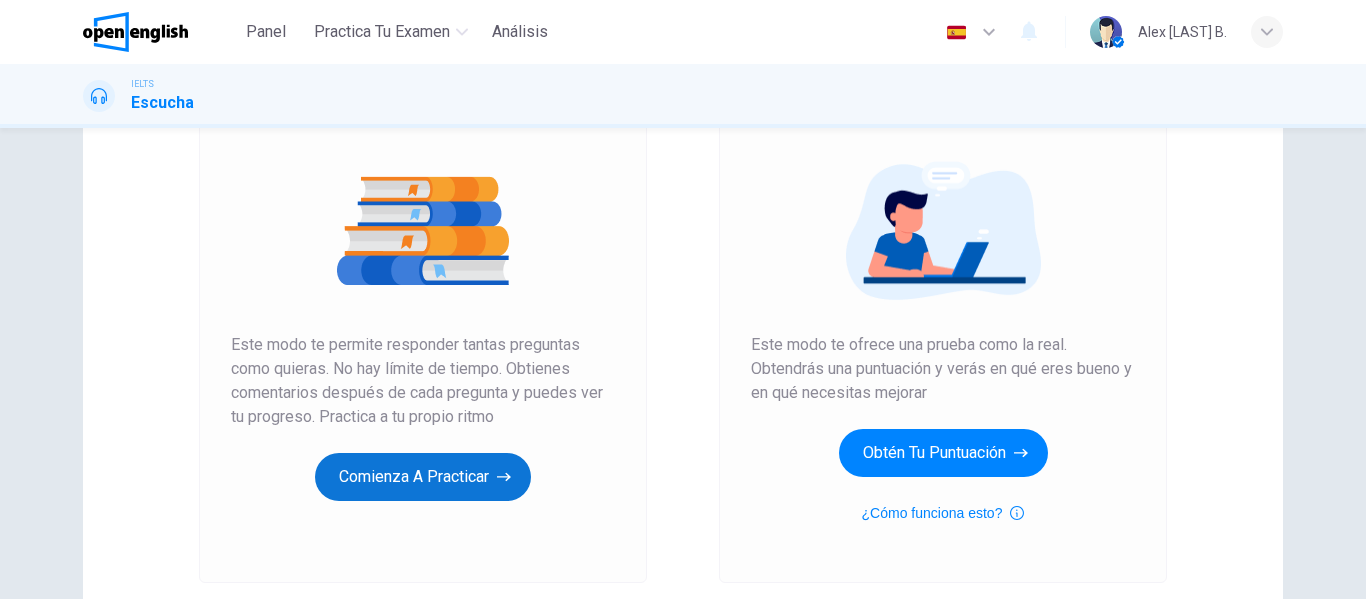 click on "Comienza a practicar" at bounding box center [423, 477] 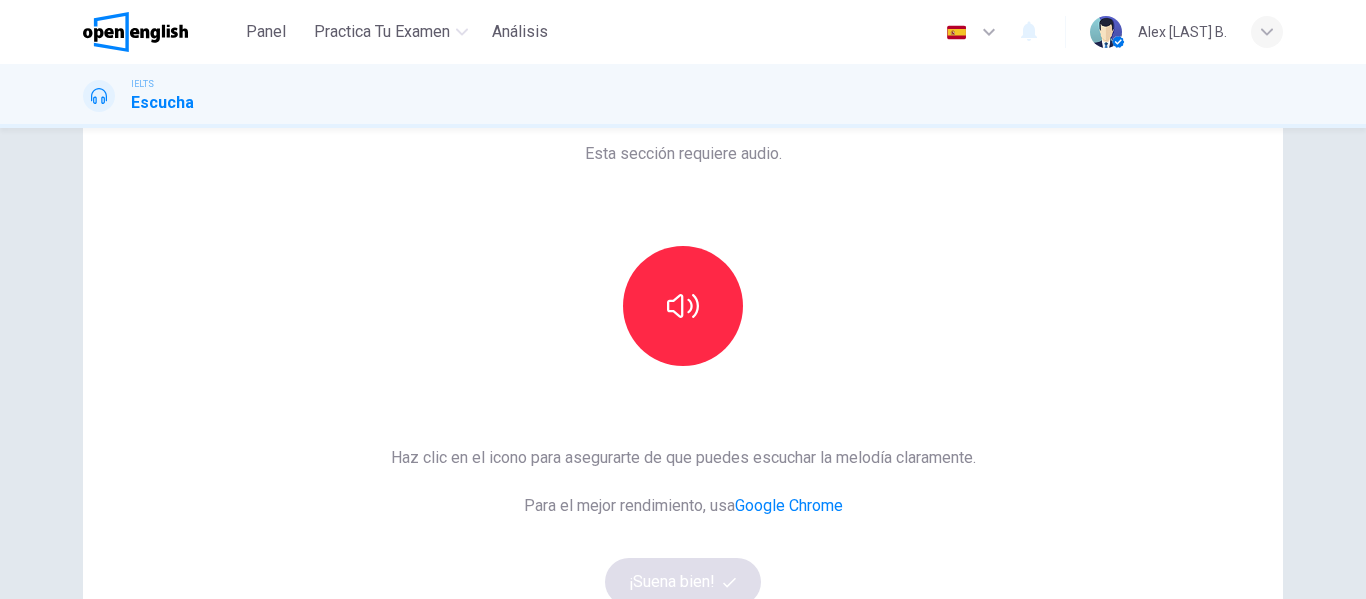 scroll, scrollTop: 68, scrollLeft: 0, axis: vertical 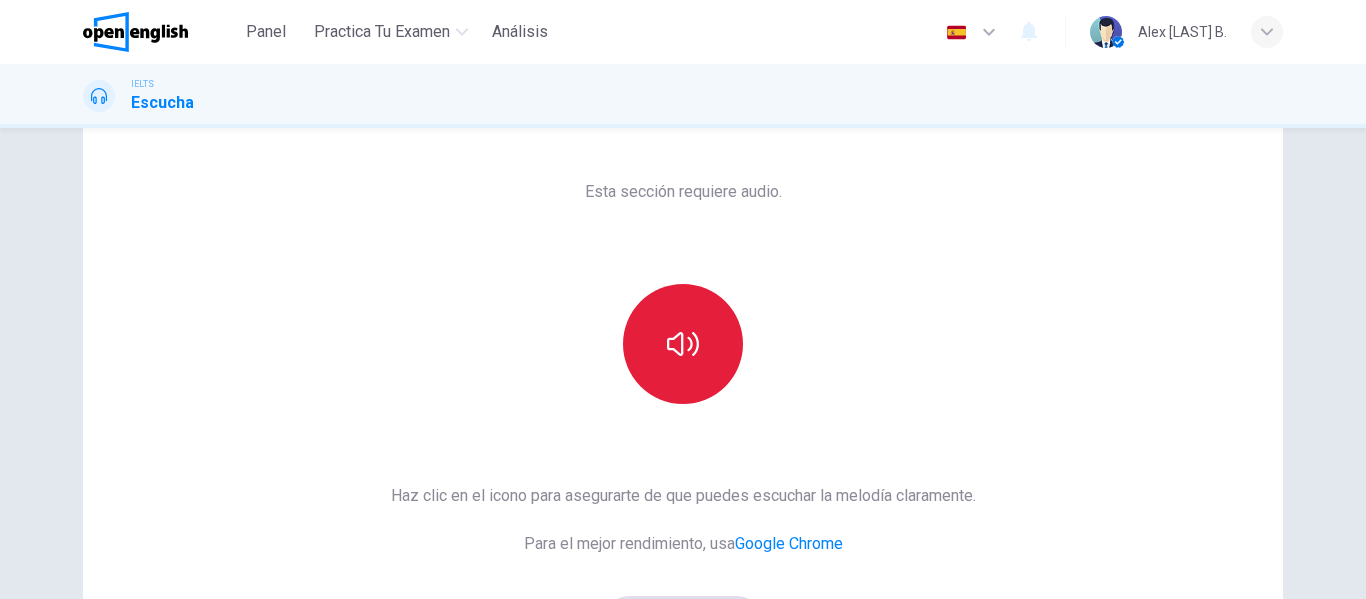 click at bounding box center (683, 344) 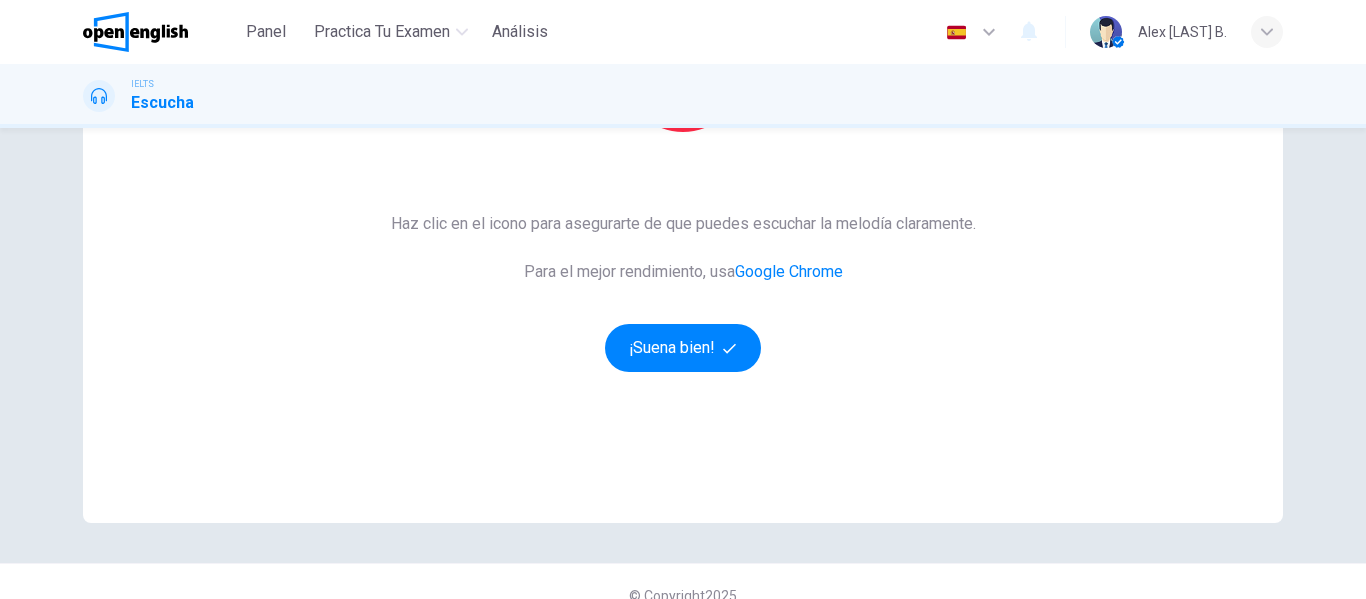 scroll, scrollTop: 368, scrollLeft: 0, axis: vertical 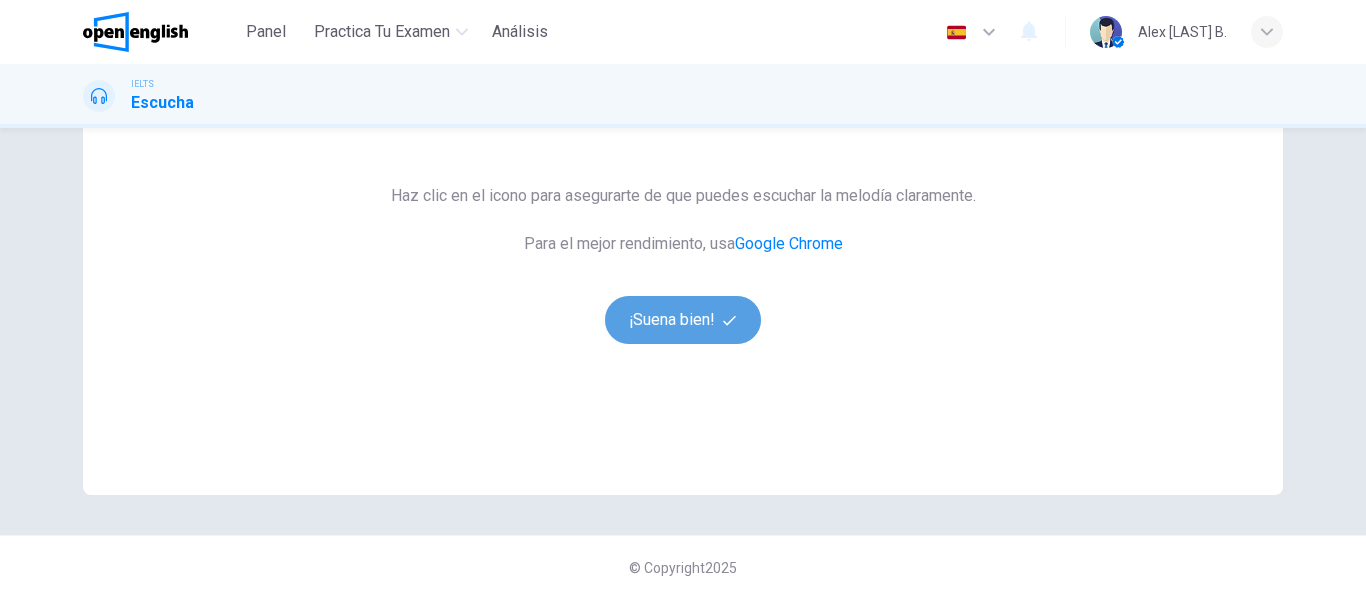 click on "¡Suena bien!" at bounding box center (683, 320) 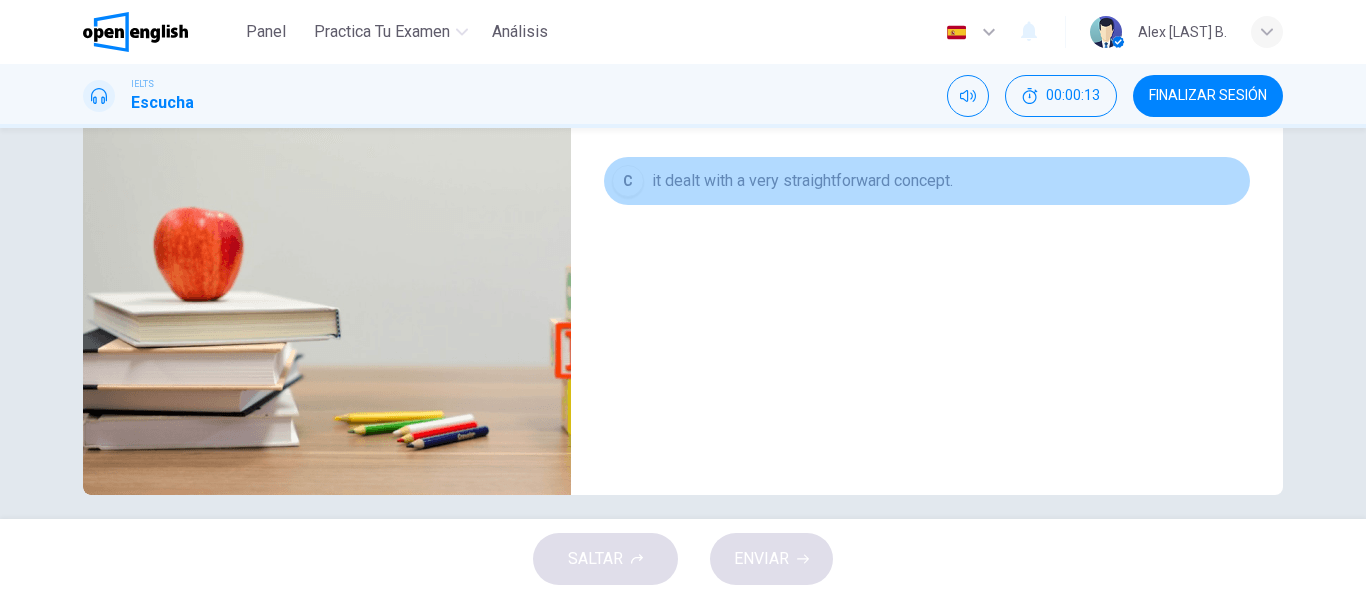 click on "C" at bounding box center (628, 33) 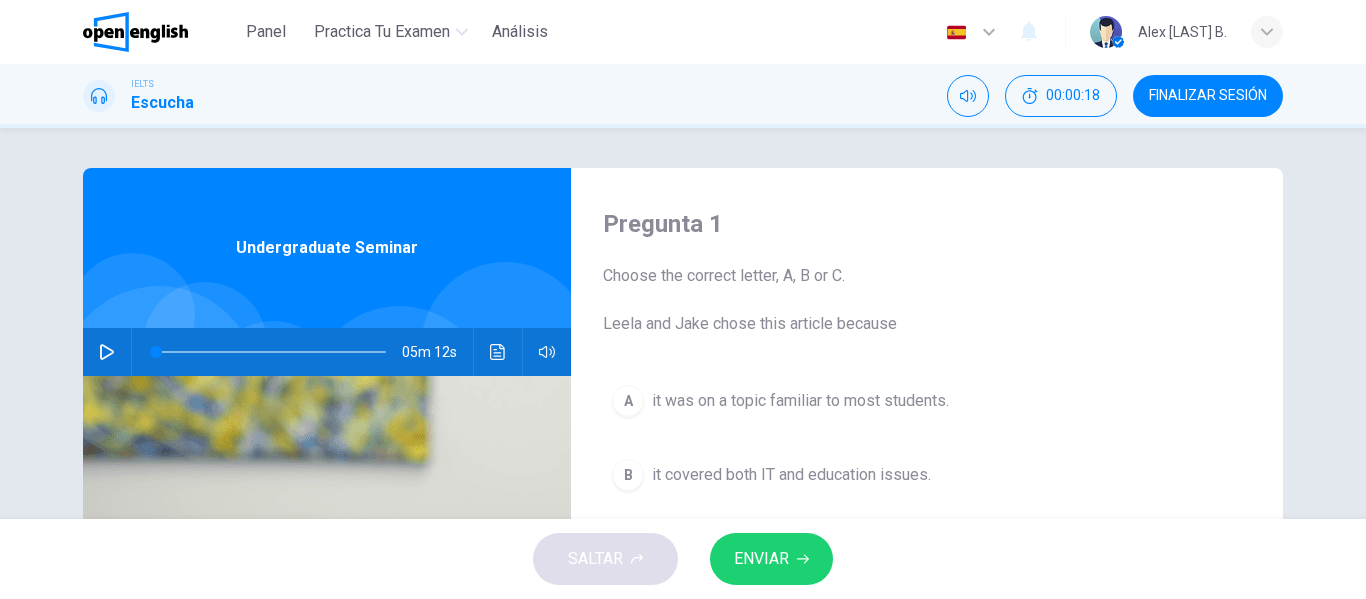 scroll, scrollTop: 100, scrollLeft: 0, axis: vertical 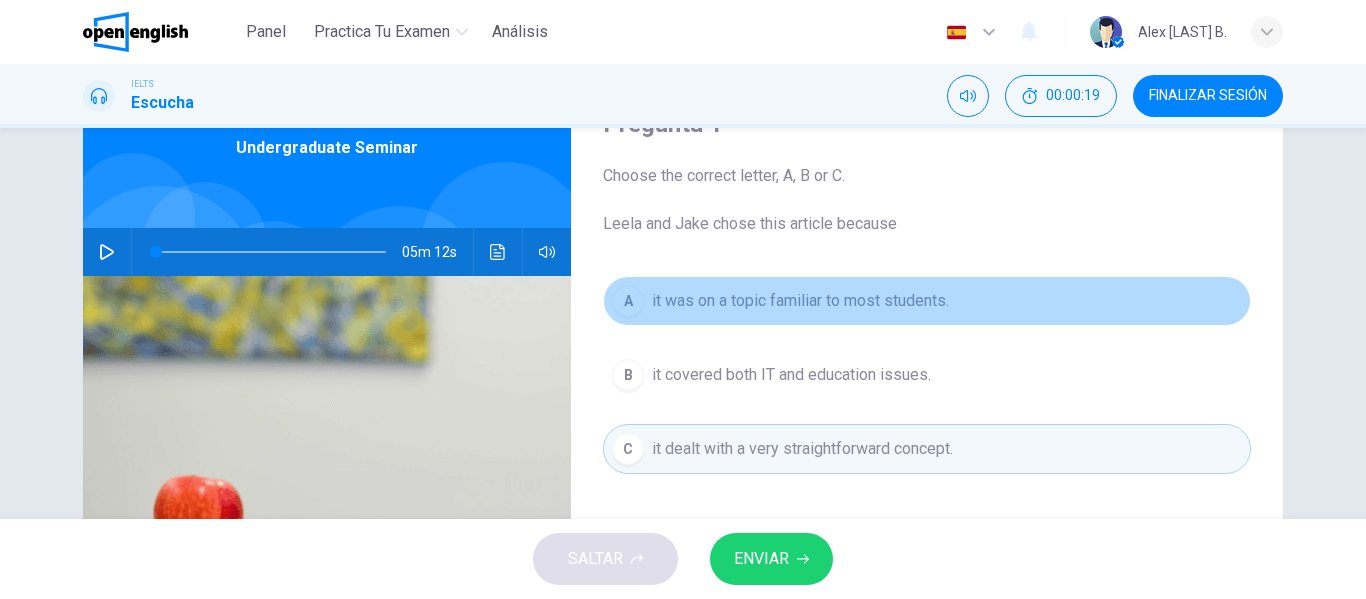 click on "A it was on a topic familiar to most students." at bounding box center [927, 301] 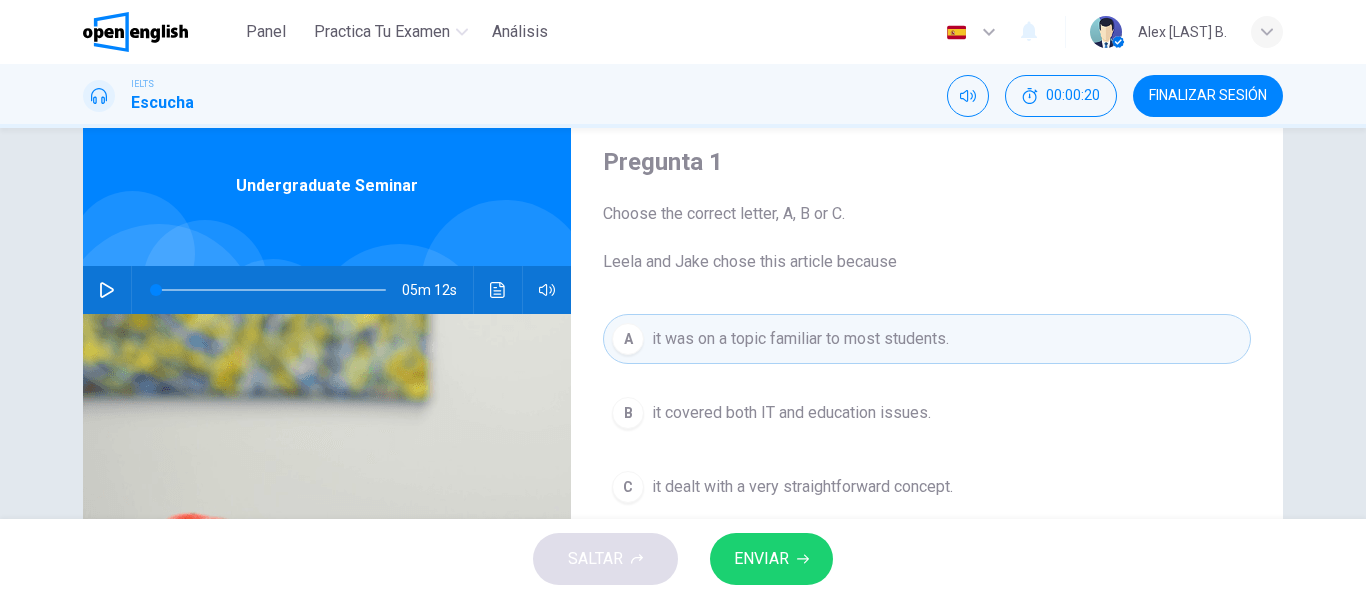 scroll, scrollTop: 54, scrollLeft: 0, axis: vertical 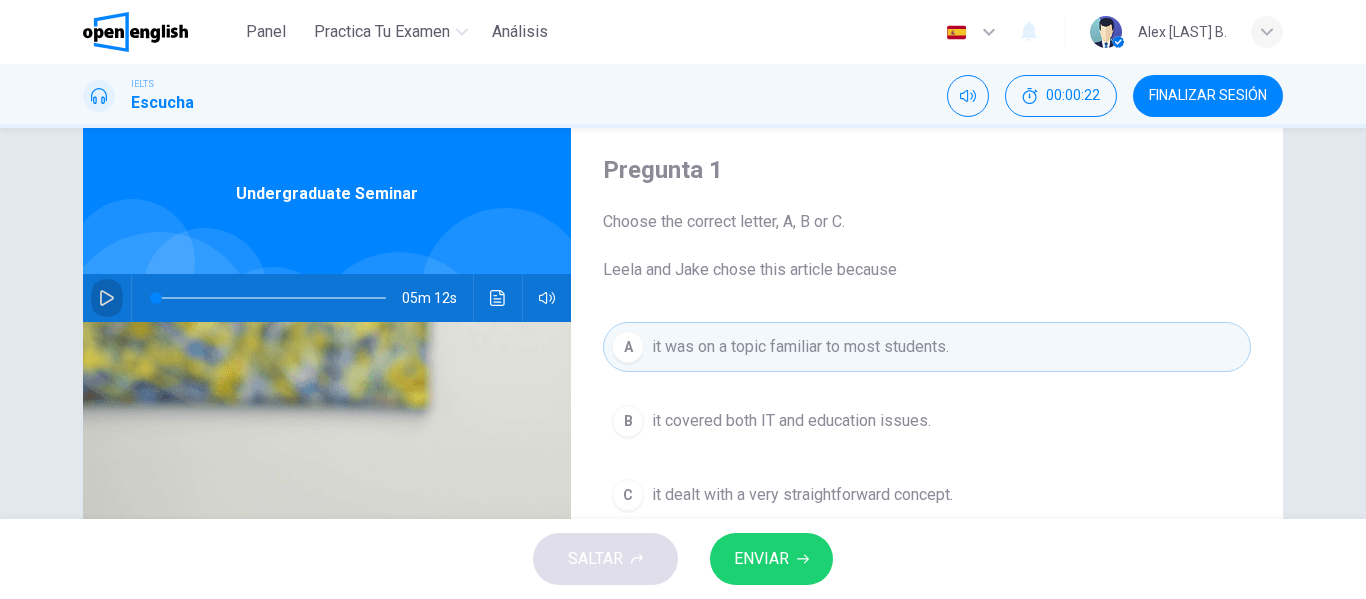 click at bounding box center (107, 298) 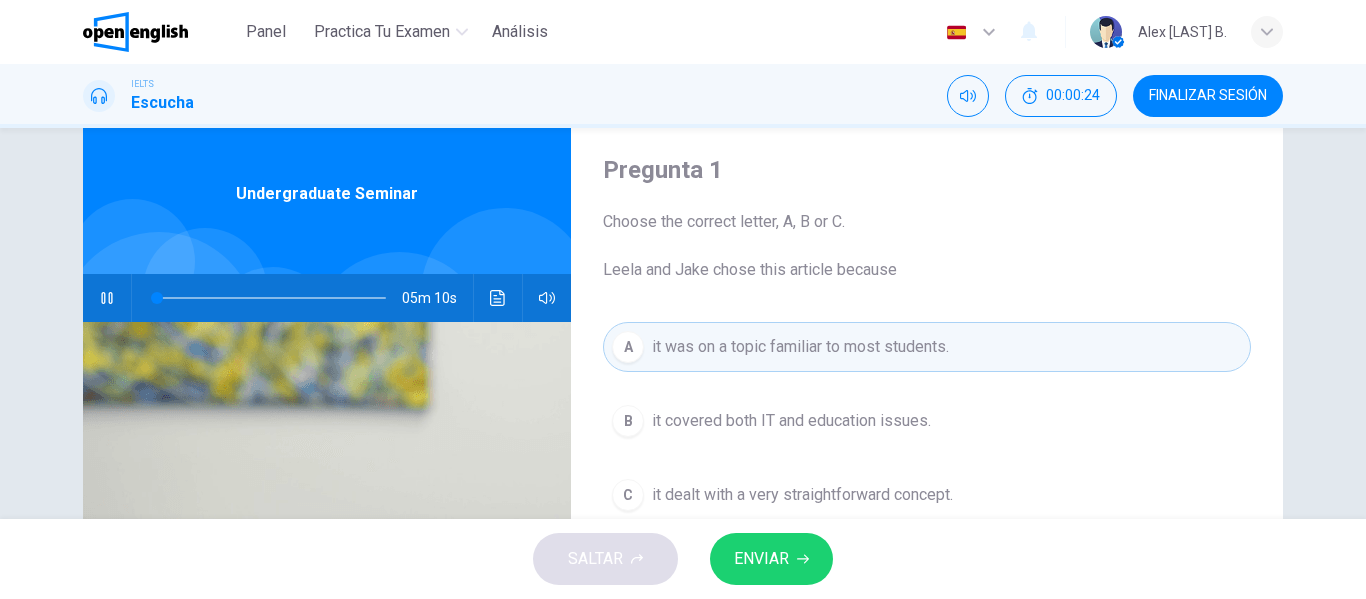type 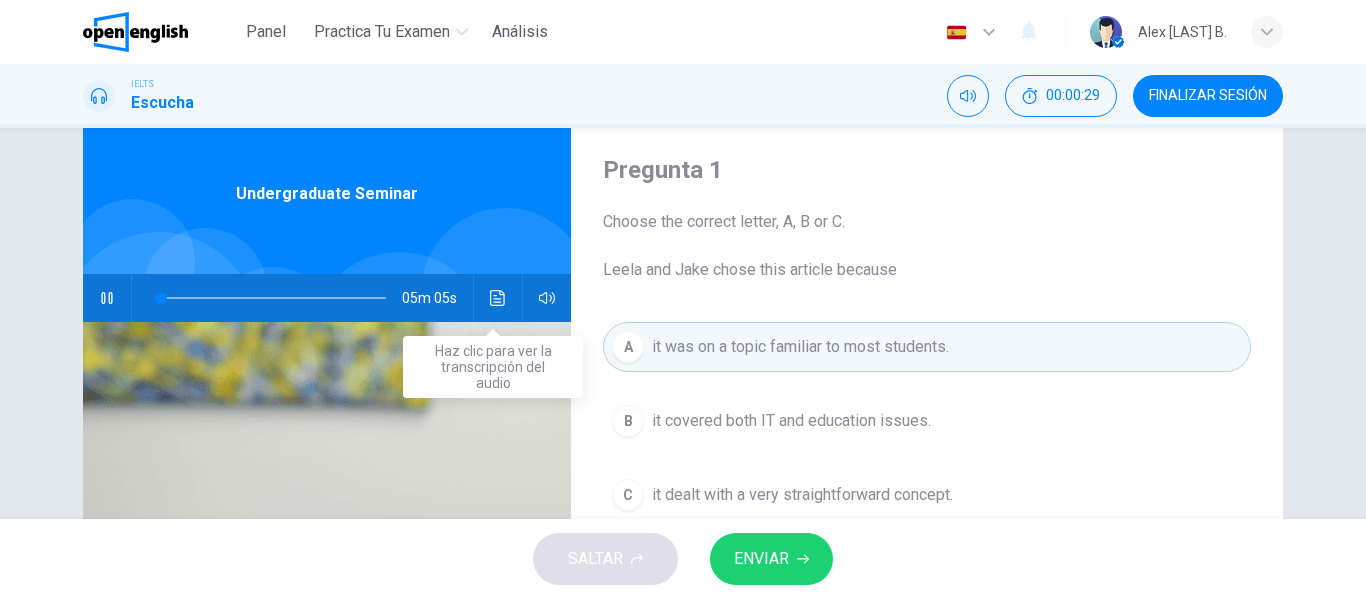 click at bounding box center (498, 298) 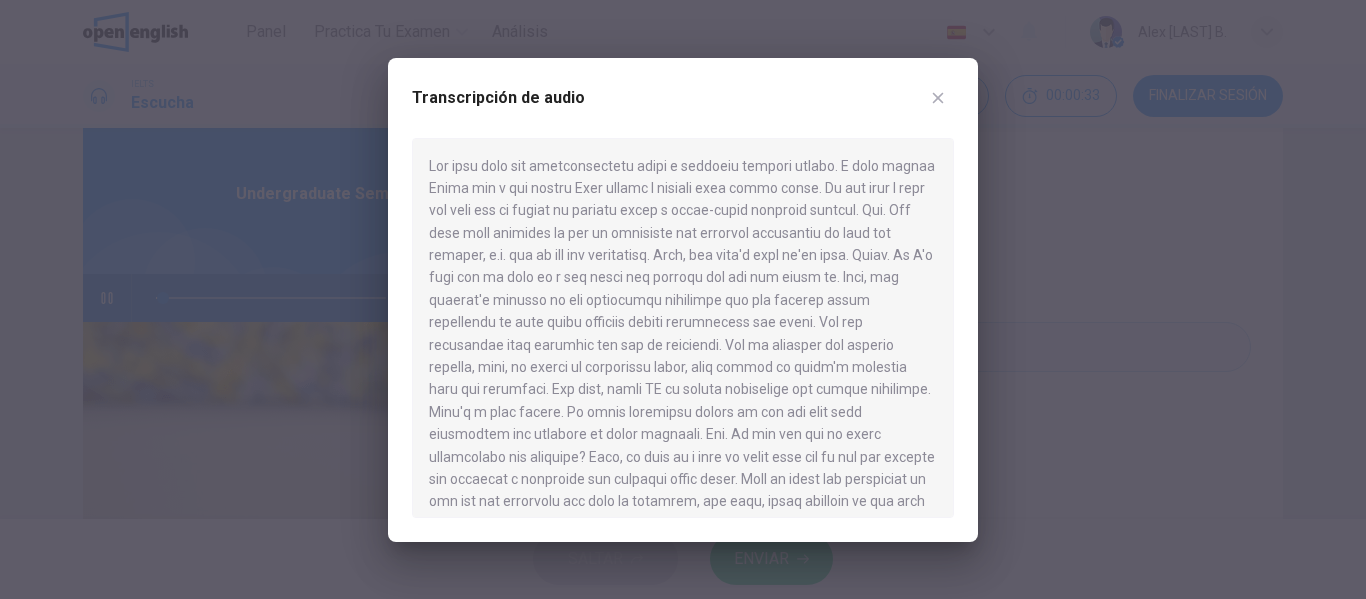 click at bounding box center [938, 98] 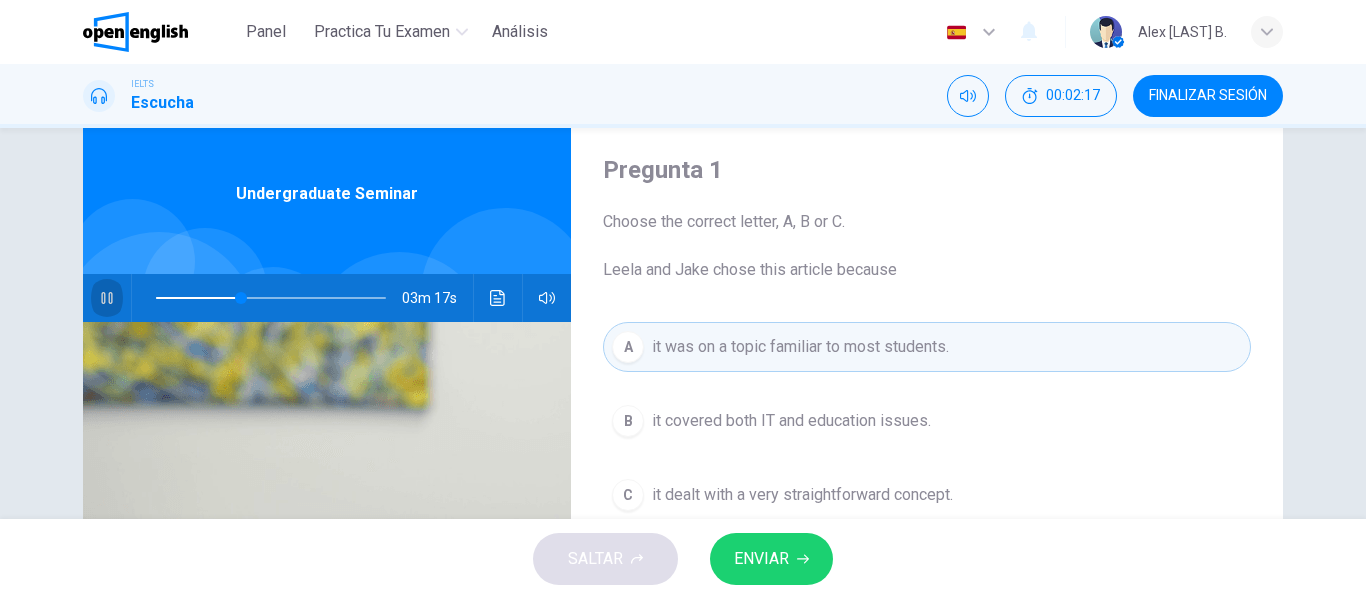 click at bounding box center [107, 298] 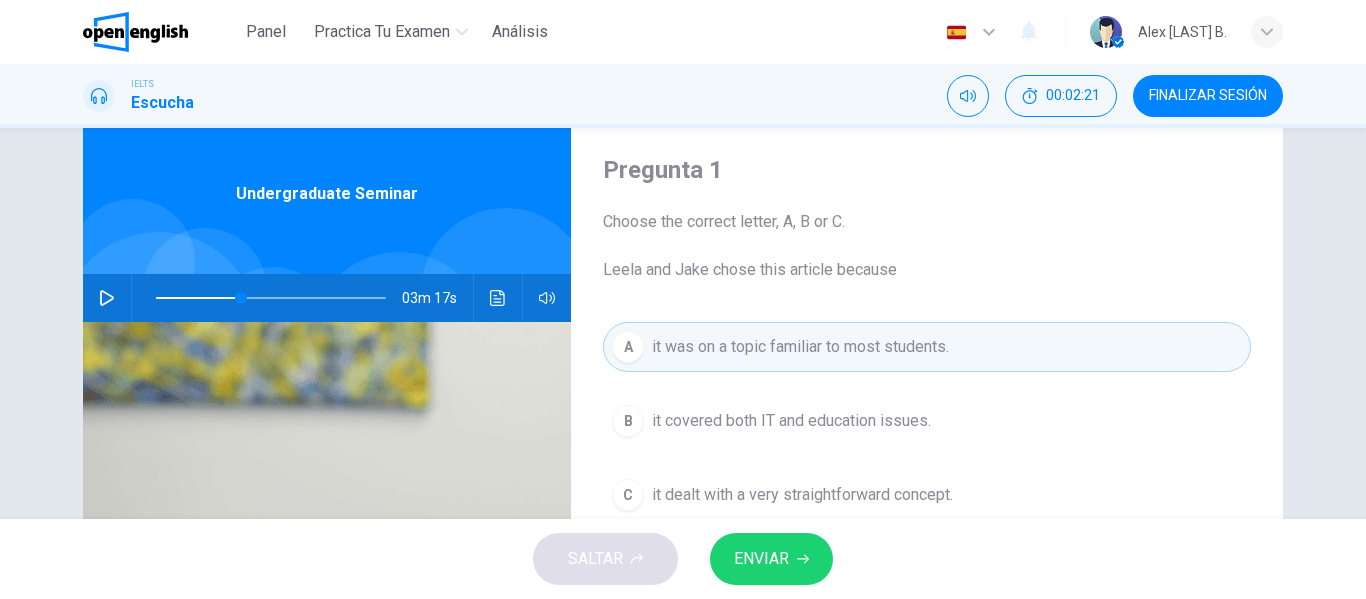 click at bounding box center (107, 298) 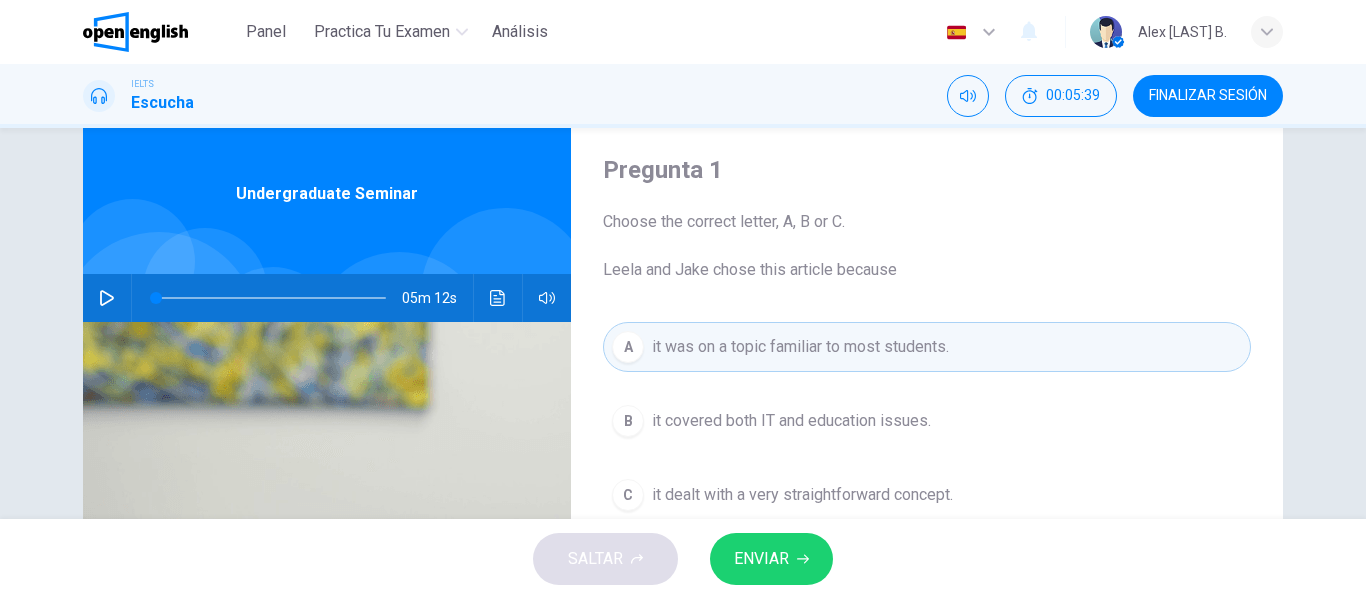 click on "Choose the correct letter, A, B or C. Leela and Jake chose this article because" at bounding box center (927, 246) 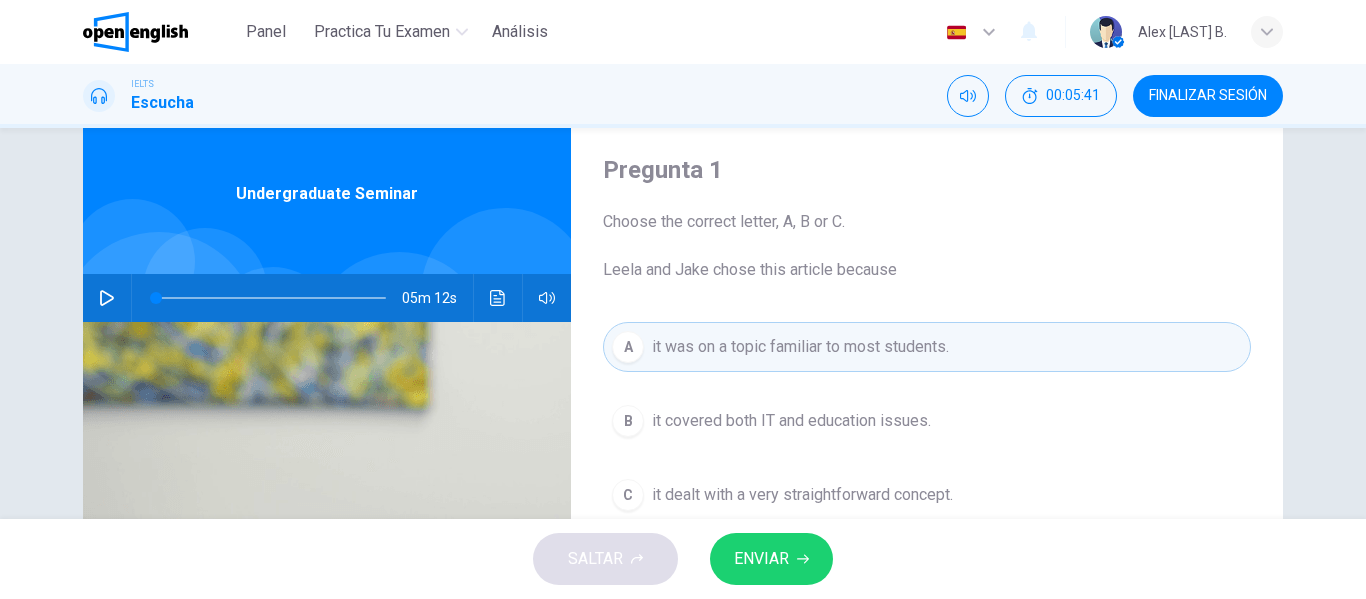 scroll, scrollTop: 154, scrollLeft: 0, axis: vertical 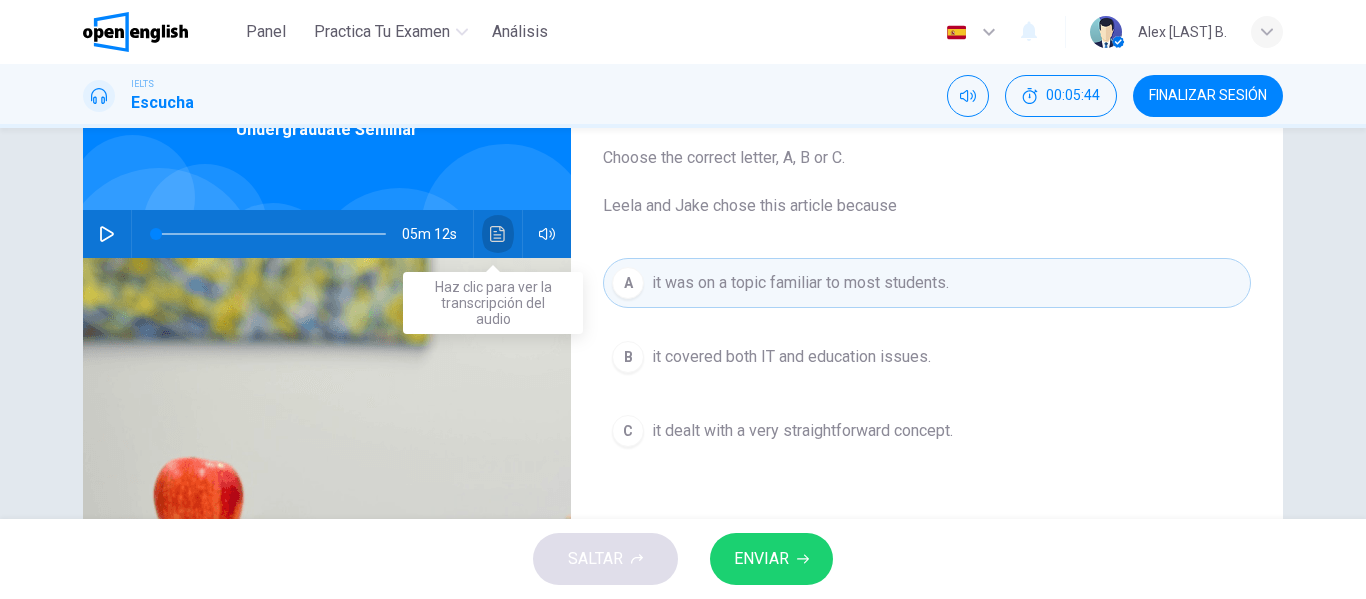 click at bounding box center (498, 234) 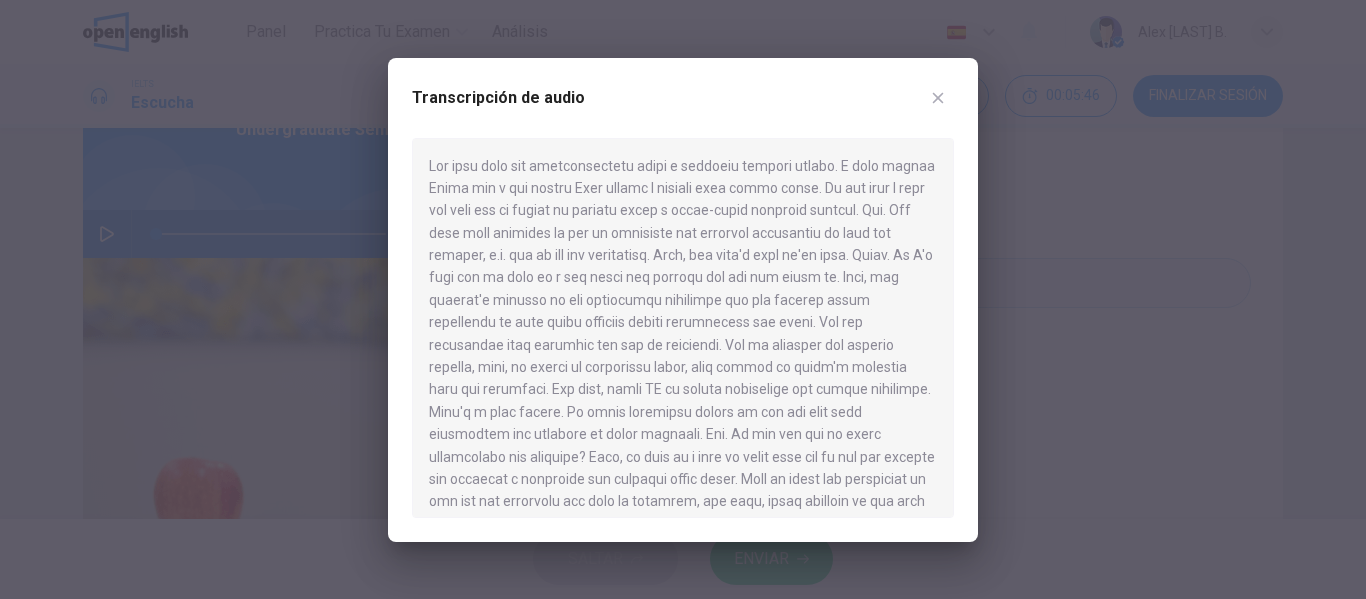 click at bounding box center [938, 98] 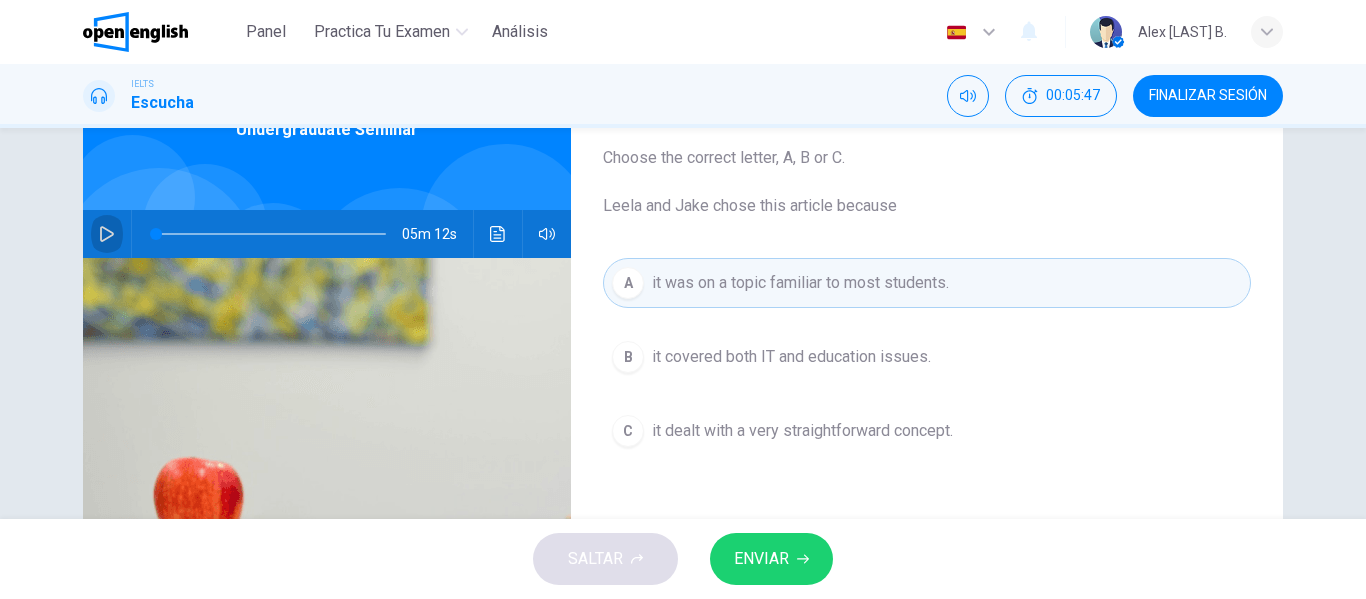 click at bounding box center (107, 234) 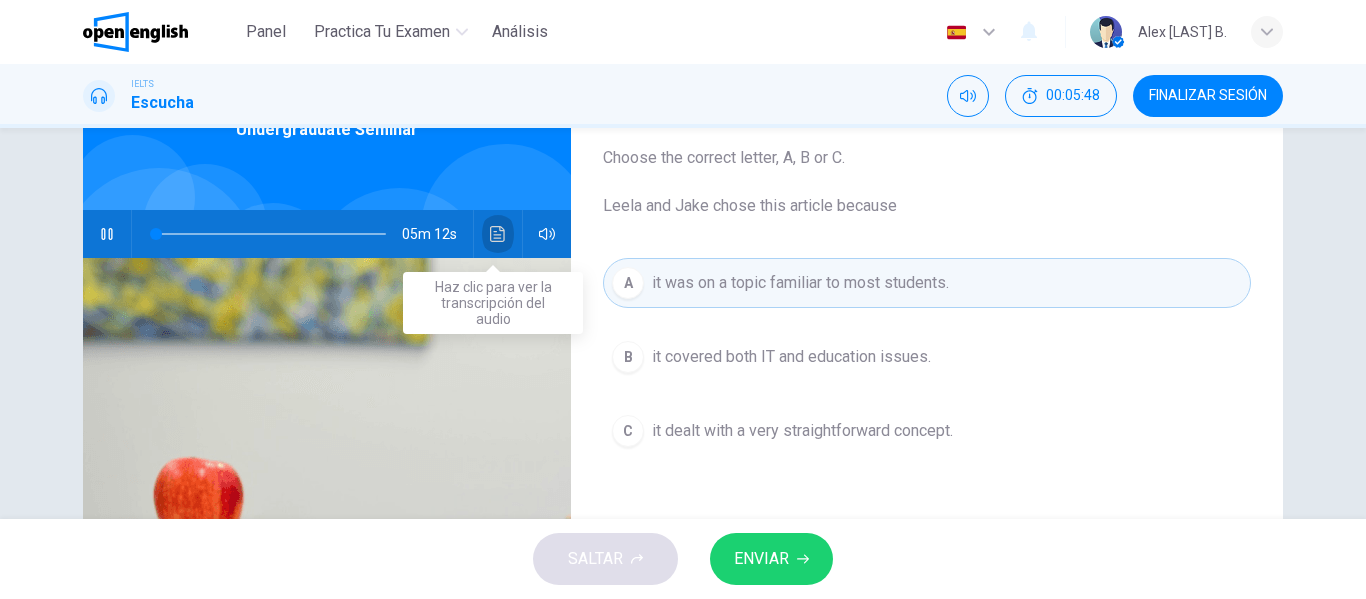 click at bounding box center (497, 234) 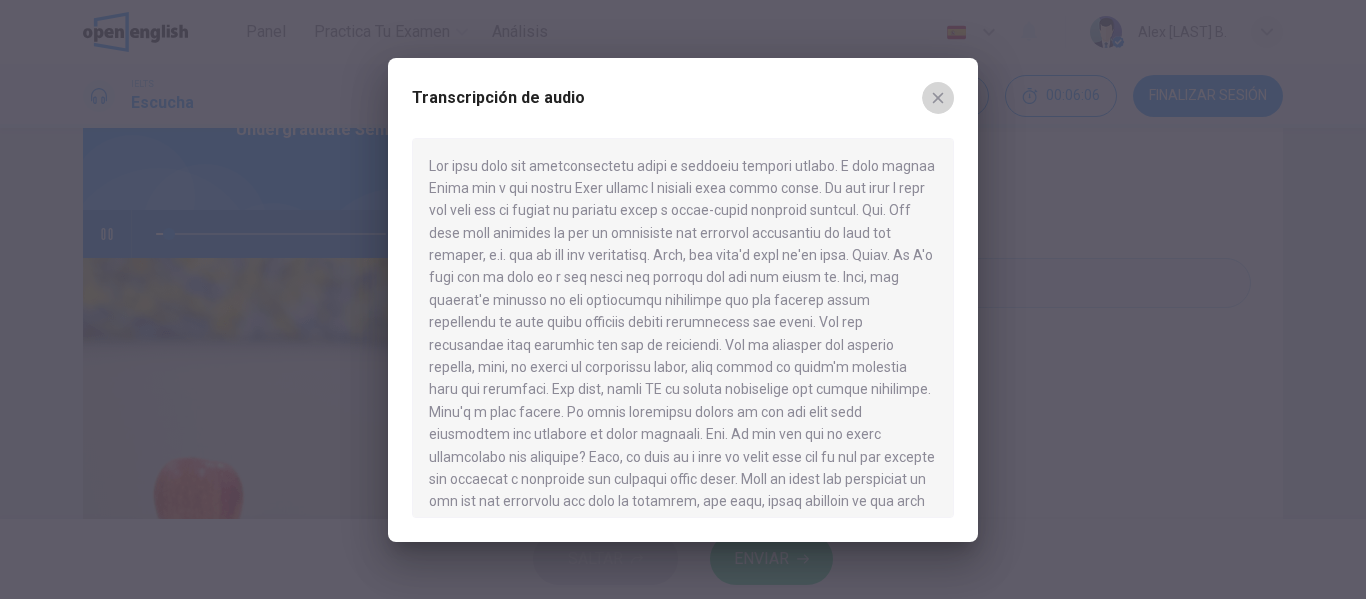 click at bounding box center [938, 98] 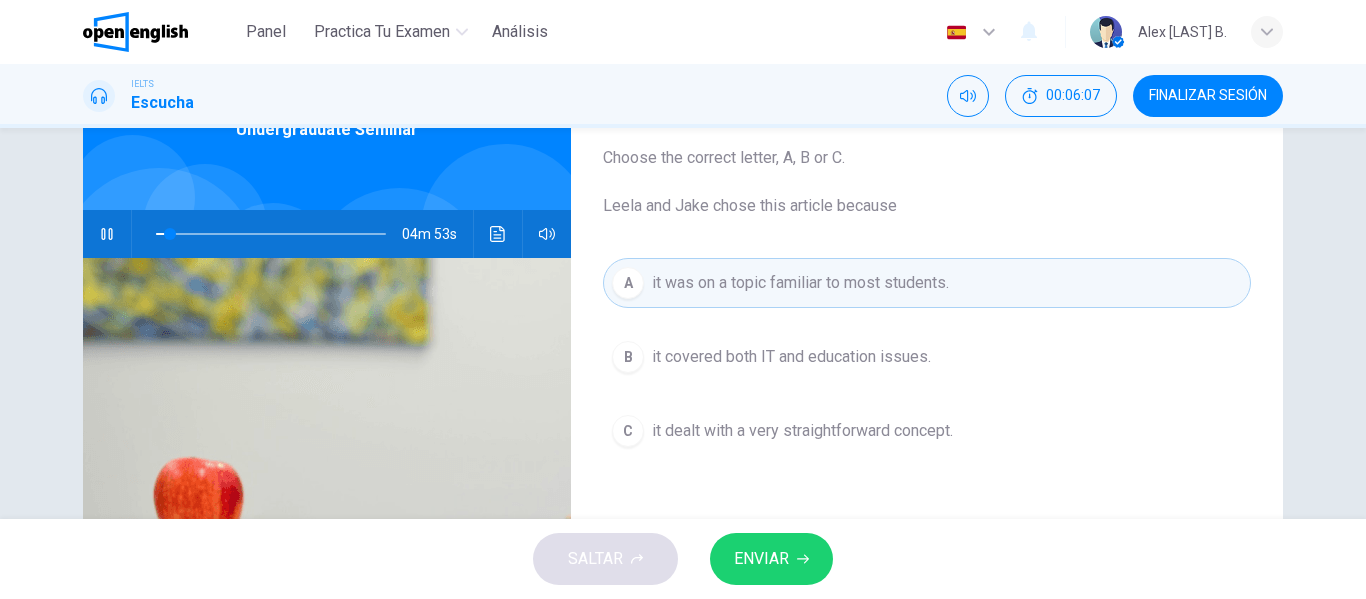 click at bounding box center (107, 234) 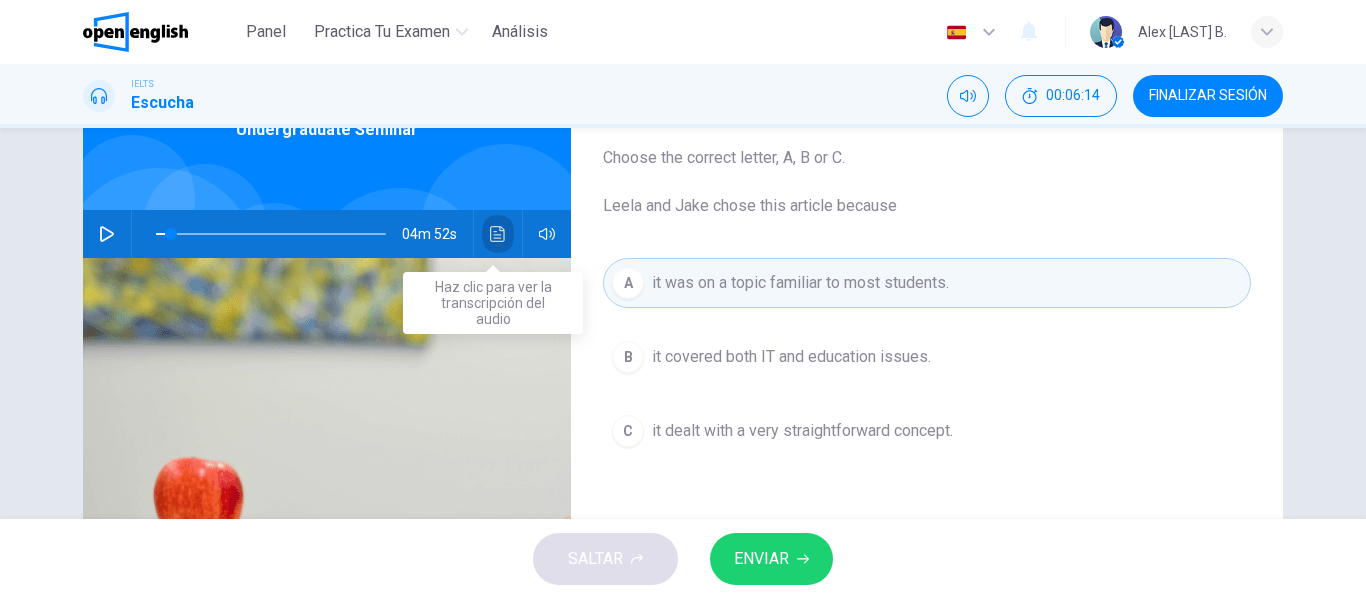 click at bounding box center (498, 234) 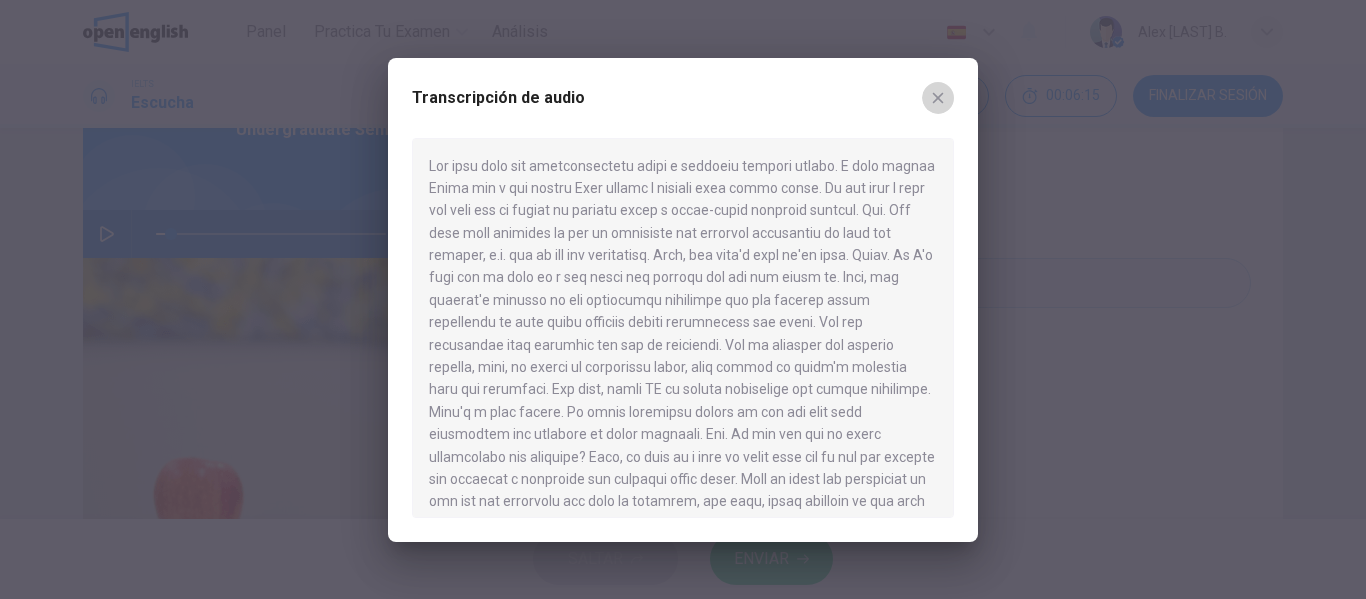 click at bounding box center (938, 98) 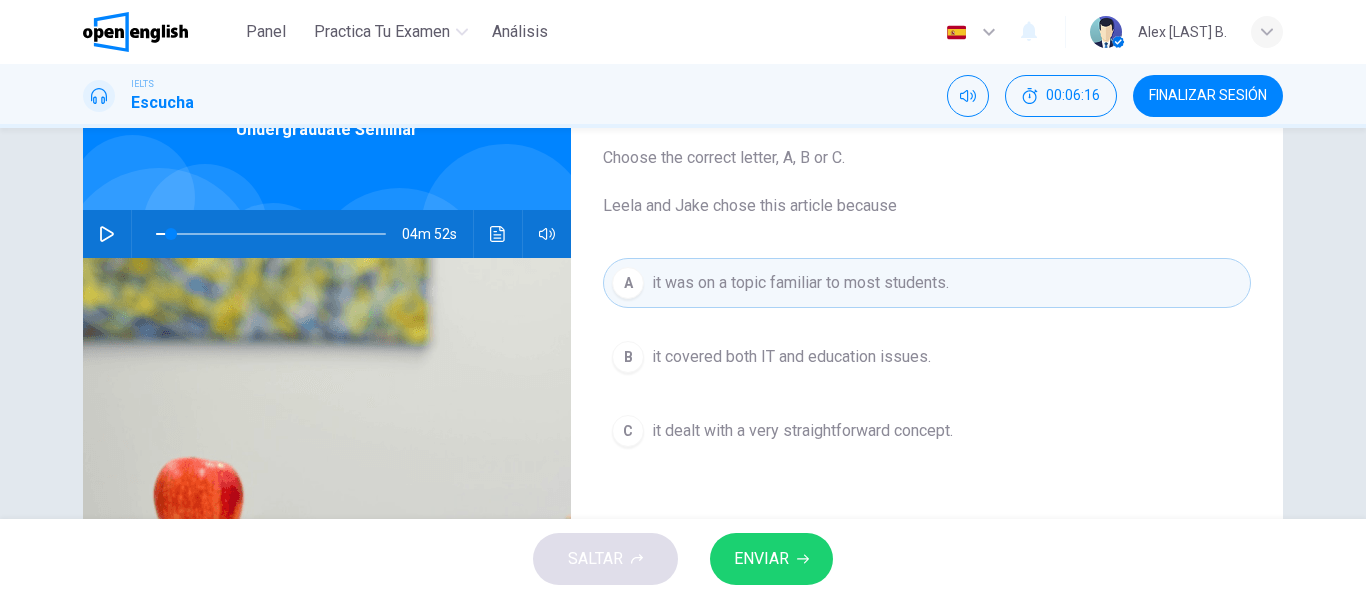 click at bounding box center (107, 234) 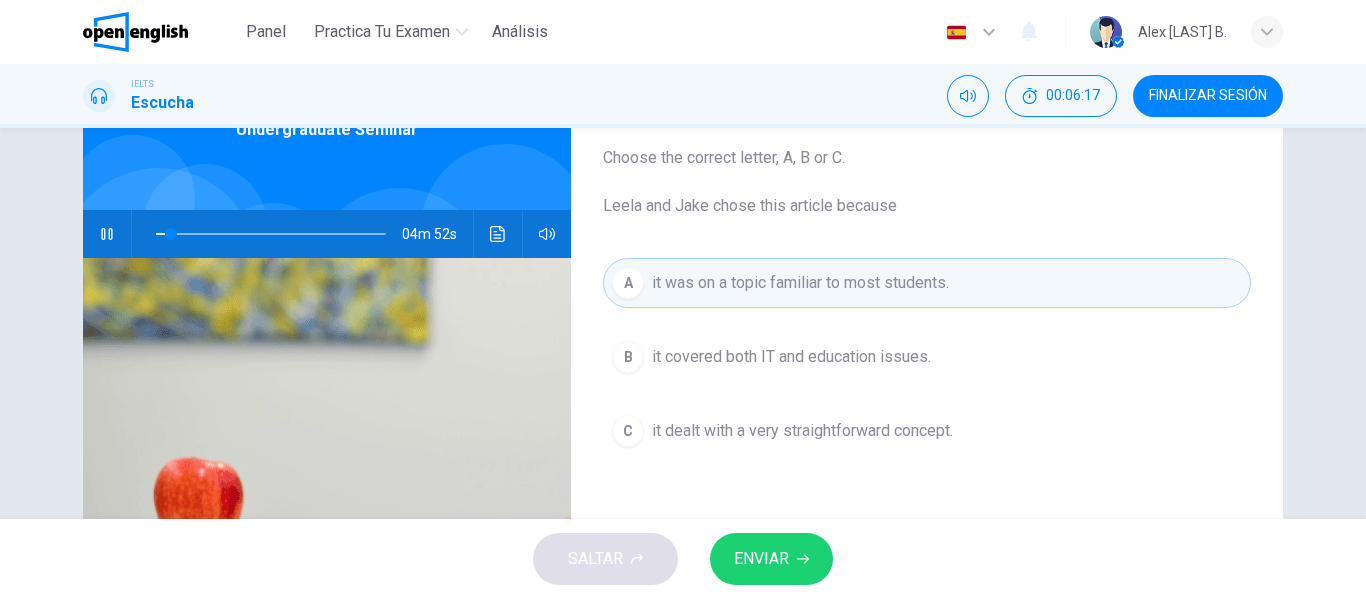 click at bounding box center (498, 234) 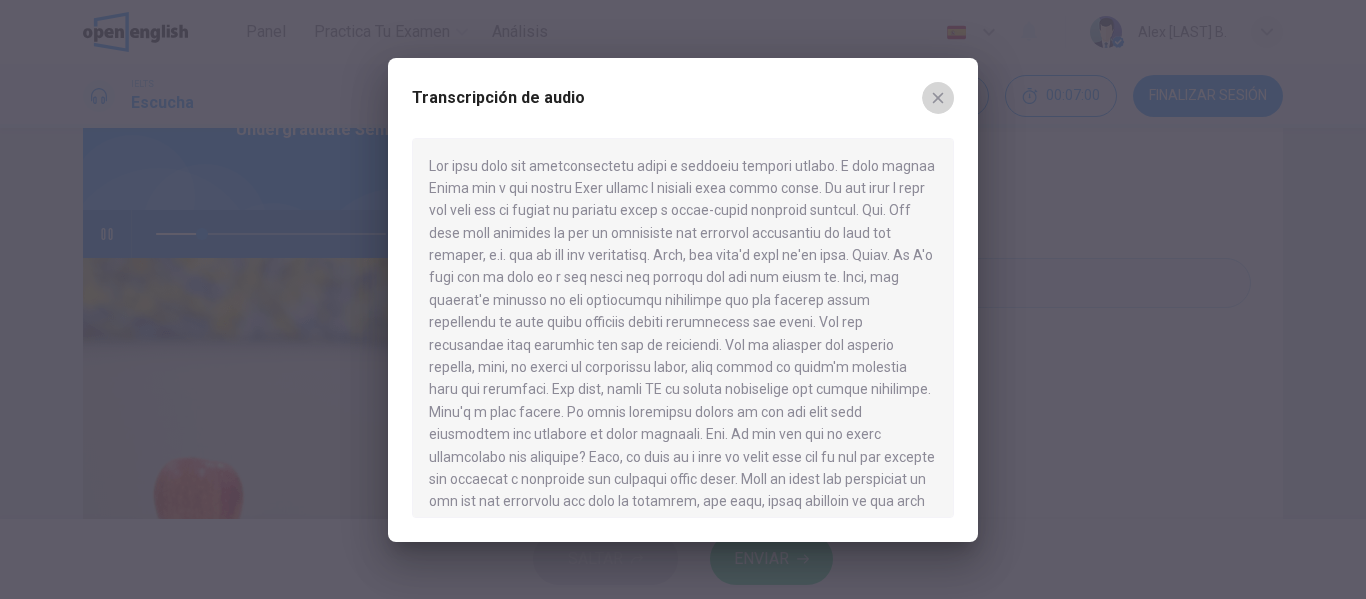 click at bounding box center [938, 98] 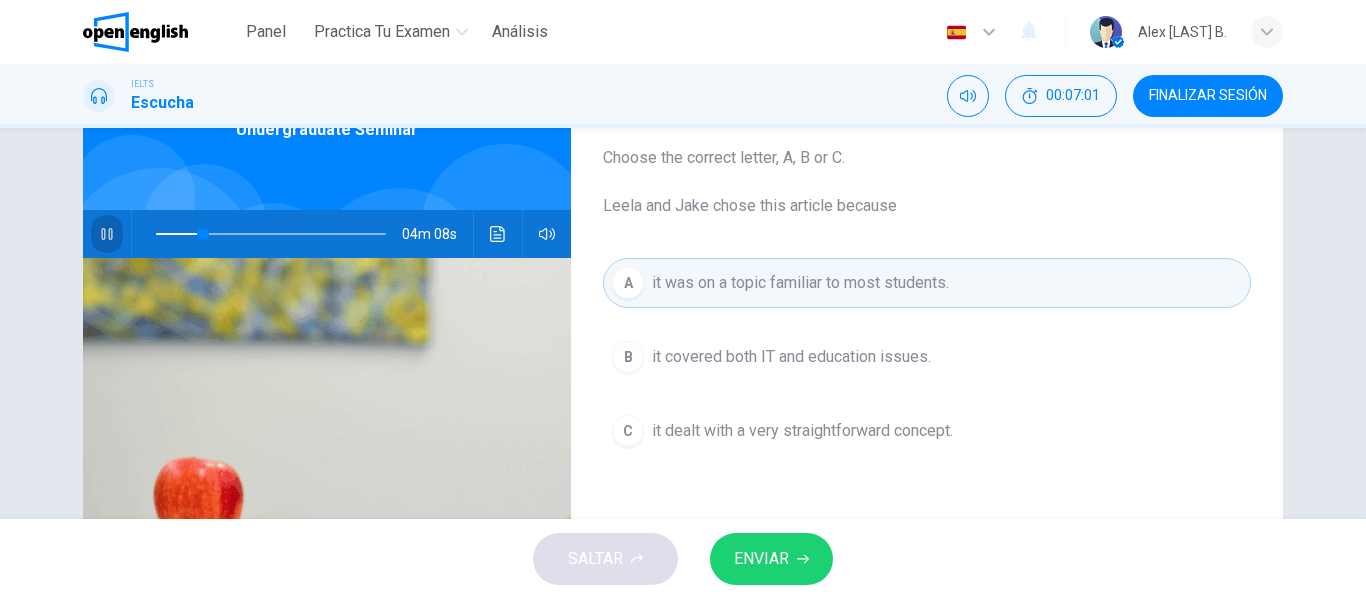click at bounding box center (107, 234) 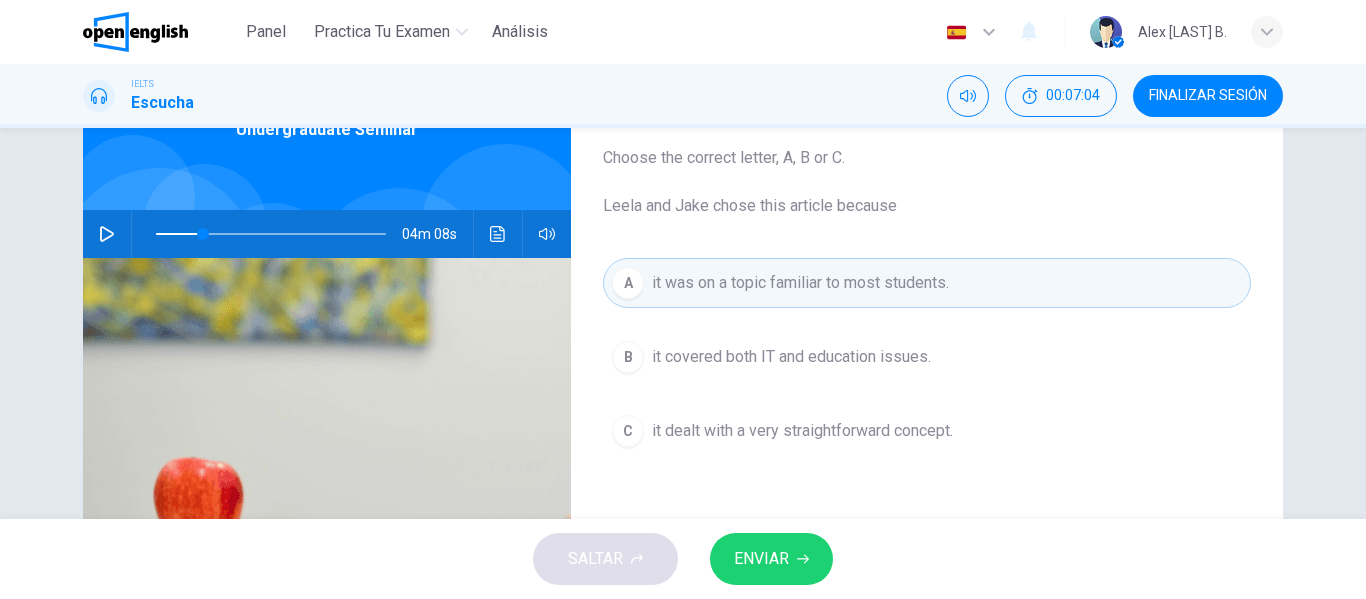 click on "it covered both IT and education issues." at bounding box center (791, 357) 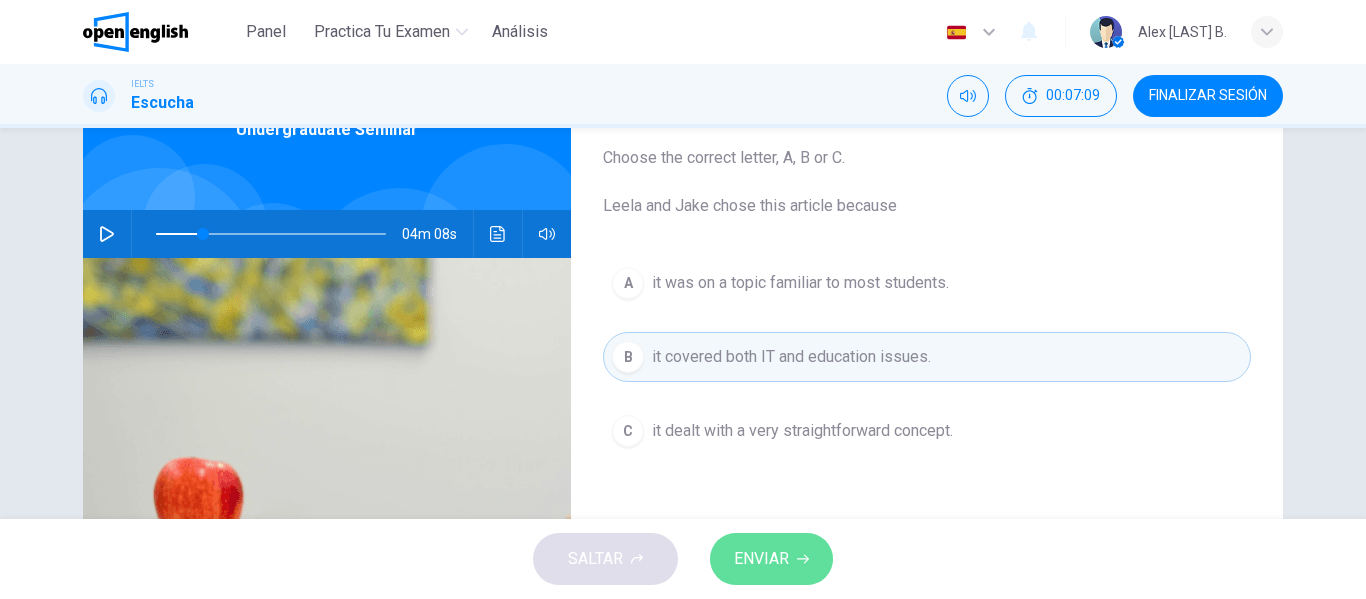 click on "ENVIAR" at bounding box center [761, 559] 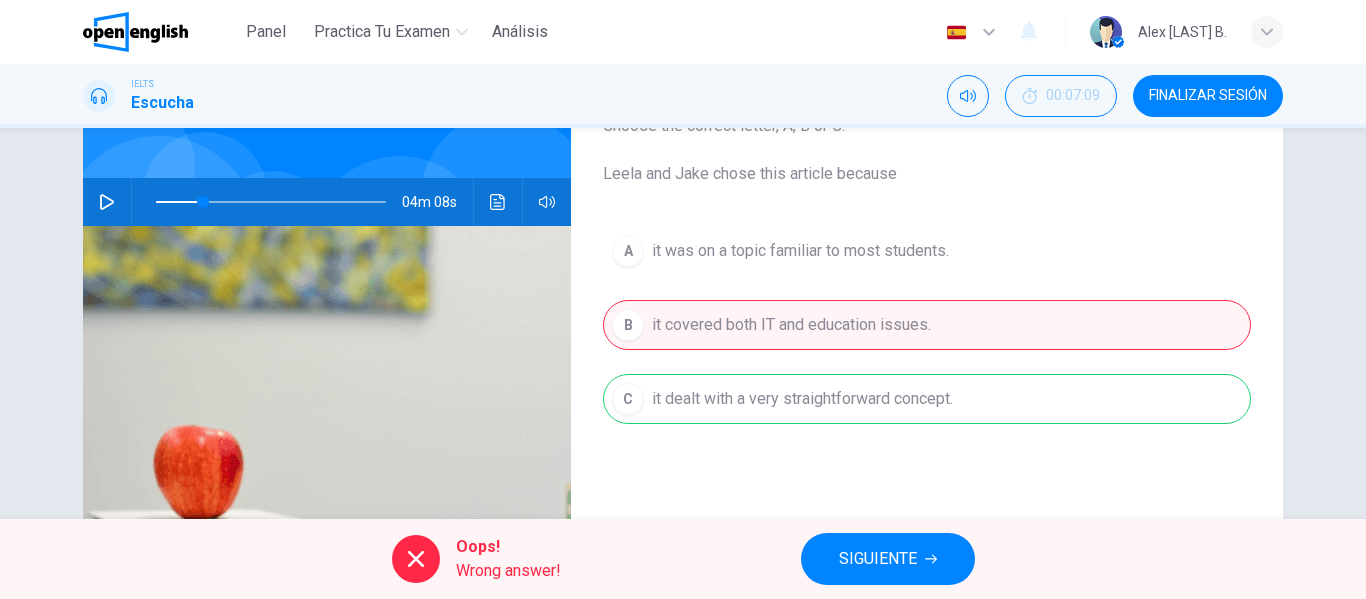 scroll, scrollTop: 118, scrollLeft: 0, axis: vertical 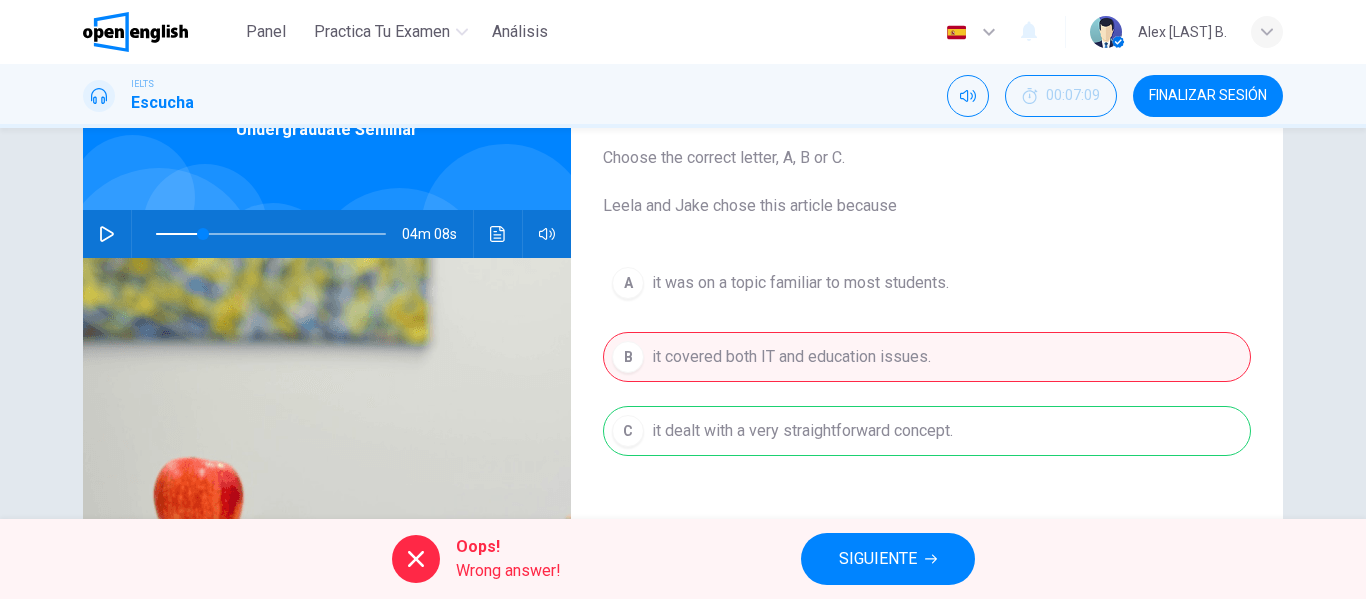 click on "SIGUIENTE" at bounding box center [878, 559] 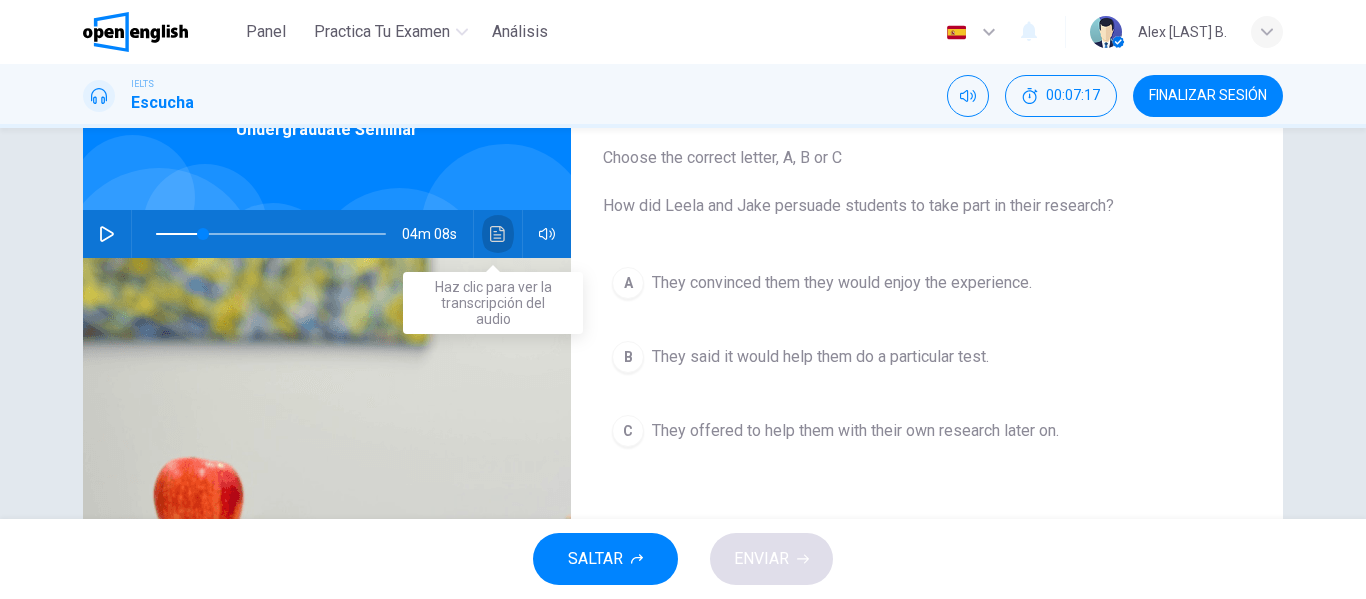 click at bounding box center [498, 234] 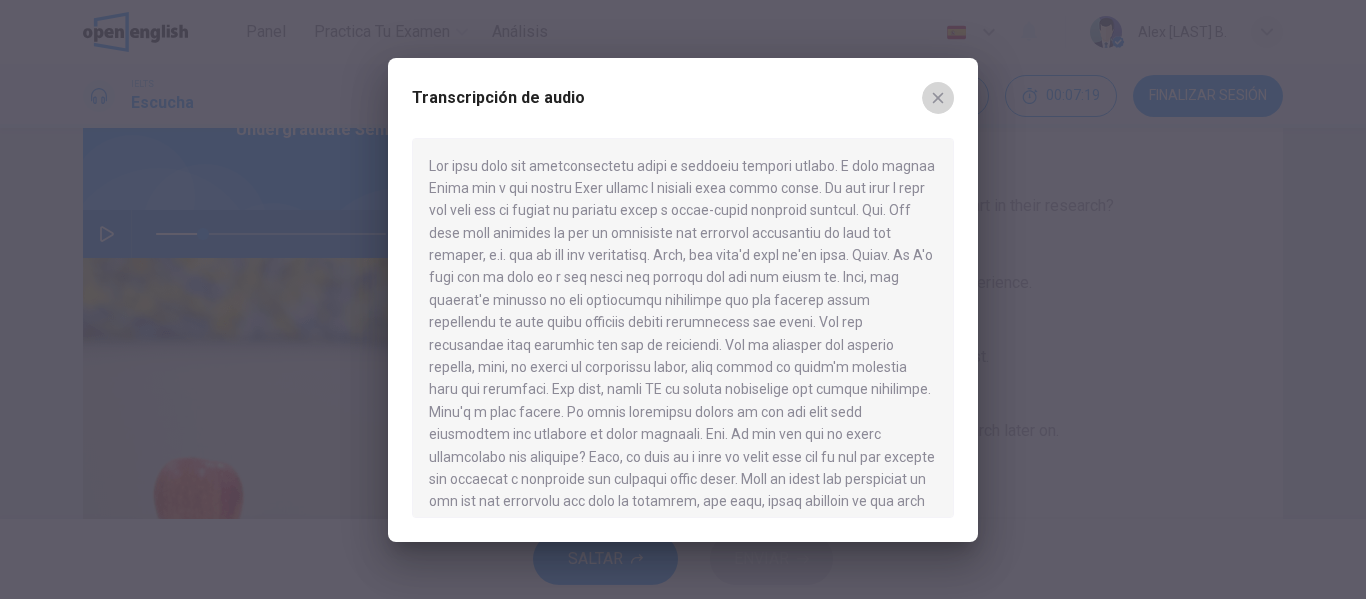 click at bounding box center [938, 98] 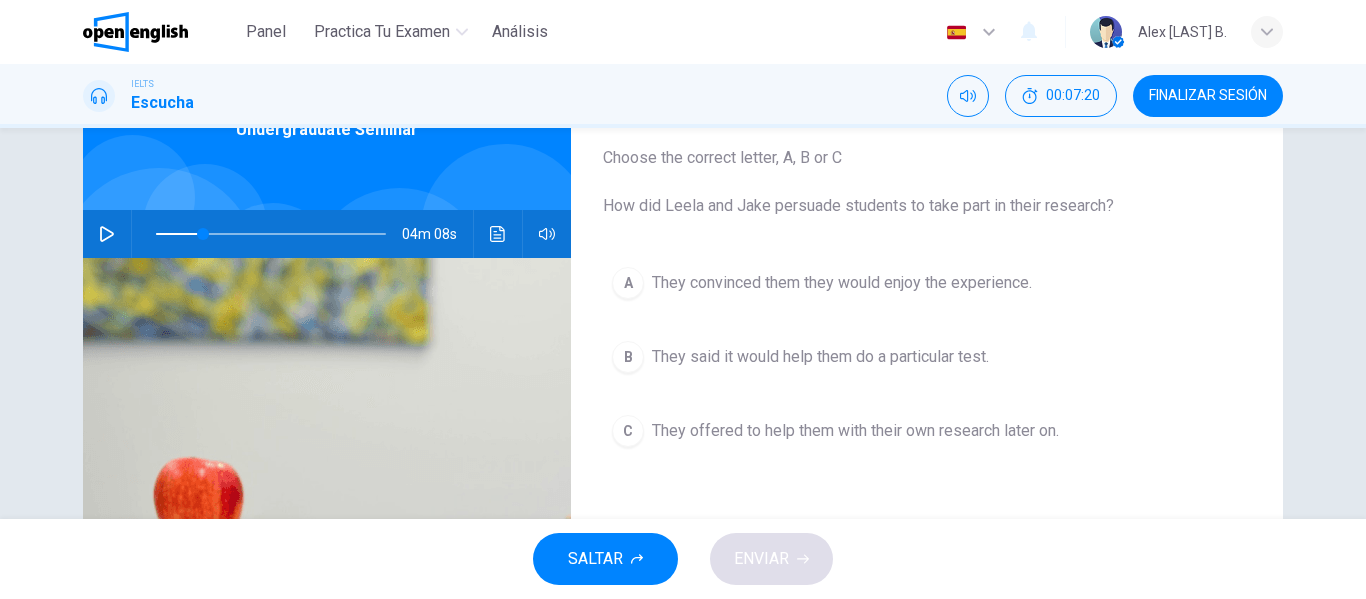 click at bounding box center (107, 234) 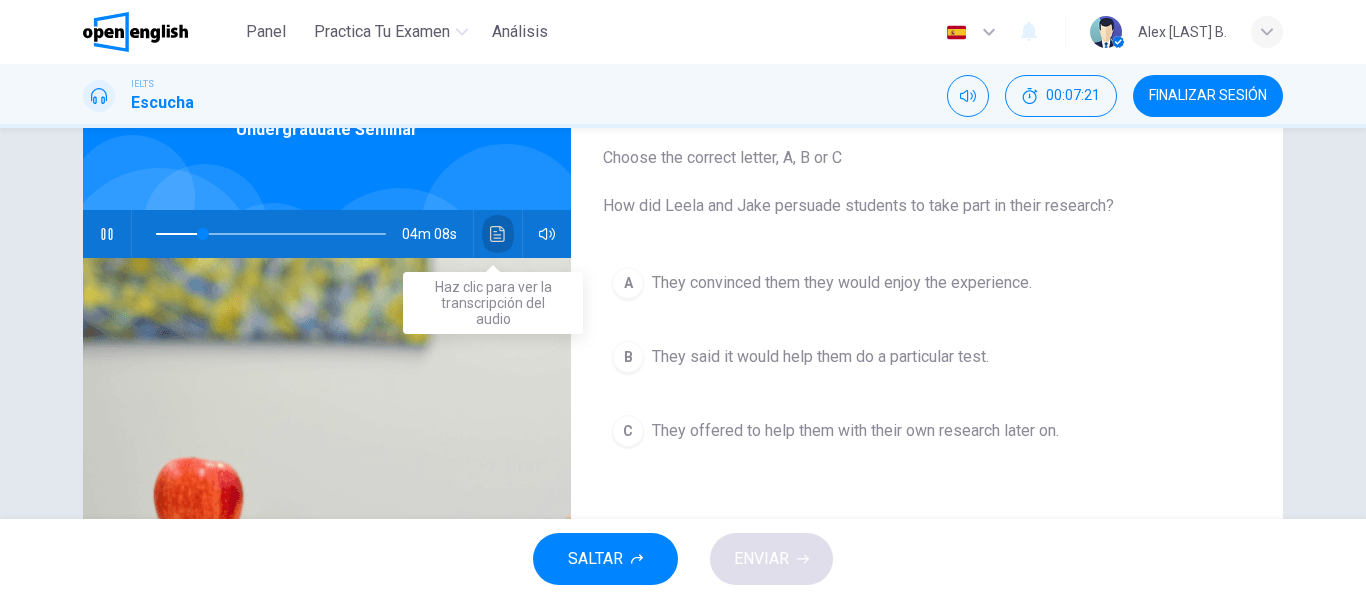 click at bounding box center (498, 234) 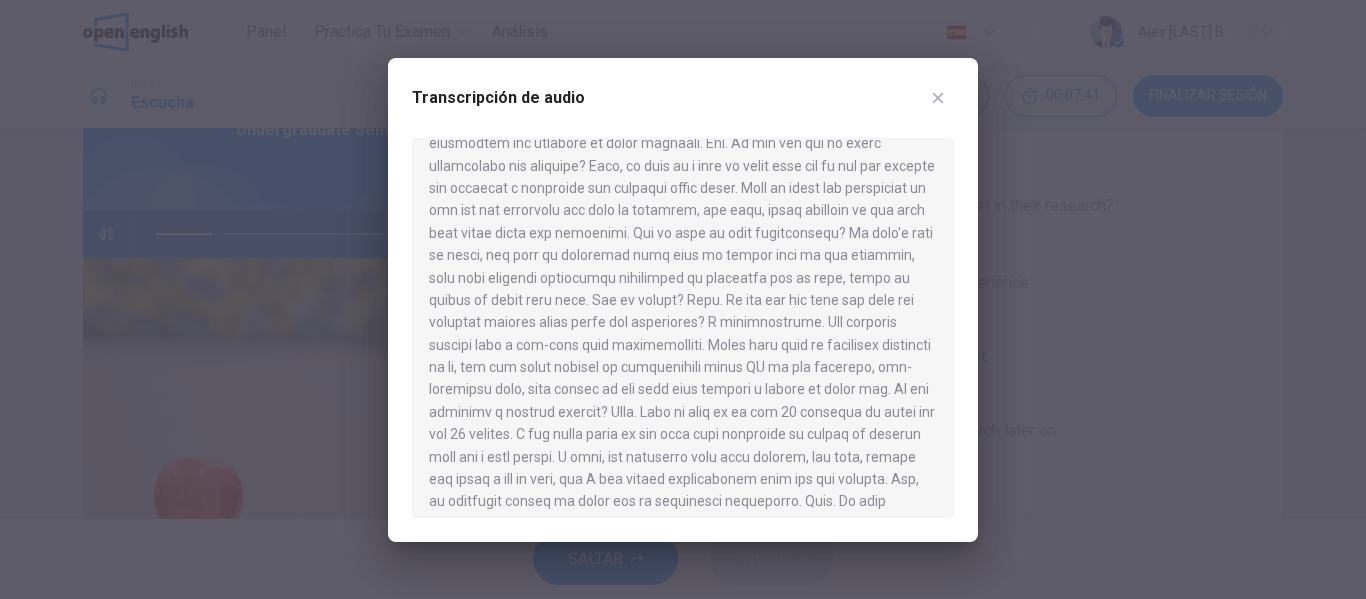 scroll, scrollTop: 299, scrollLeft: 0, axis: vertical 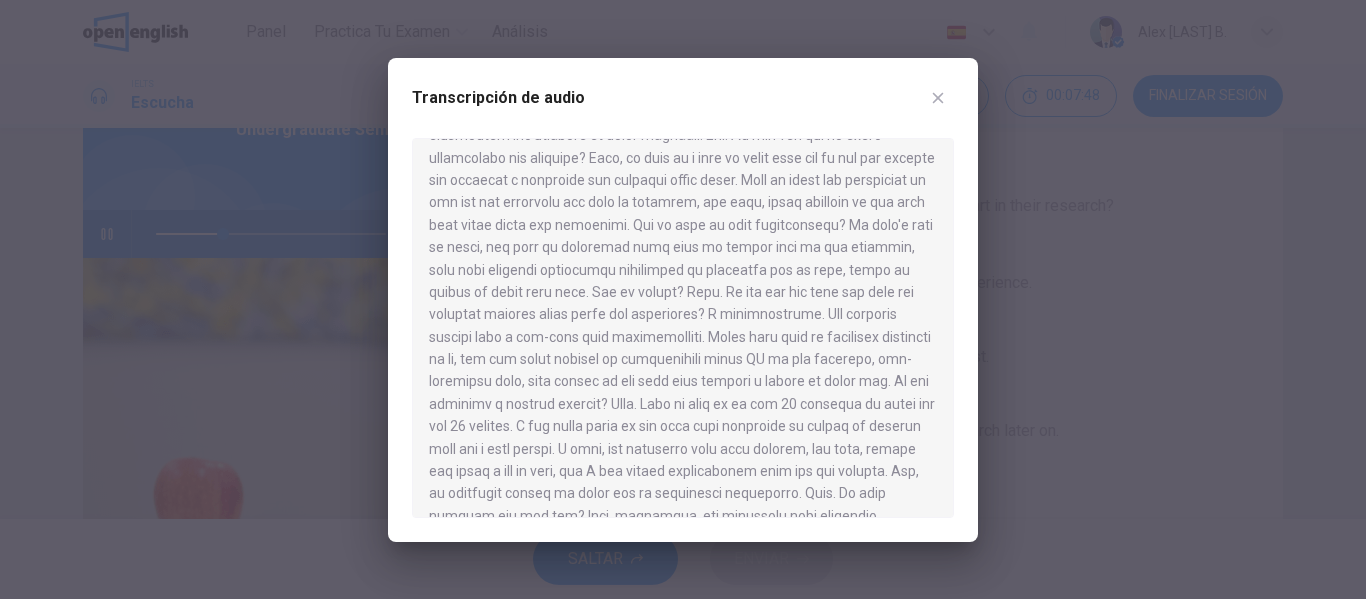 click at bounding box center [938, 98] 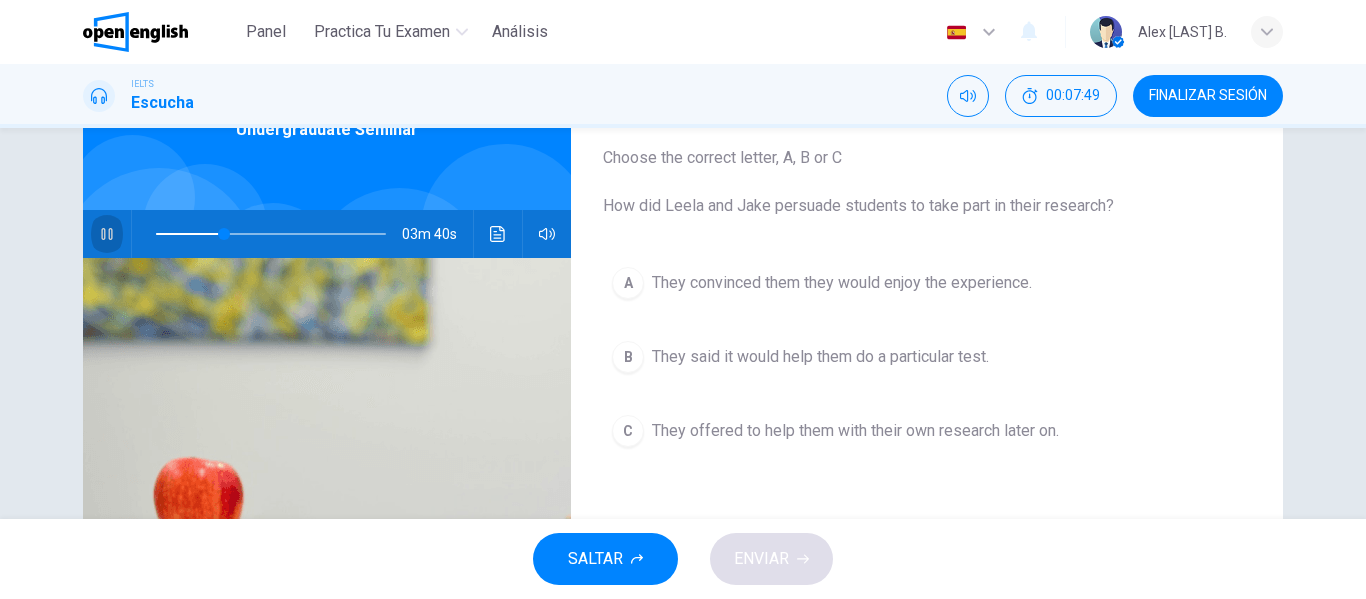 click at bounding box center [107, 234] 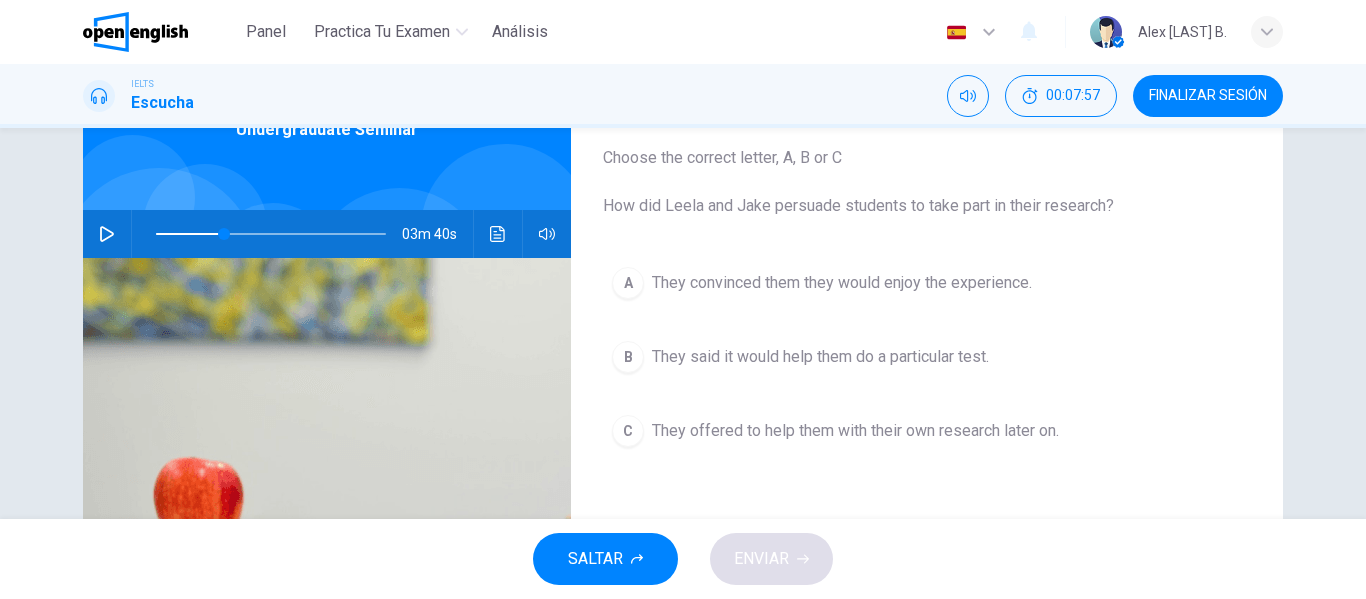 click at bounding box center (107, 234) 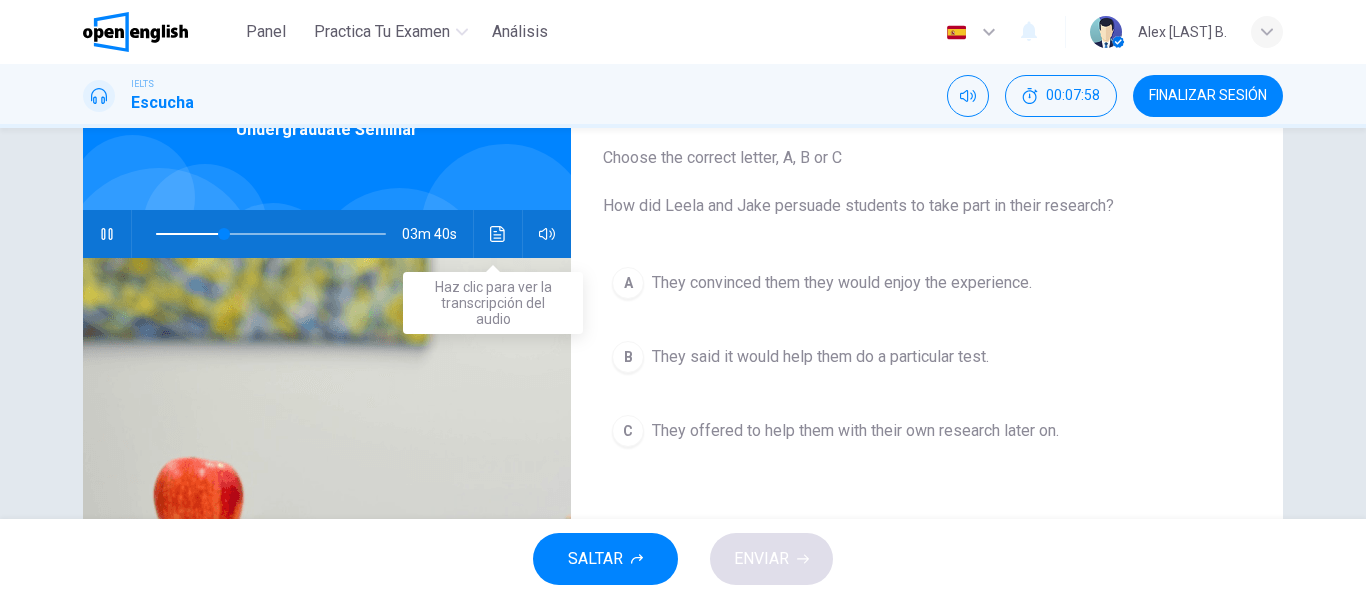 click at bounding box center [498, 234] 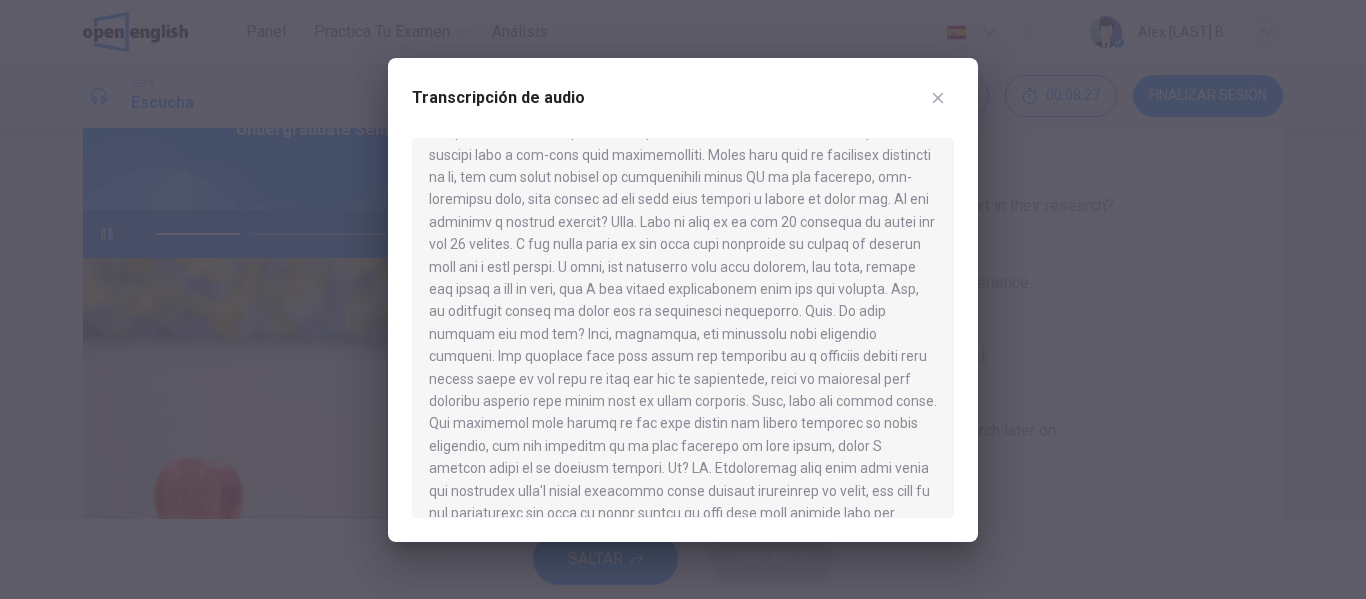 scroll, scrollTop: 489, scrollLeft: 0, axis: vertical 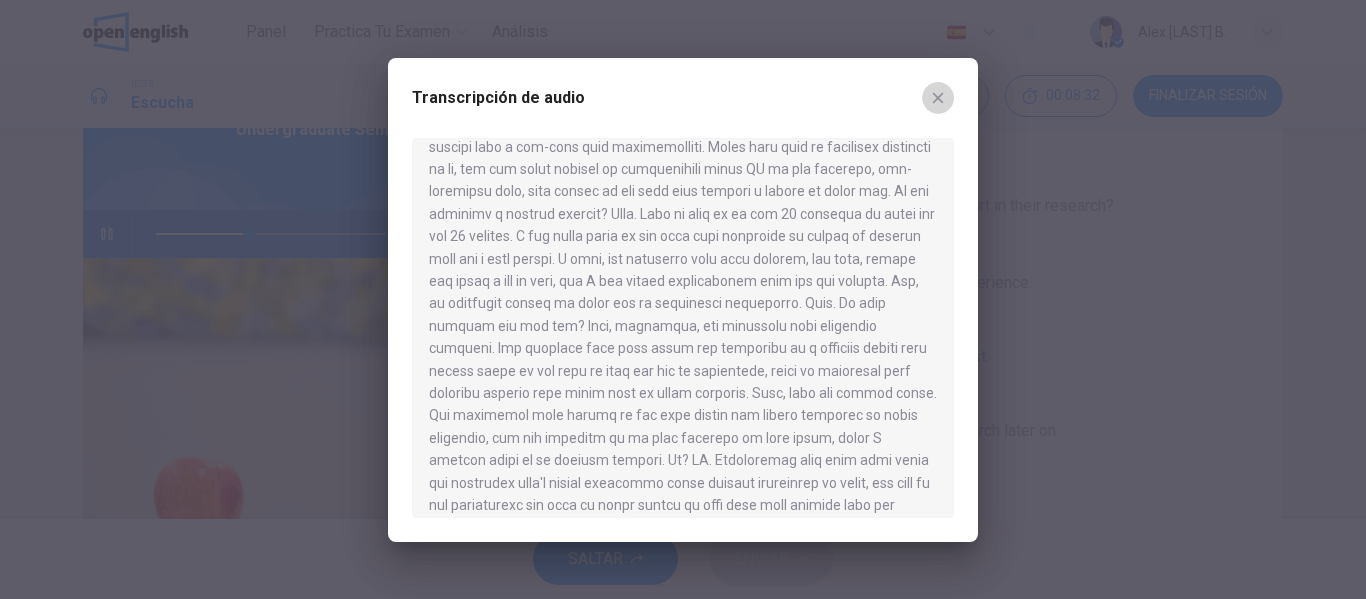 click at bounding box center [938, 98] 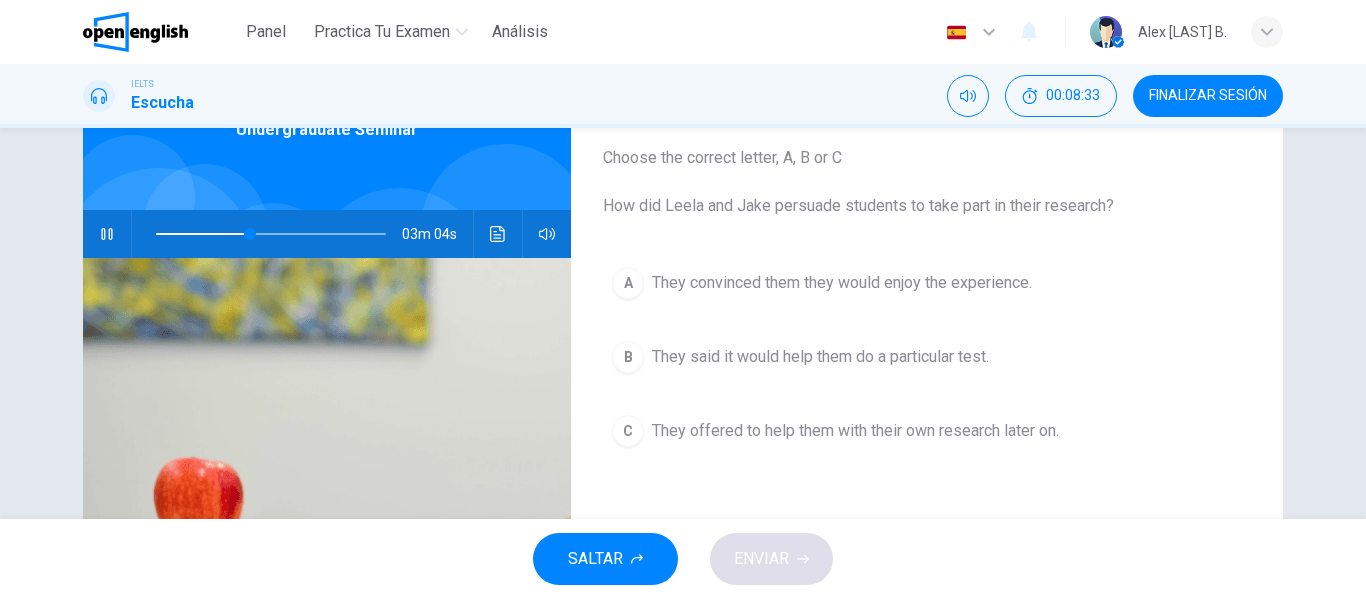 click at bounding box center (107, 234) 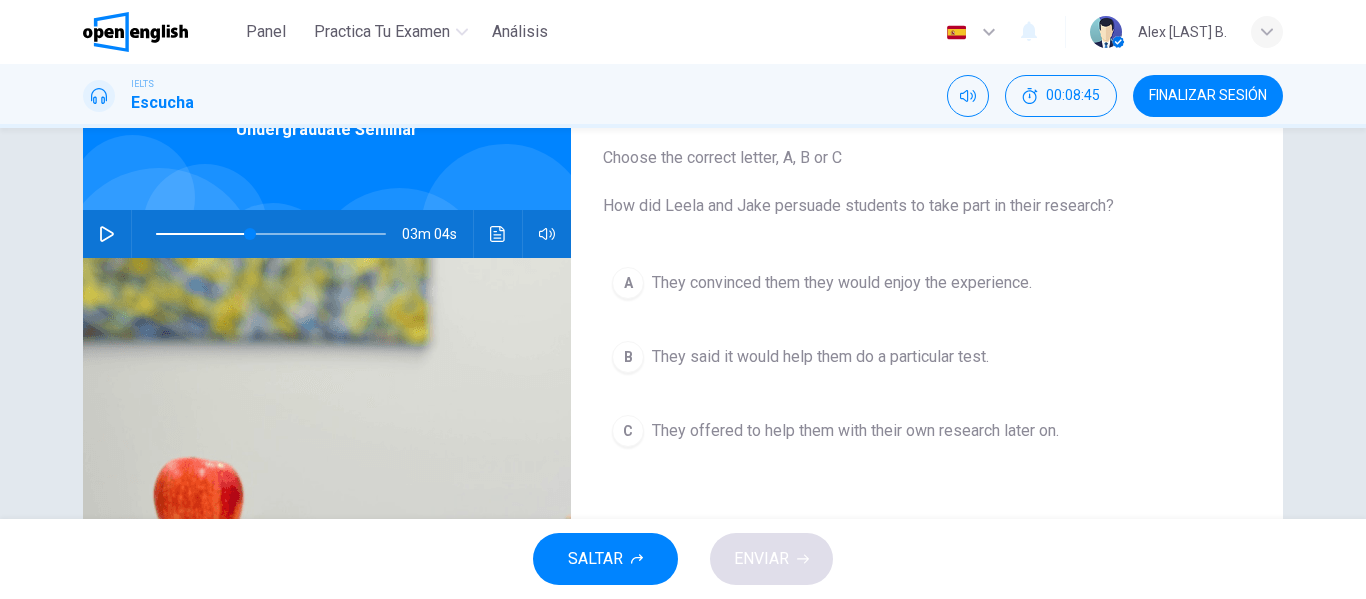 click on "B They said it would help them do a particular test." at bounding box center [927, 357] 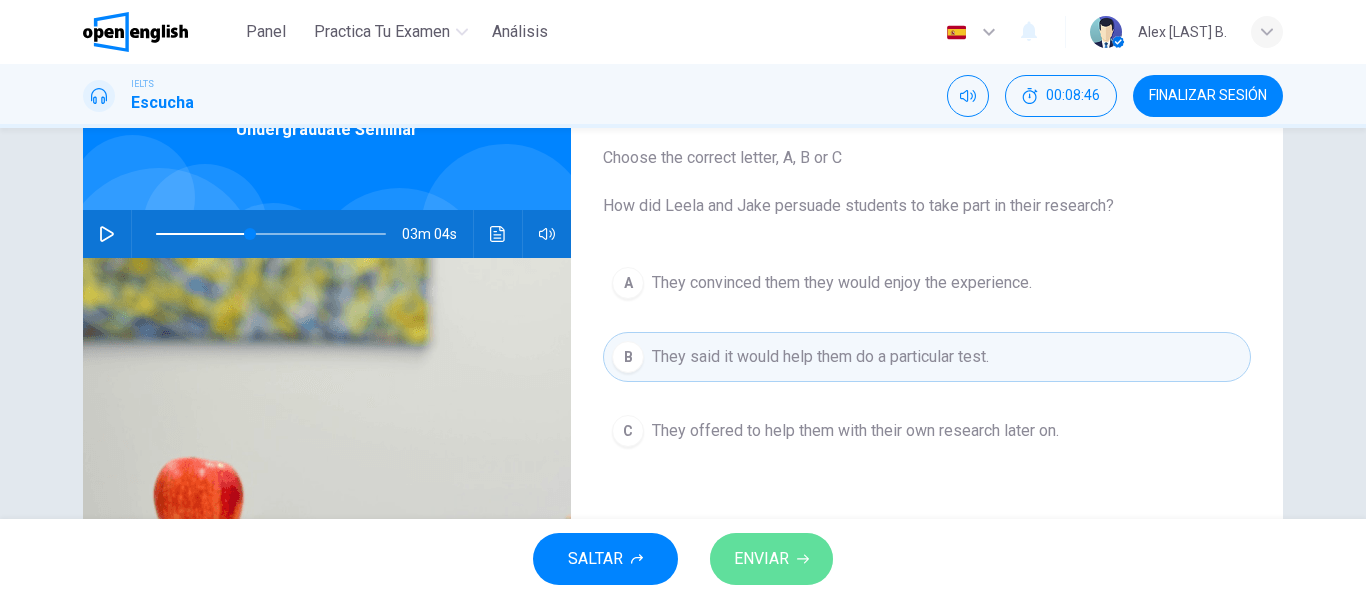 click on "ENVIAR" at bounding box center (761, 559) 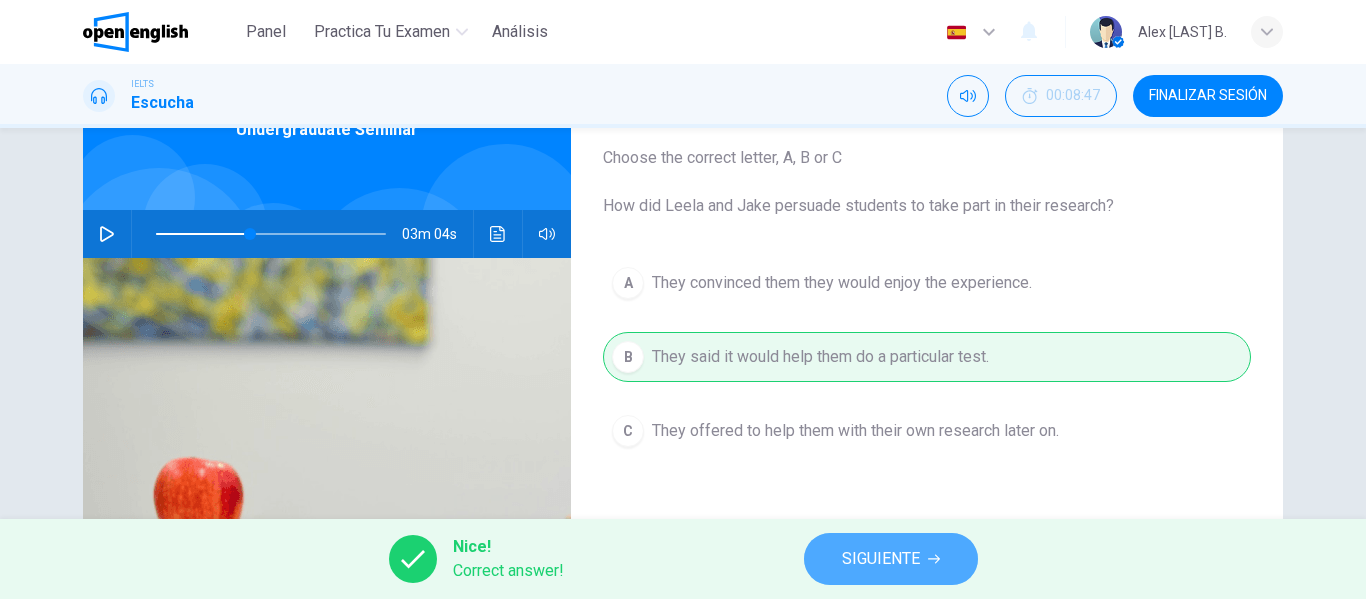 click on "SIGUIENTE" at bounding box center [881, 559] 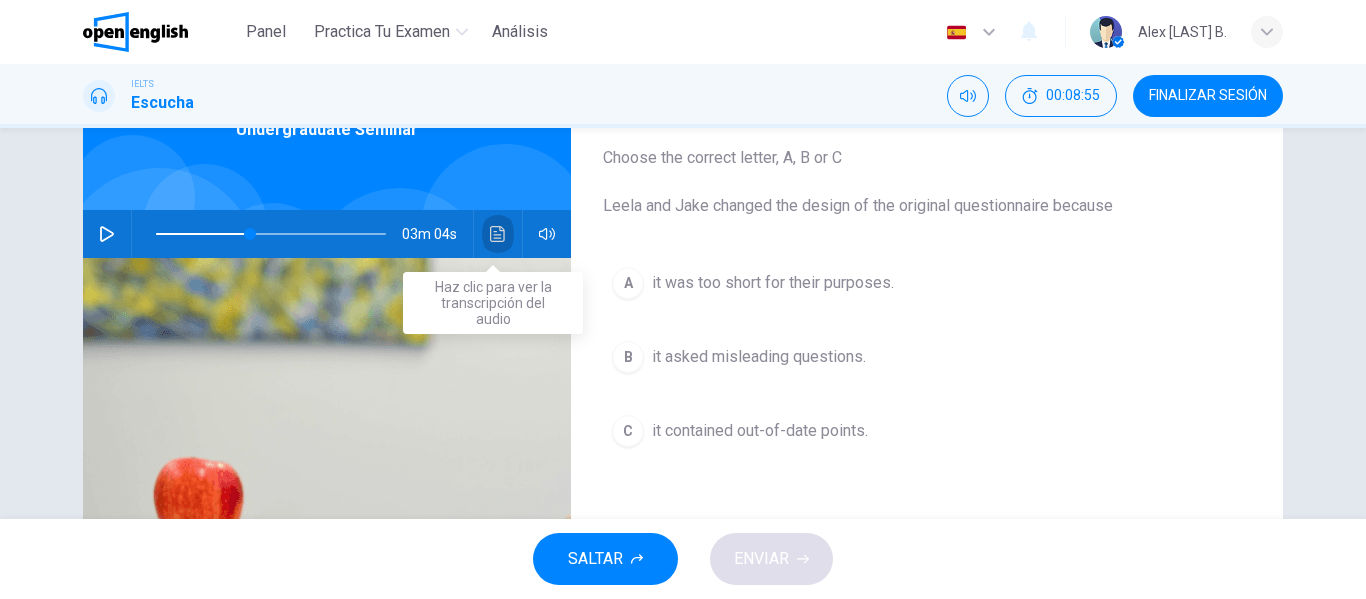click at bounding box center (498, 234) 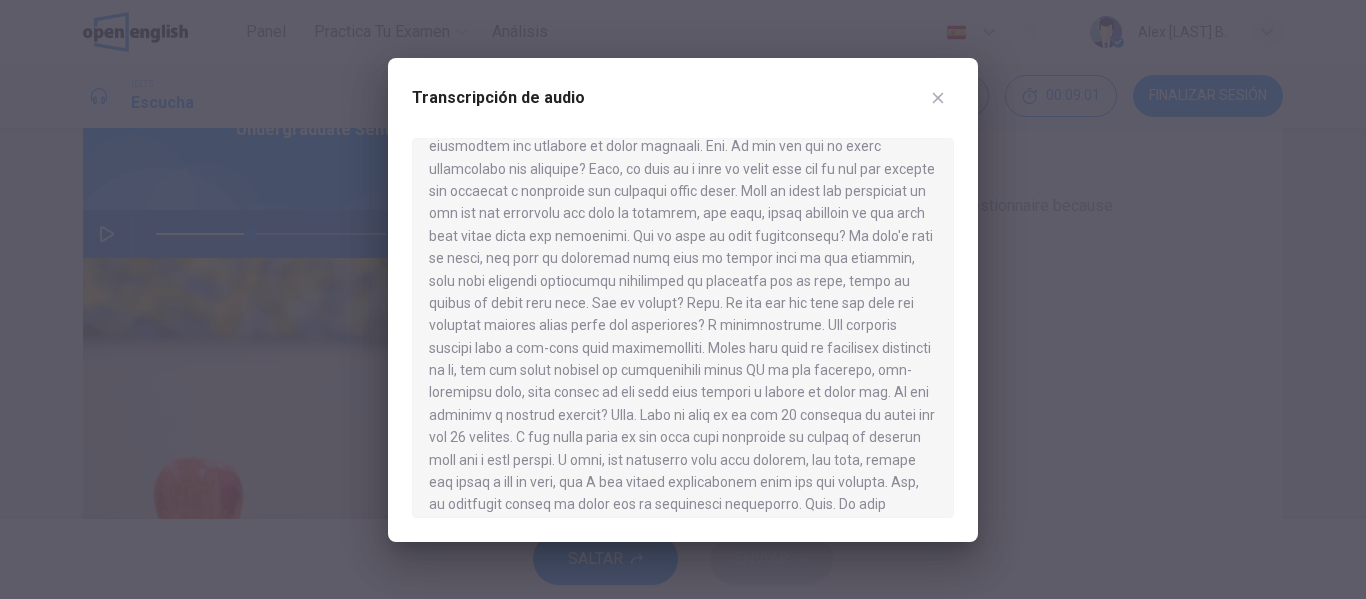 scroll, scrollTop: 300, scrollLeft: 0, axis: vertical 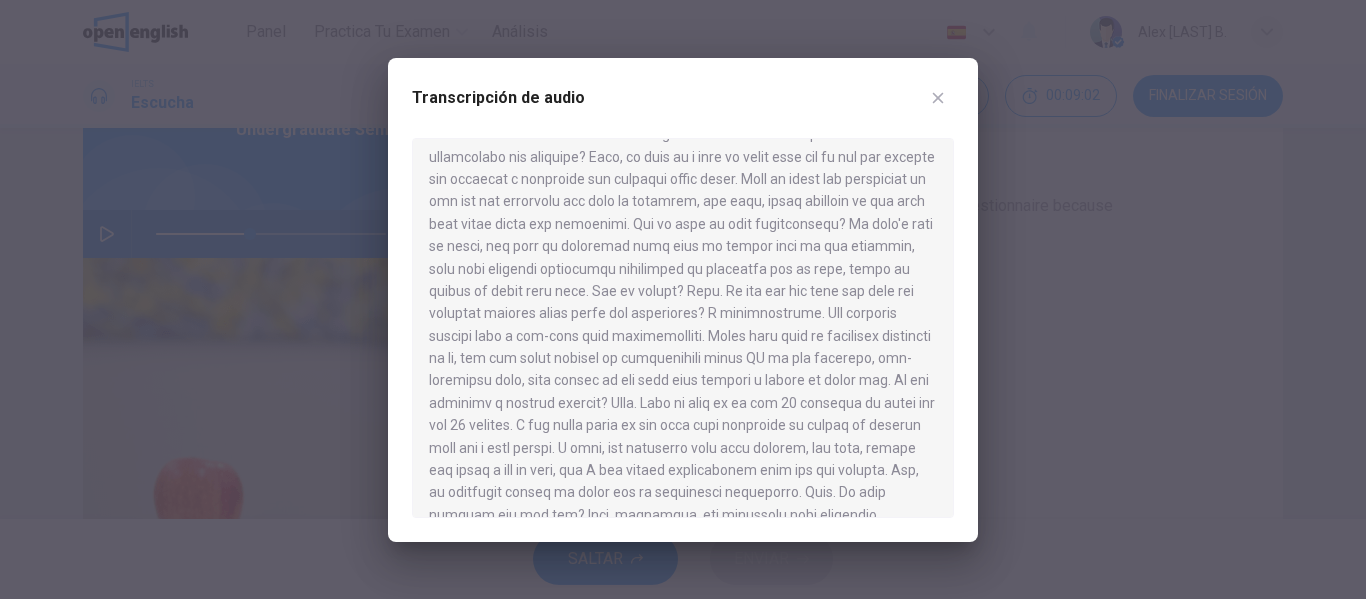 click at bounding box center (938, 97) 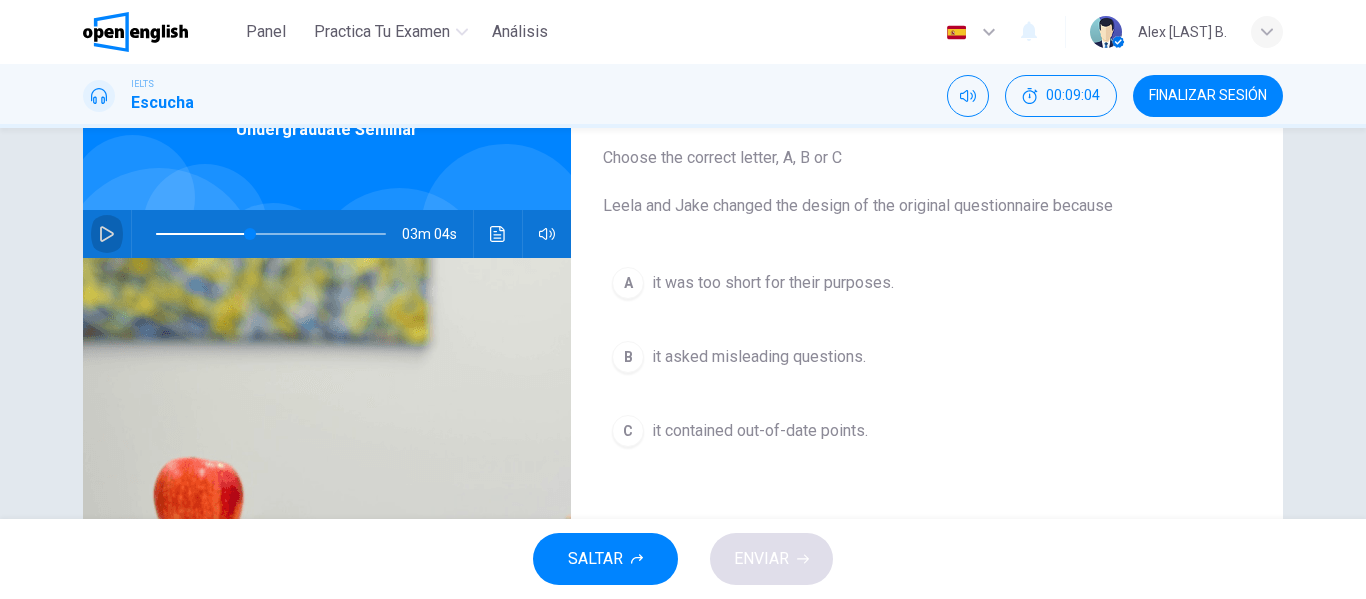 click at bounding box center [107, 234] 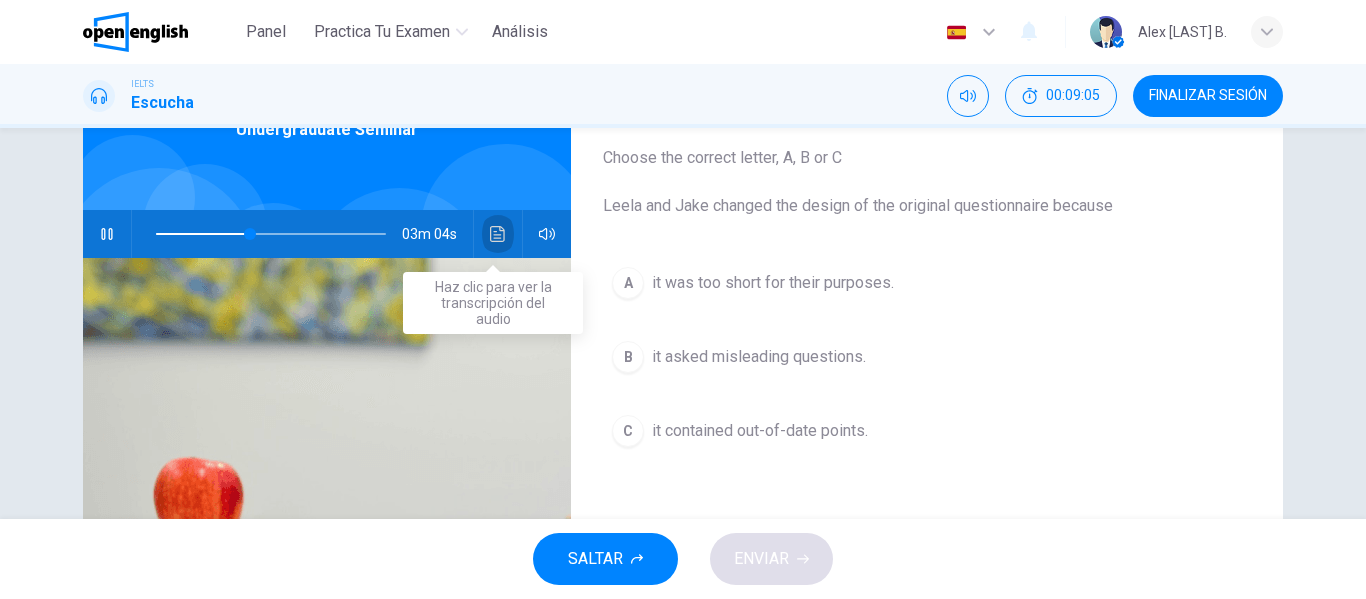 click at bounding box center (497, 234) 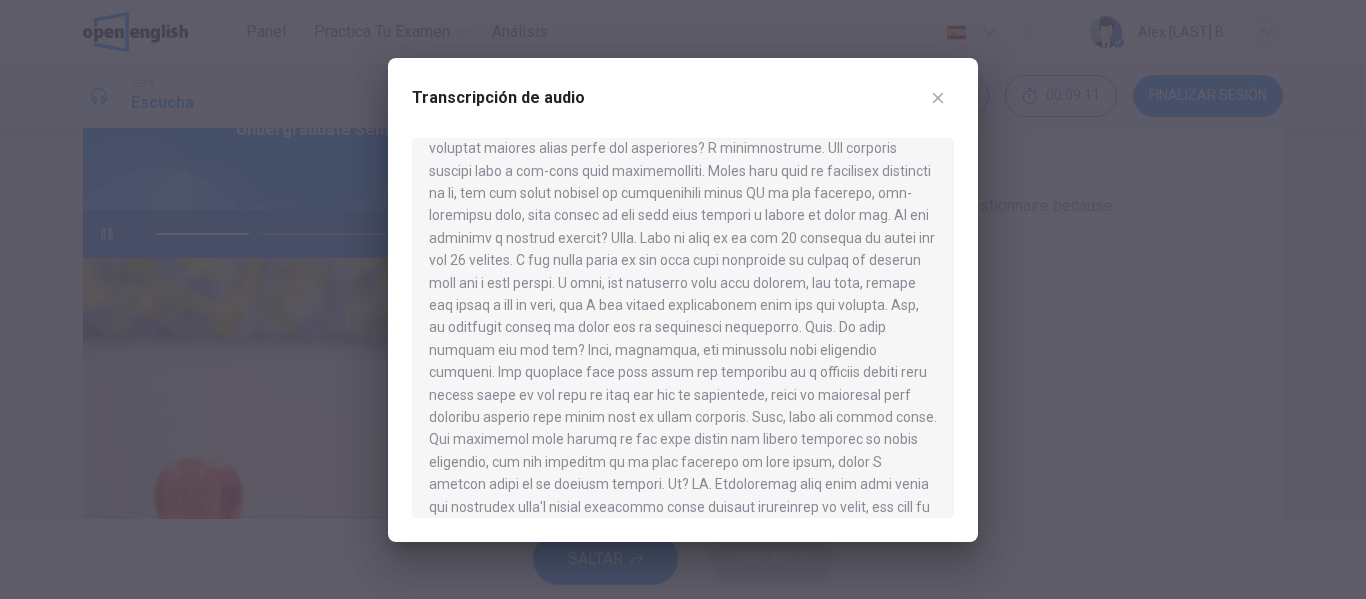 scroll, scrollTop: 500, scrollLeft: 0, axis: vertical 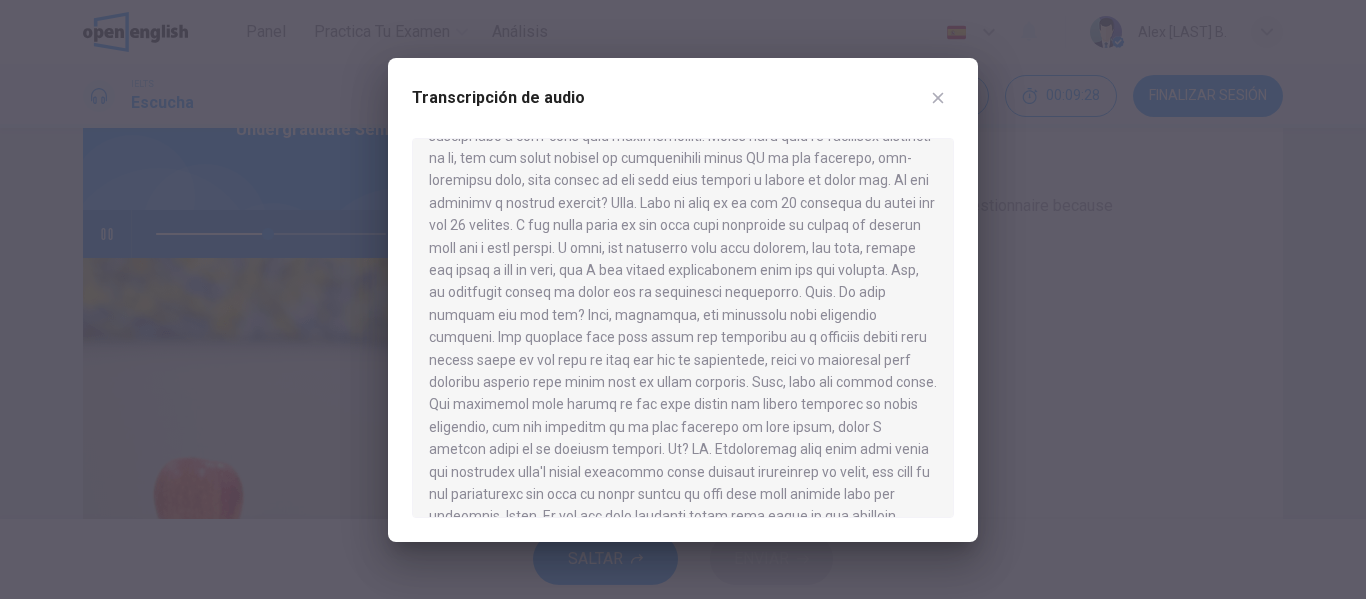 drag, startPoint x: 953, startPoint y: 324, endPoint x: 952, endPoint y: 335, distance: 11.045361 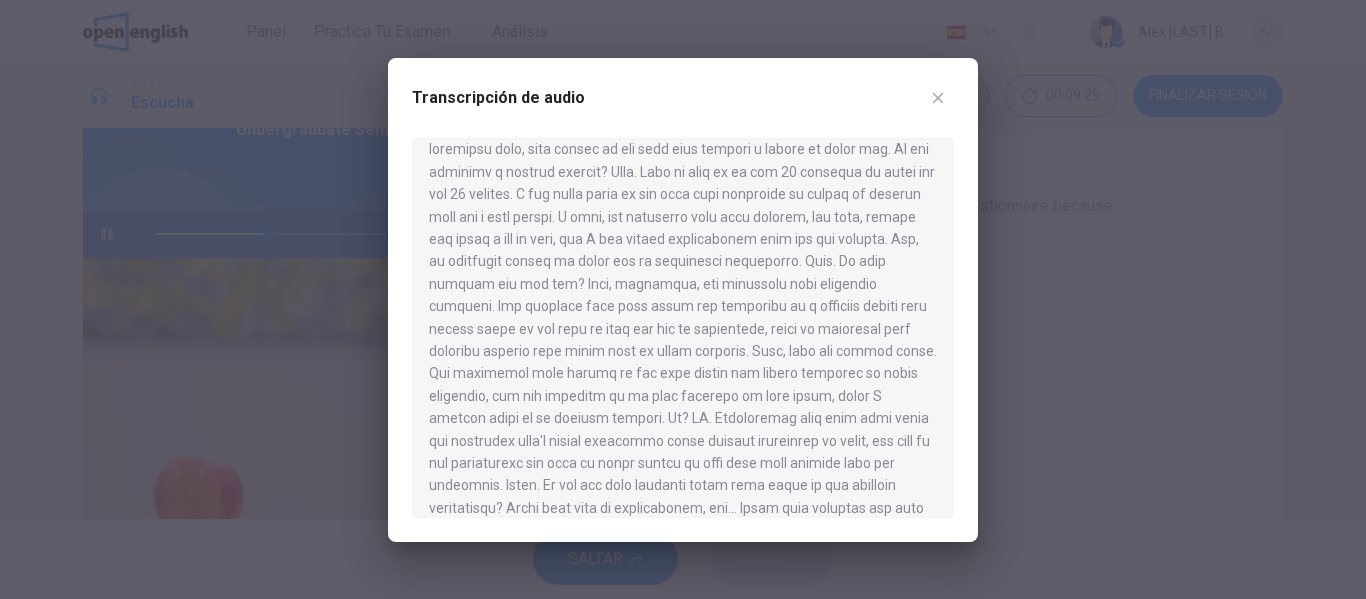 scroll, scrollTop: 574, scrollLeft: 0, axis: vertical 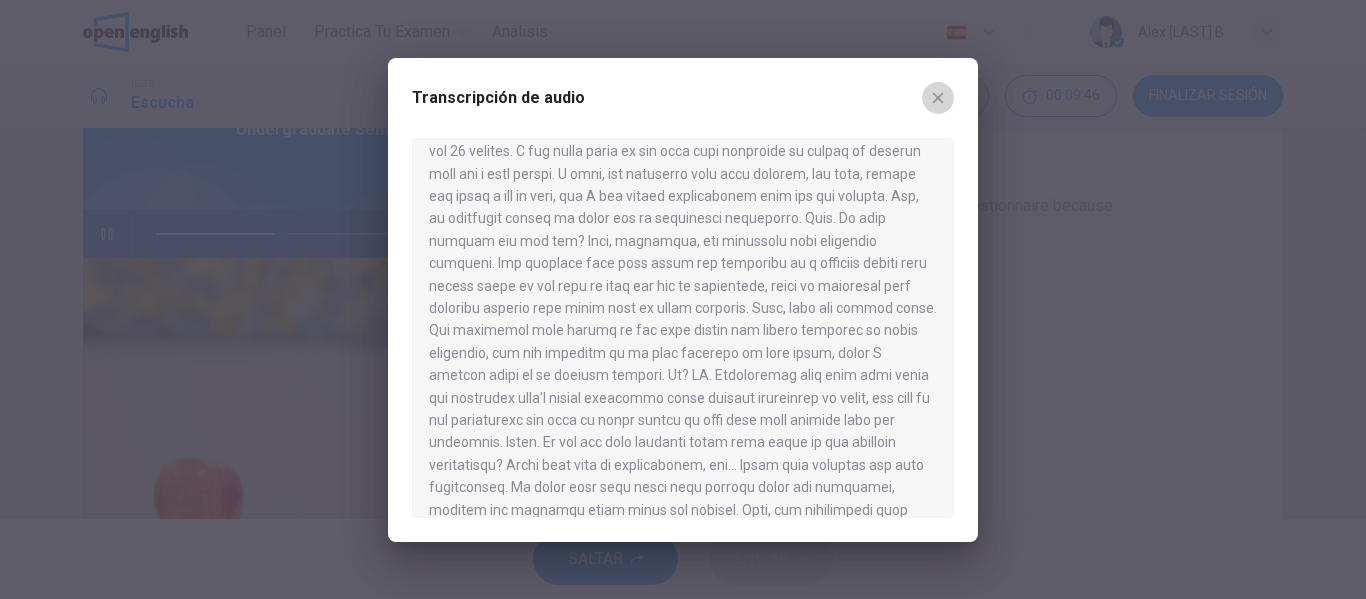 click at bounding box center (938, 98) 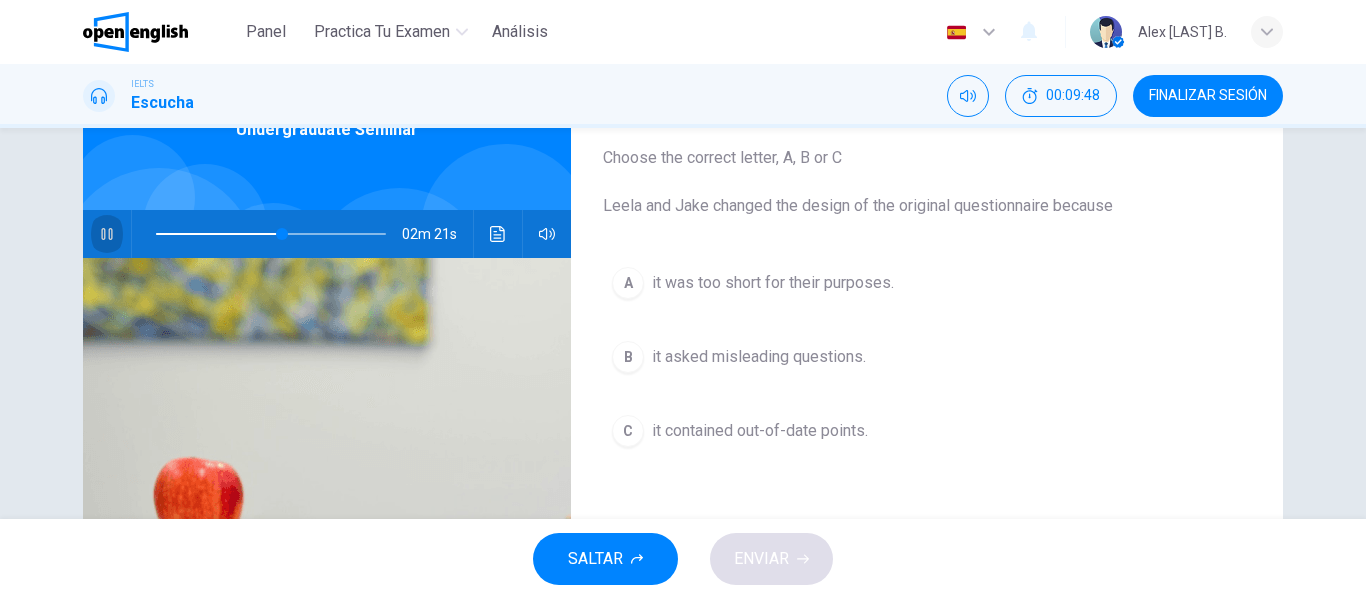 click at bounding box center [107, 234] 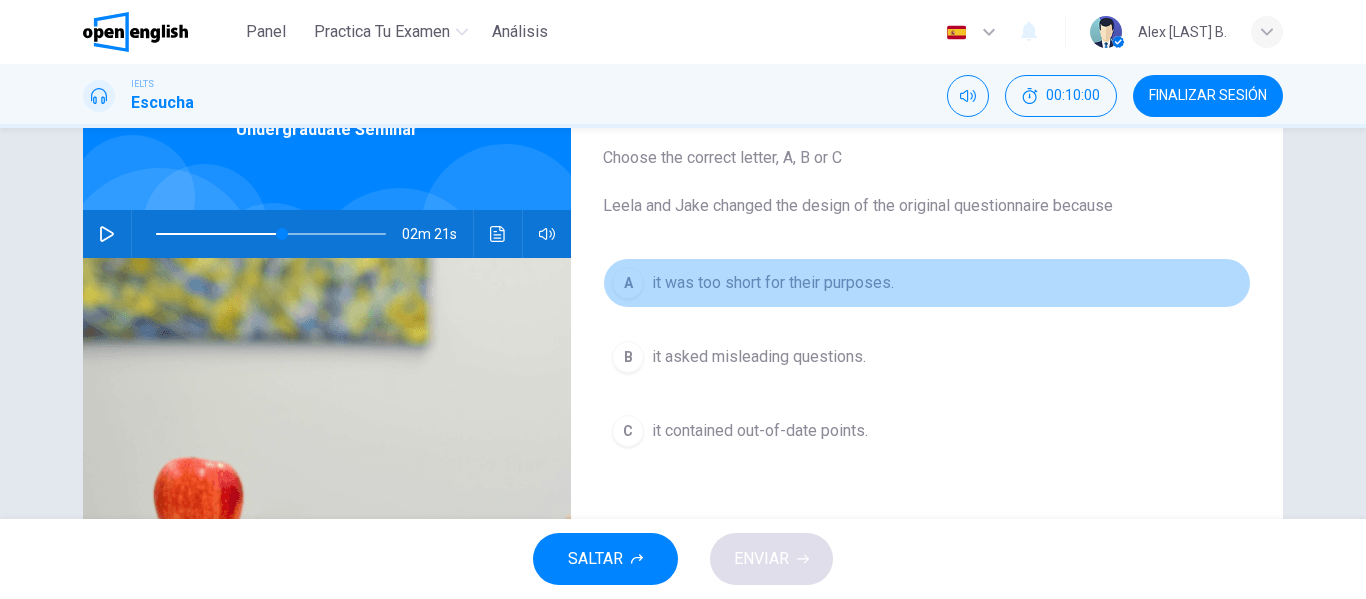 click on "it was too short for their purposes." at bounding box center (773, 283) 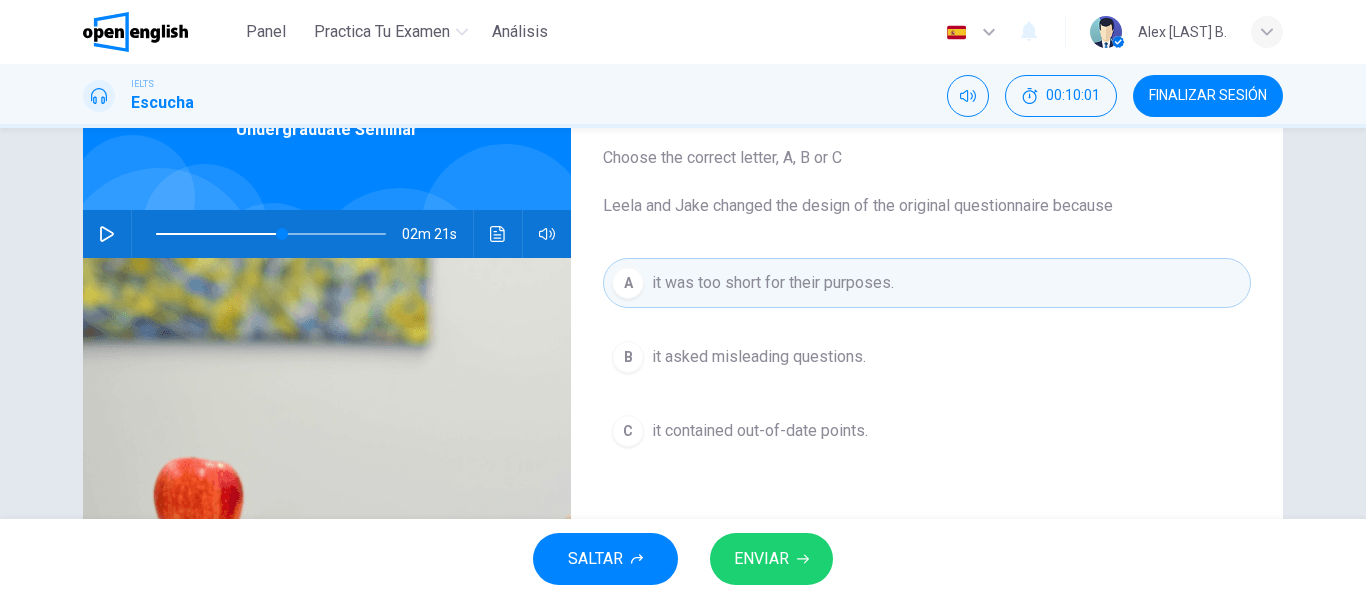 click on "ENVIAR" at bounding box center (771, 559) 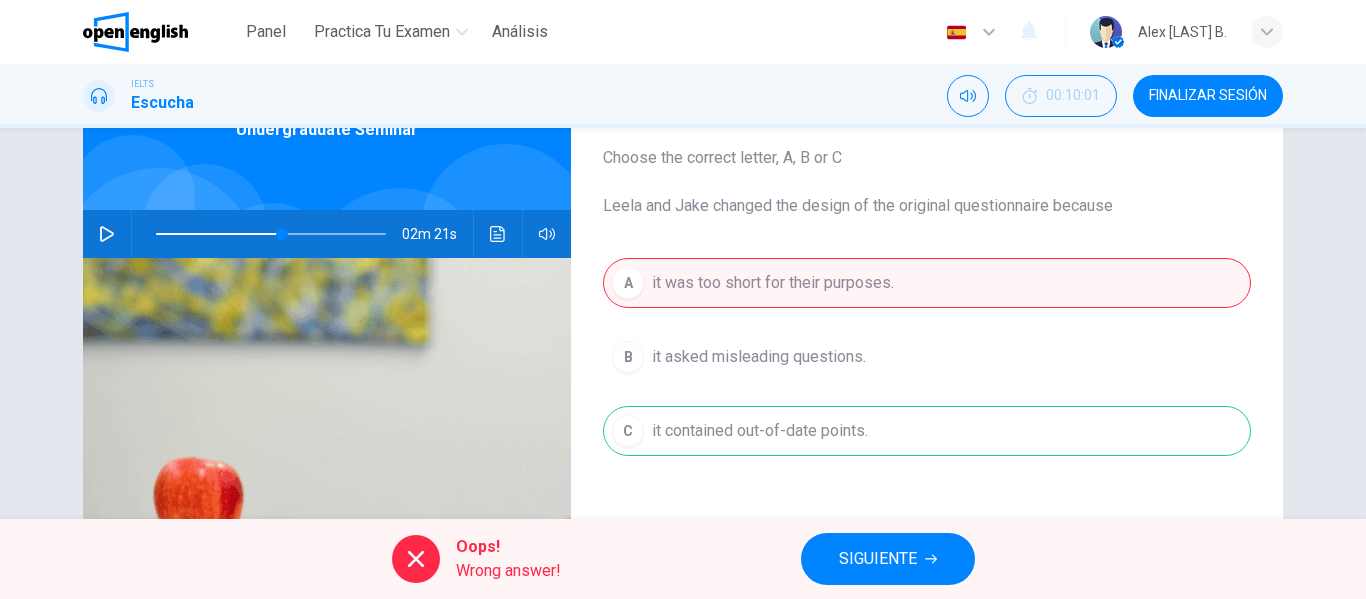 click on "SIGUIENTE" at bounding box center [888, 559] 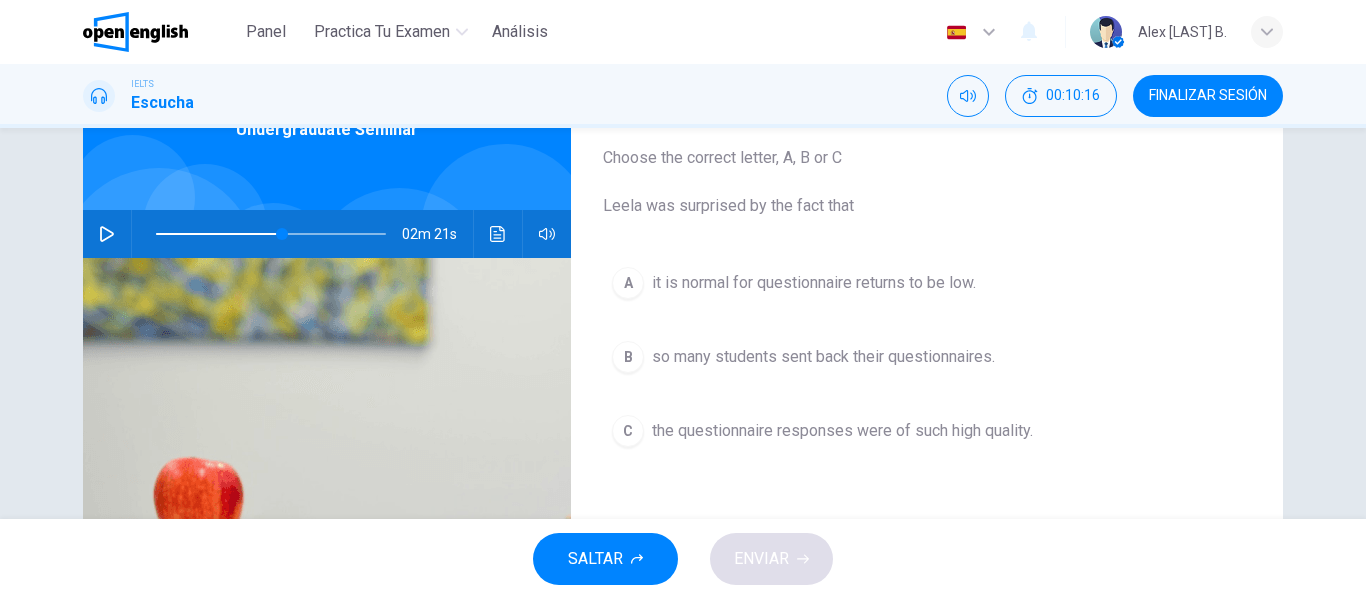 click on "so many students sent back their questionnaires." at bounding box center (814, 283) 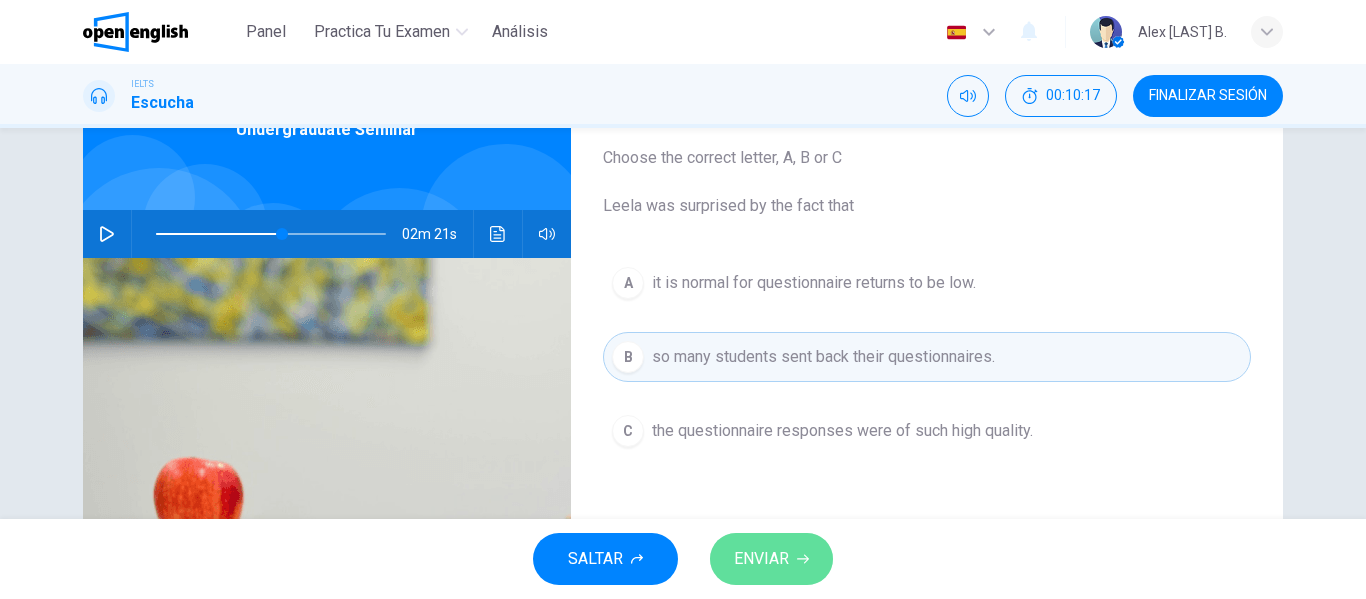 click on "ENVIAR" at bounding box center (761, 559) 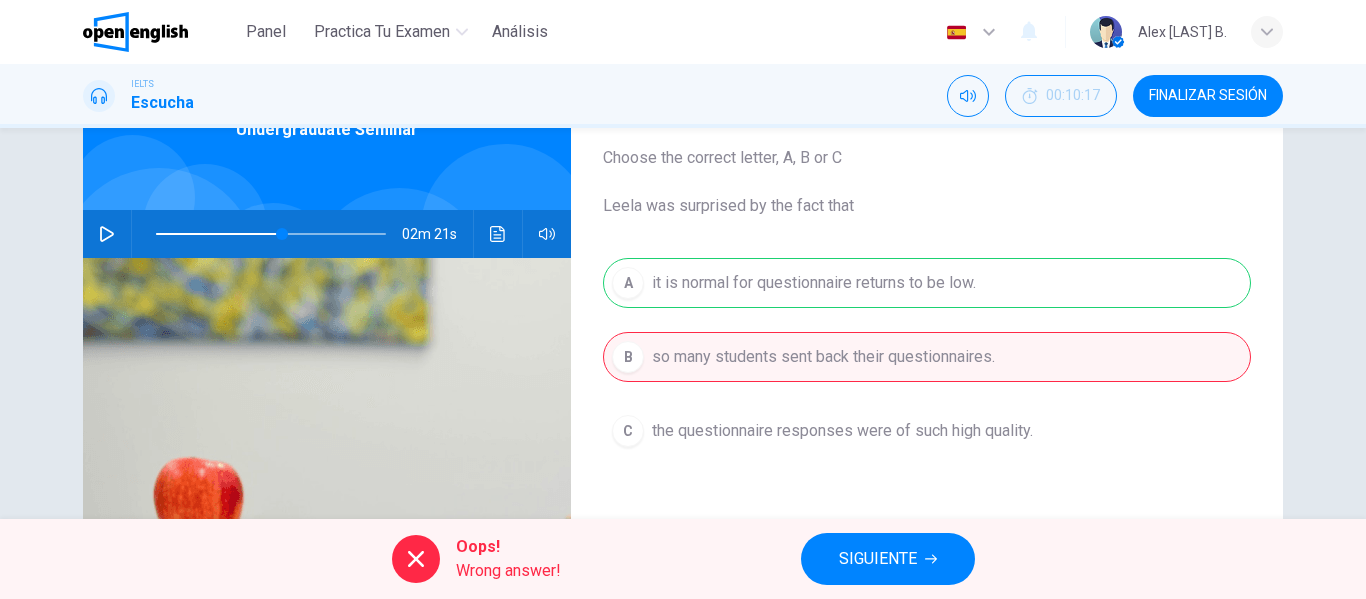 click on "SIGUIENTE" at bounding box center [878, 559] 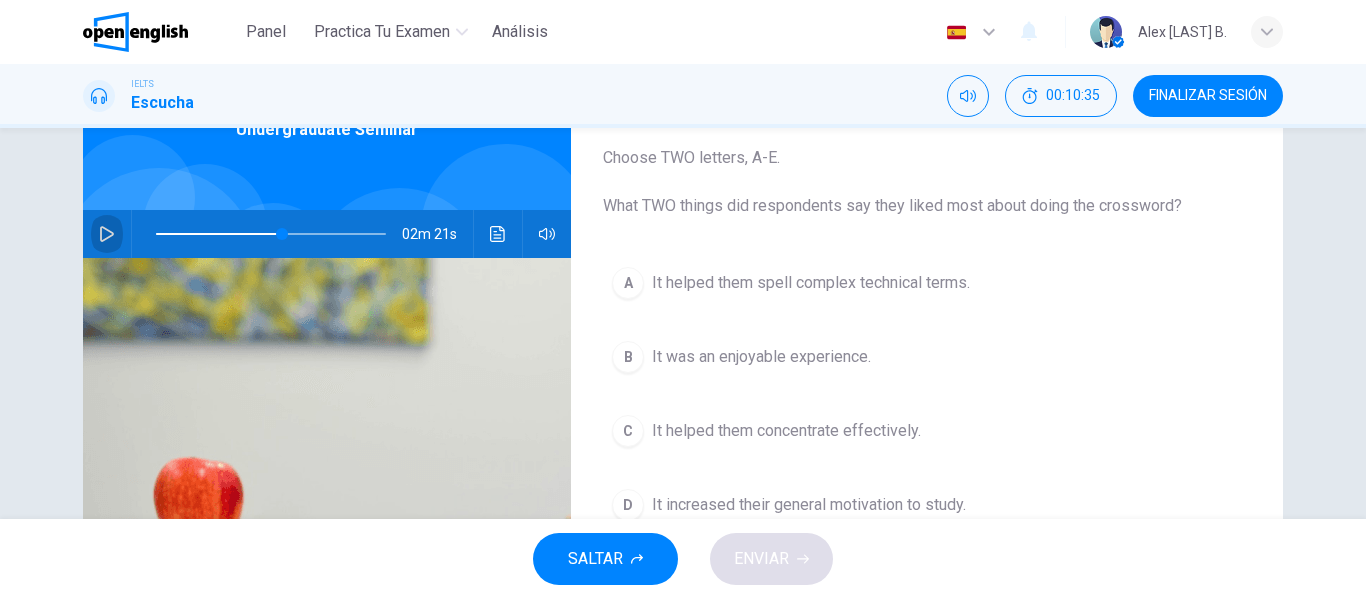 click at bounding box center [107, 234] 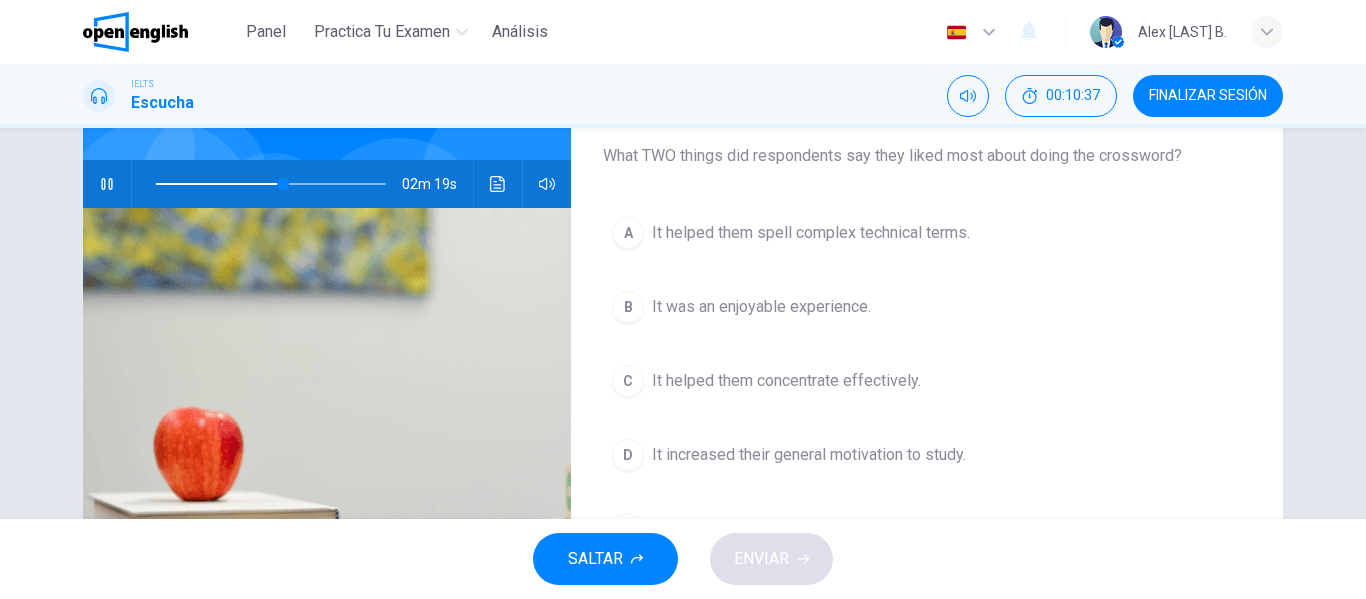 scroll, scrollTop: 156, scrollLeft: 0, axis: vertical 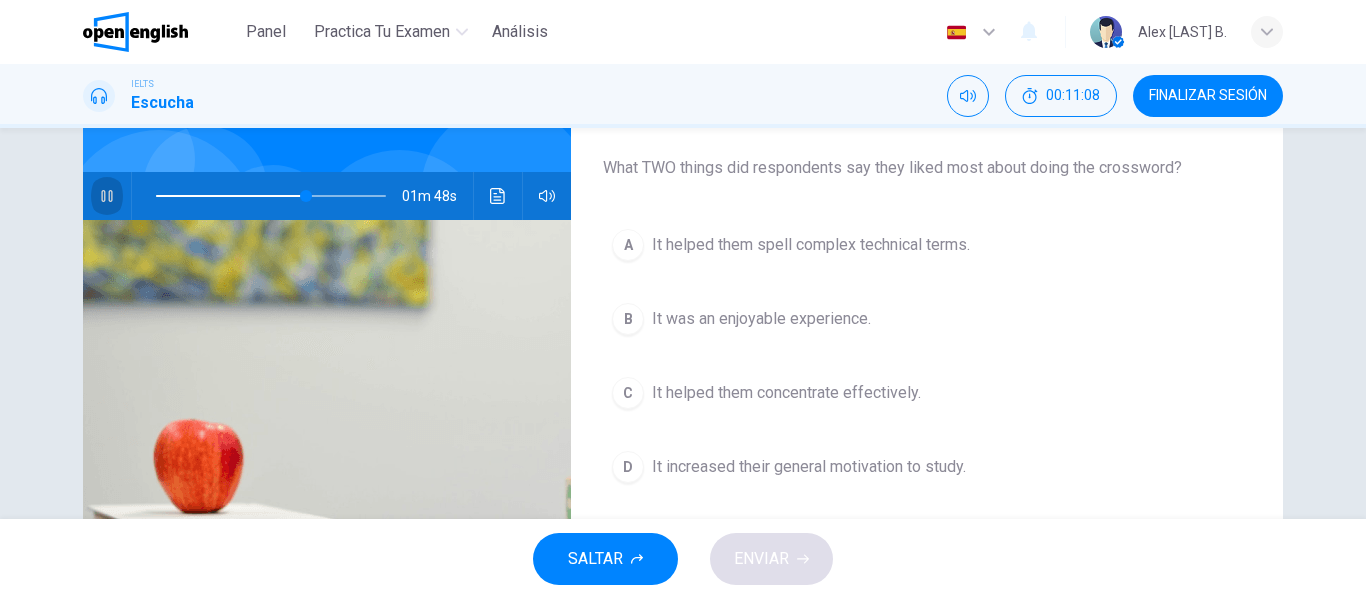 click at bounding box center (107, 196) 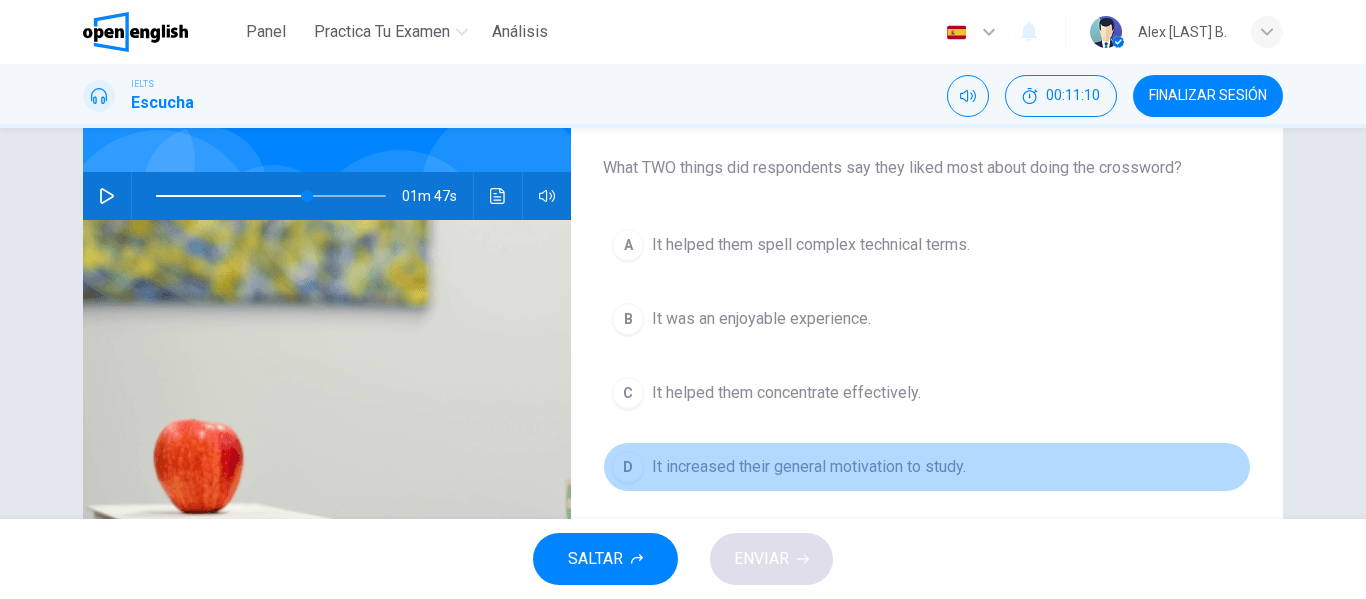 click on "It increased their general motivation to study." at bounding box center (811, 245) 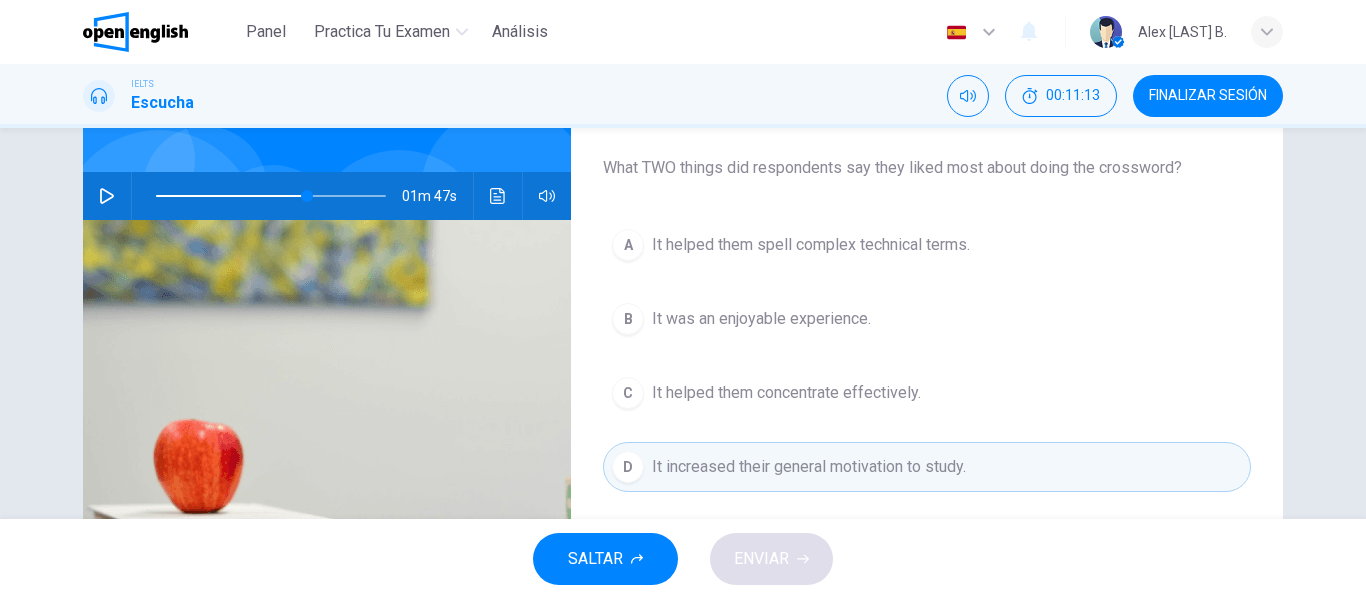 click on "It helped them concentrate effectively." at bounding box center [811, 245] 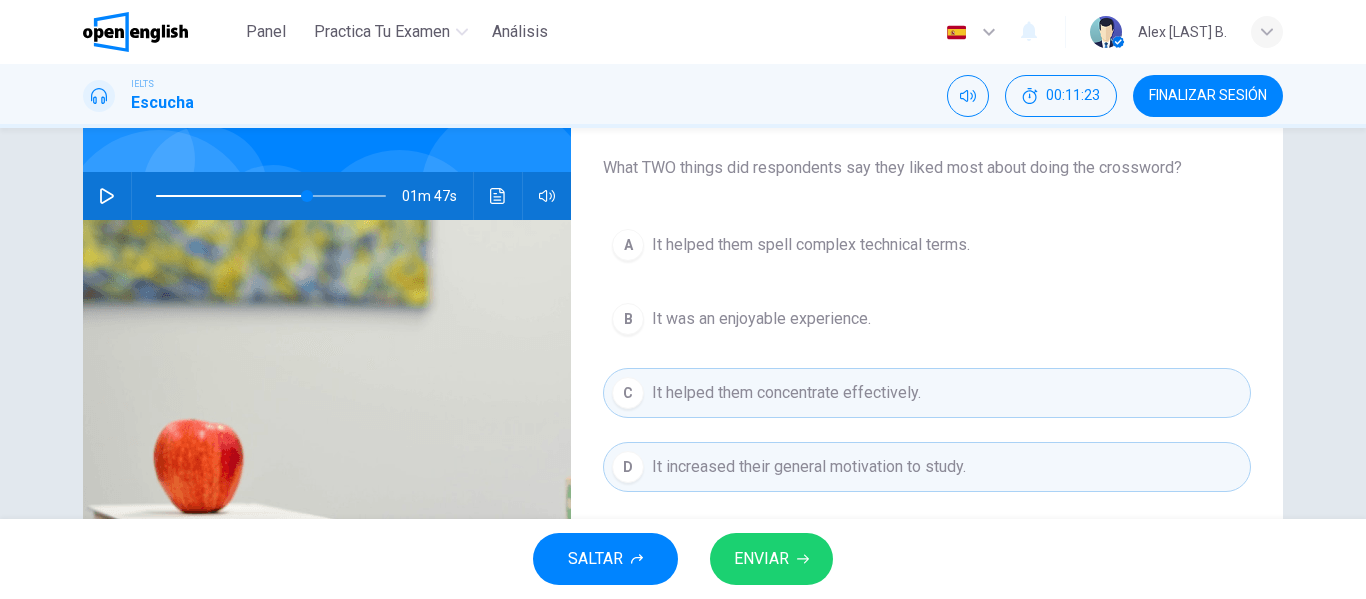 drag, startPoint x: 790, startPoint y: 244, endPoint x: 806, endPoint y: 240, distance: 16.492422 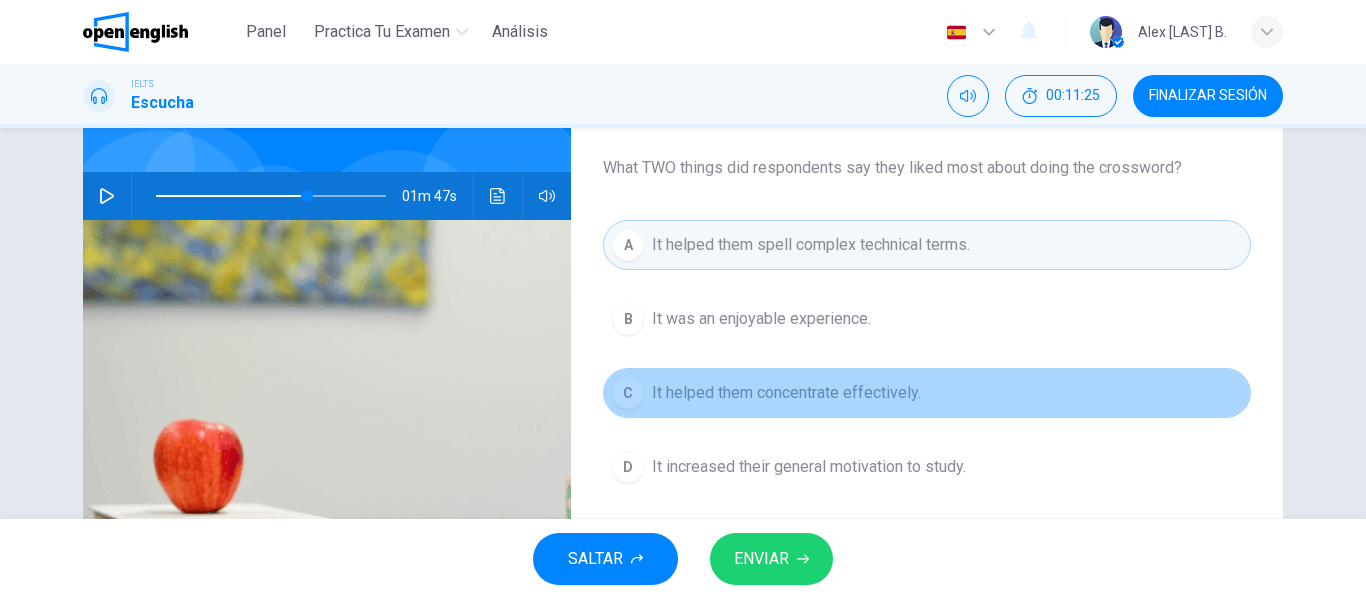 click on "C It helped them concentrate effectively." at bounding box center [927, 393] 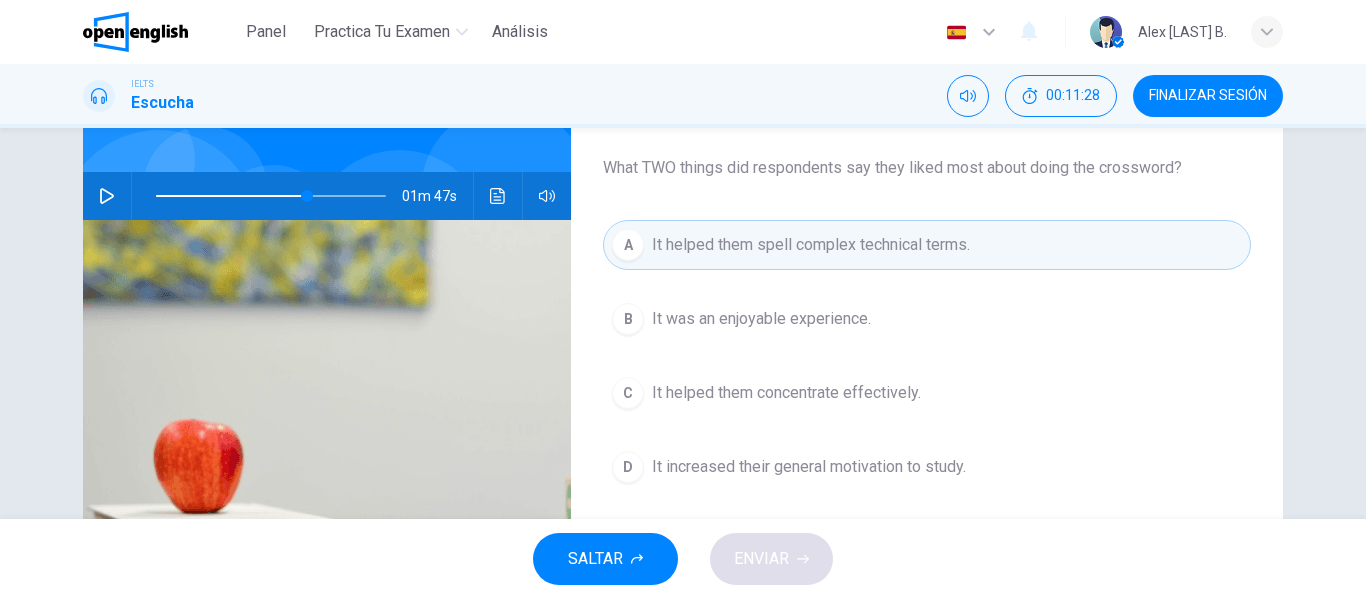 click on "D It increased their general motivation to study." at bounding box center [927, 467] 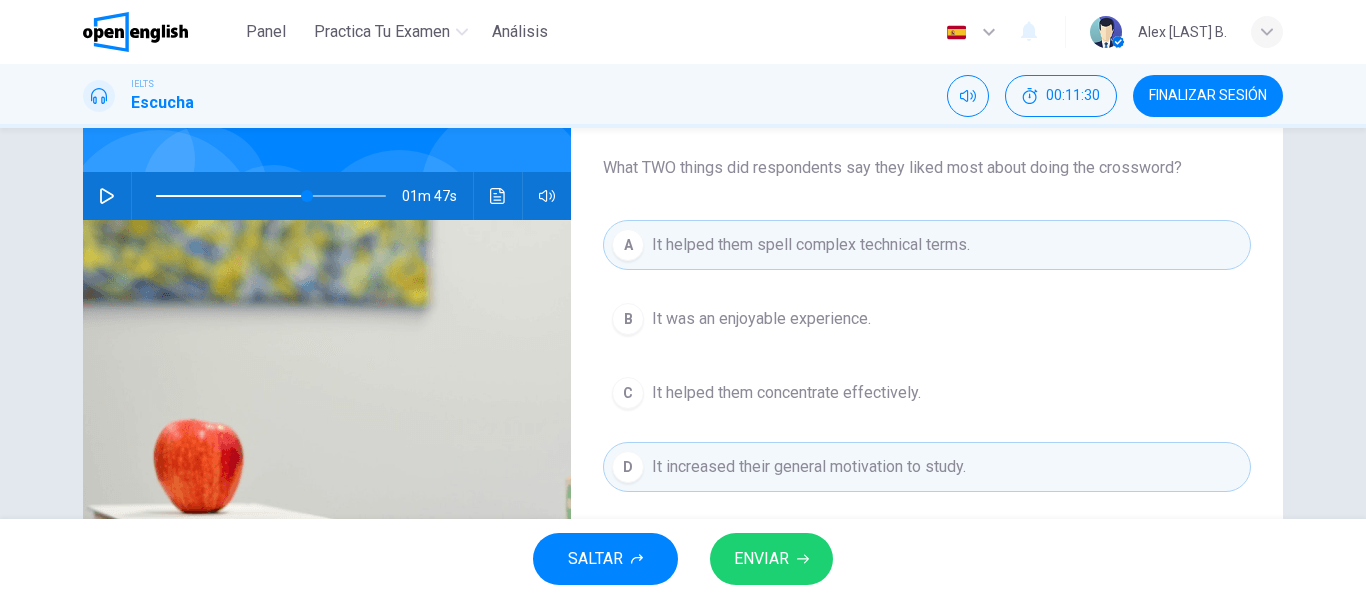 click on "A It helped them spell complex technical terms." at bounding box center (927, 245) 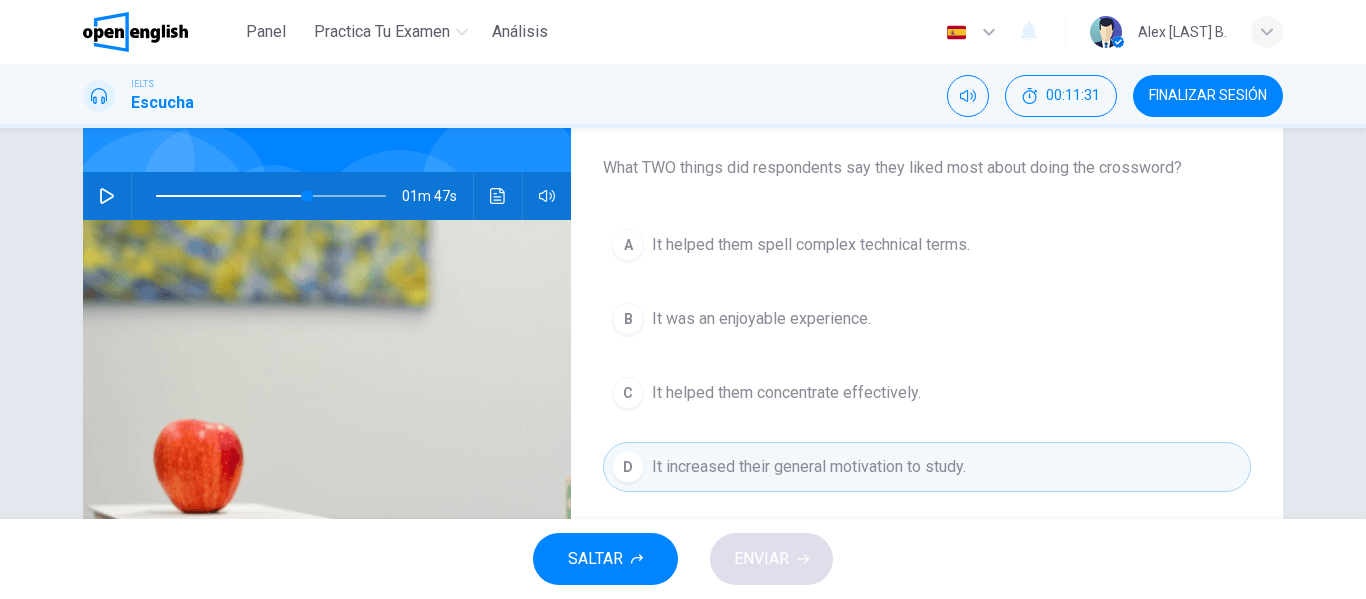 click on "It helped them concentrate effectively." at bounding box center [811, 245] 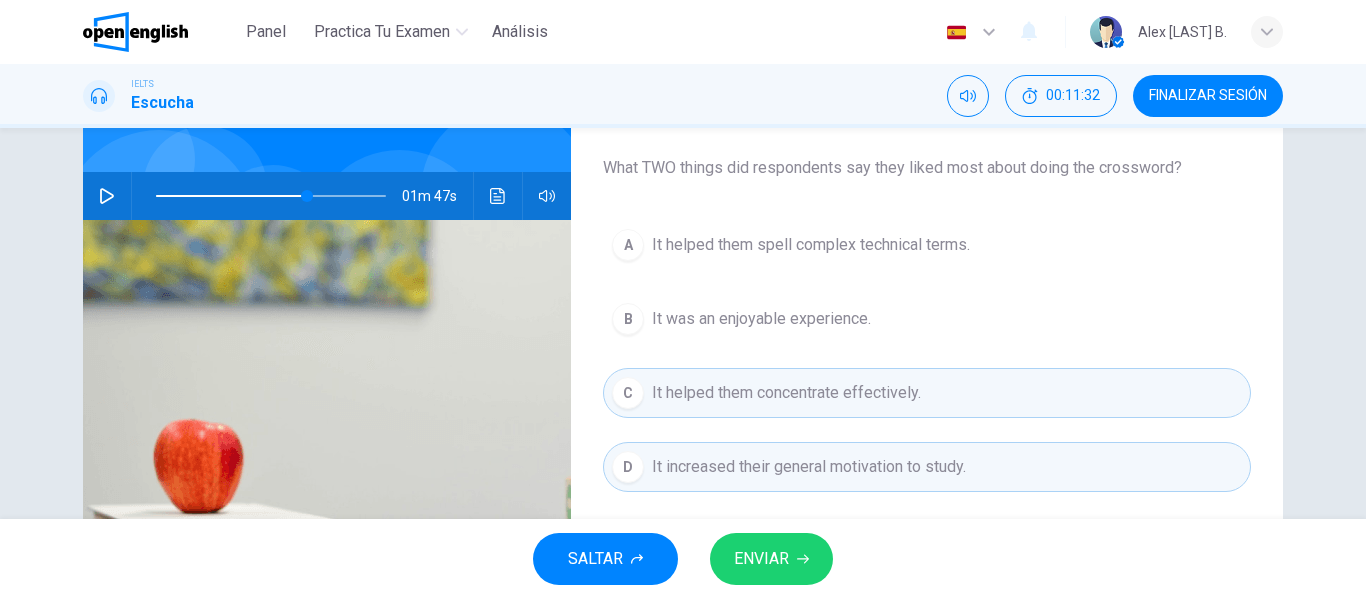 click on "ENVIAR" at bounding box center (771, 559) 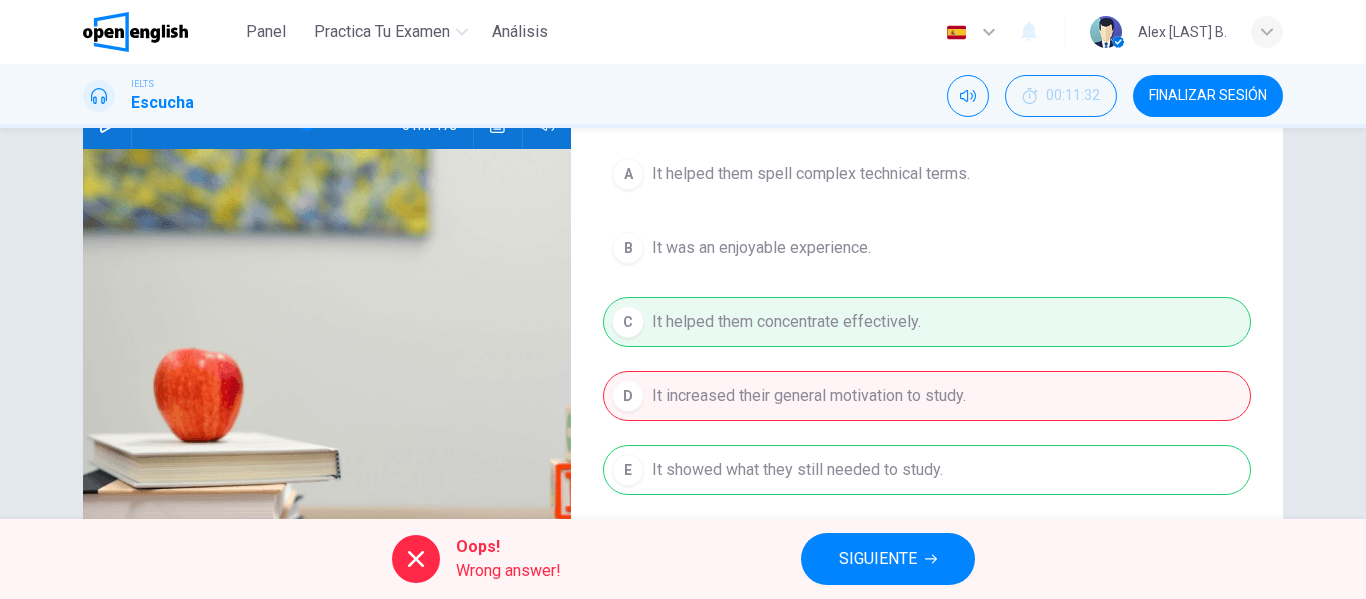 scroll, scrollTop: 256, scrollLeft: 0, axis: vertical 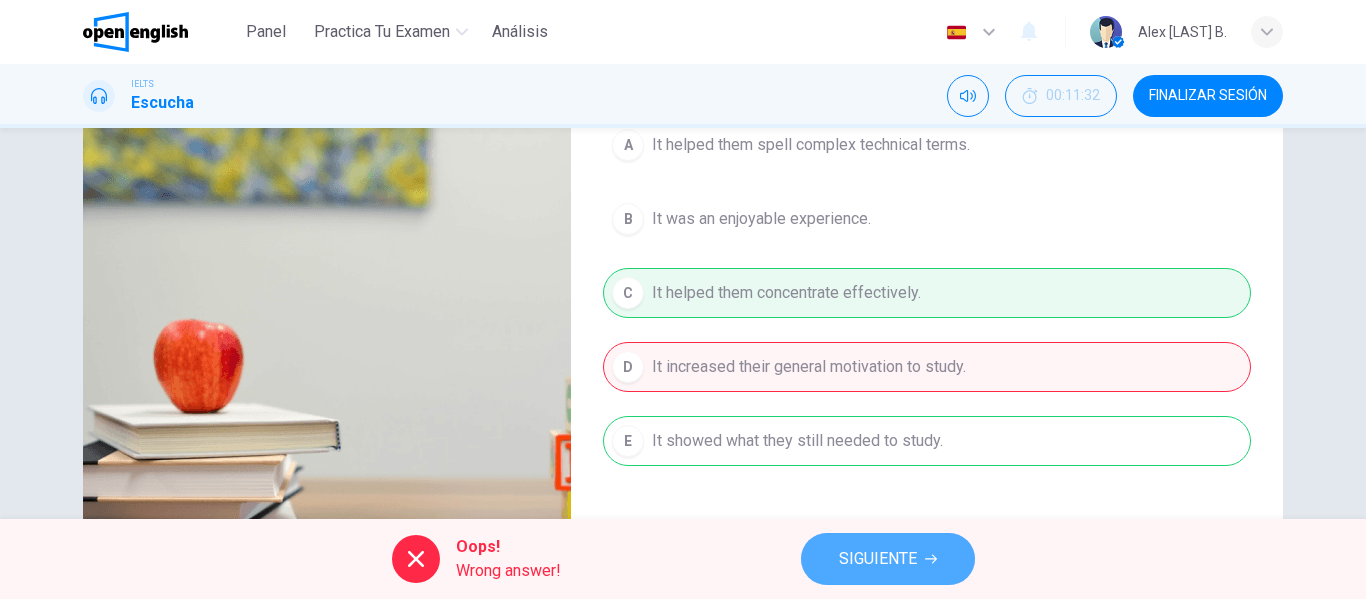 click on "SIGUIENTE" at bounding box center [888, 559] 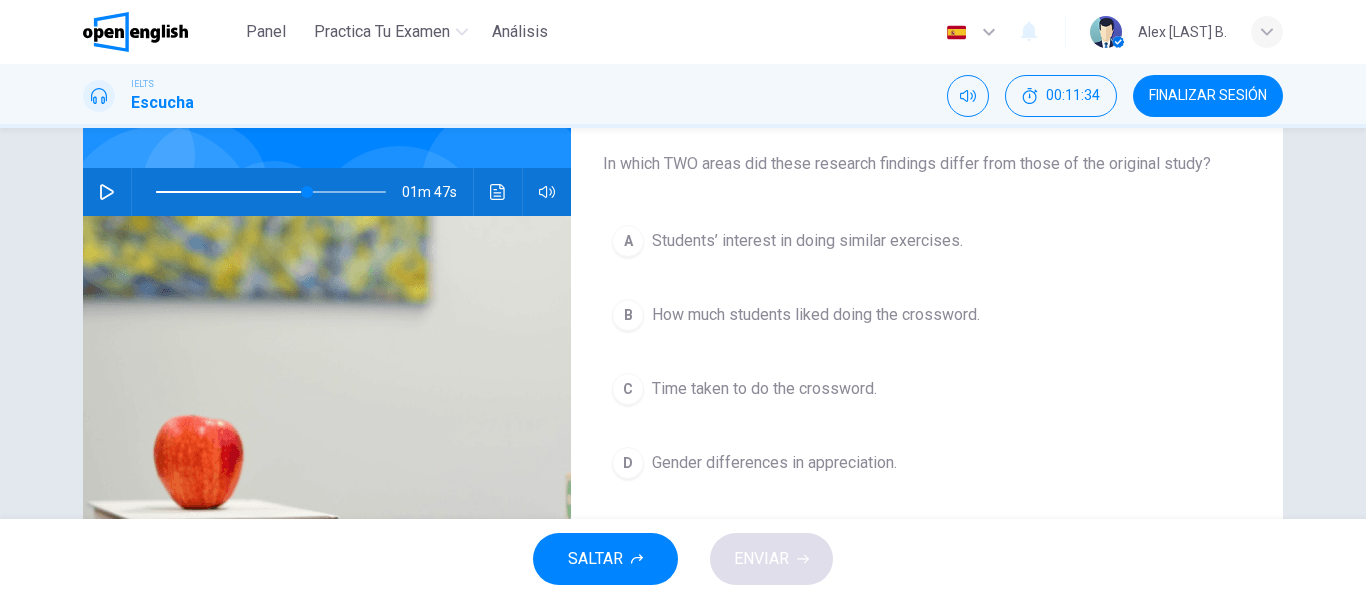 scroll, scrollTop: 156, scrollLeft: 0, axis: vertical 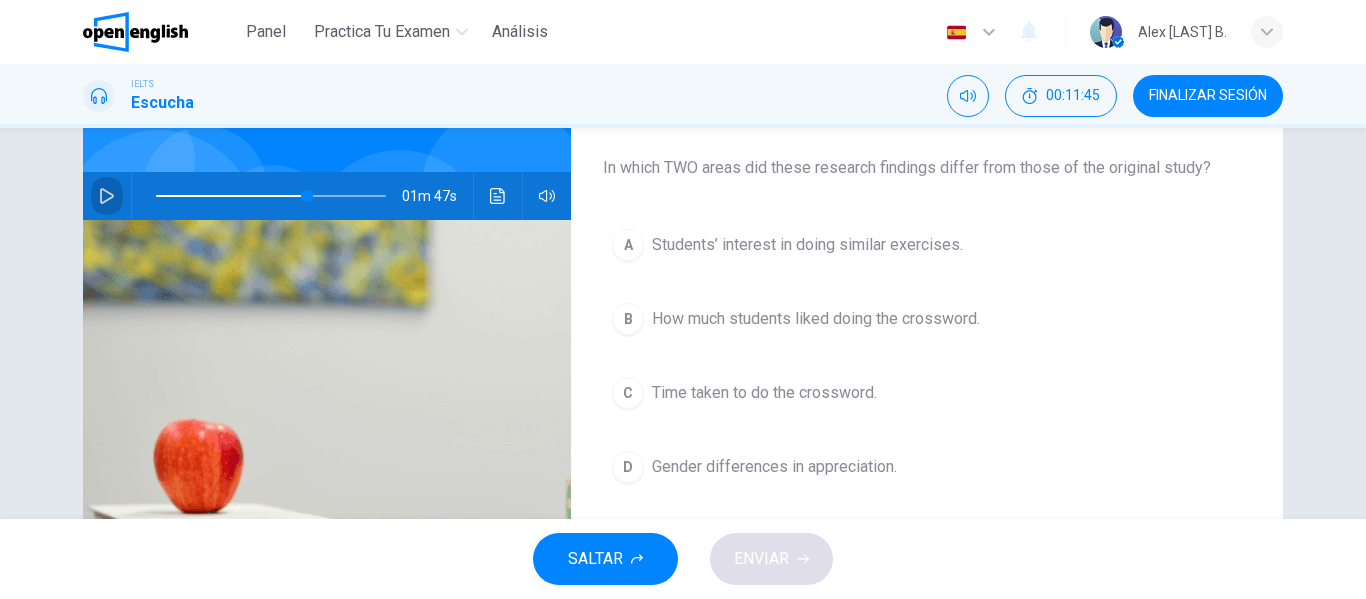 click at bounding box center [107, 196] 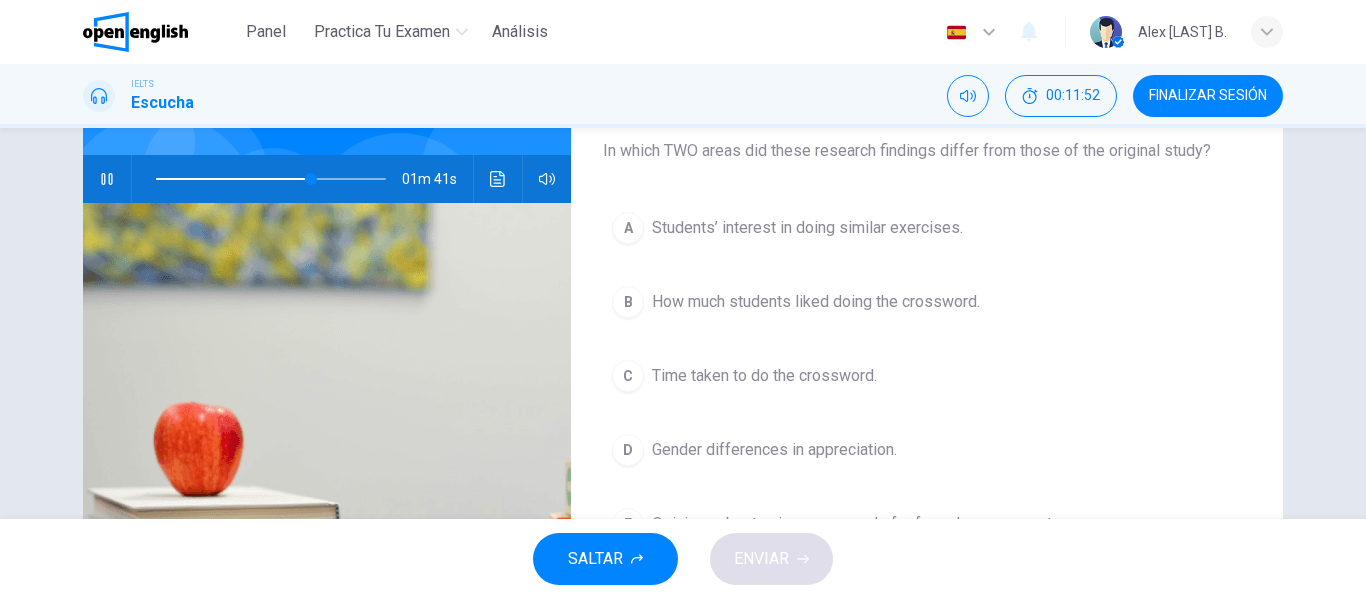 scroll, scrollTop: 175, scrollLeft: 0, axis: vertical 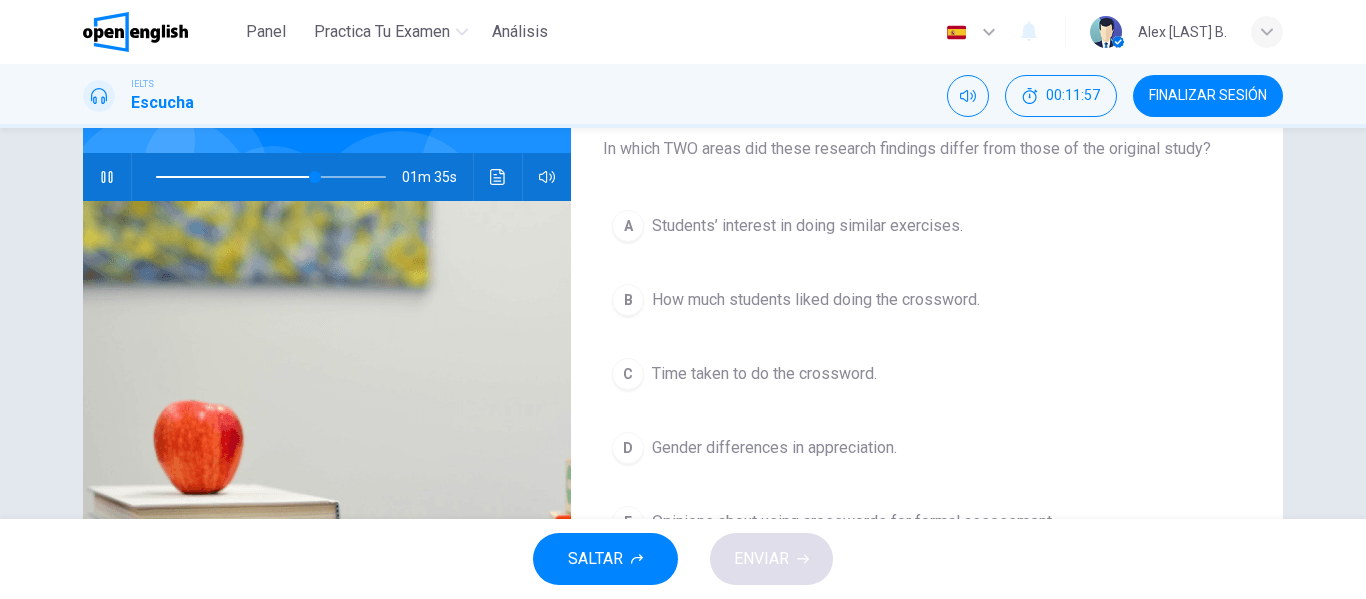 click at bounding box center (106, 177) 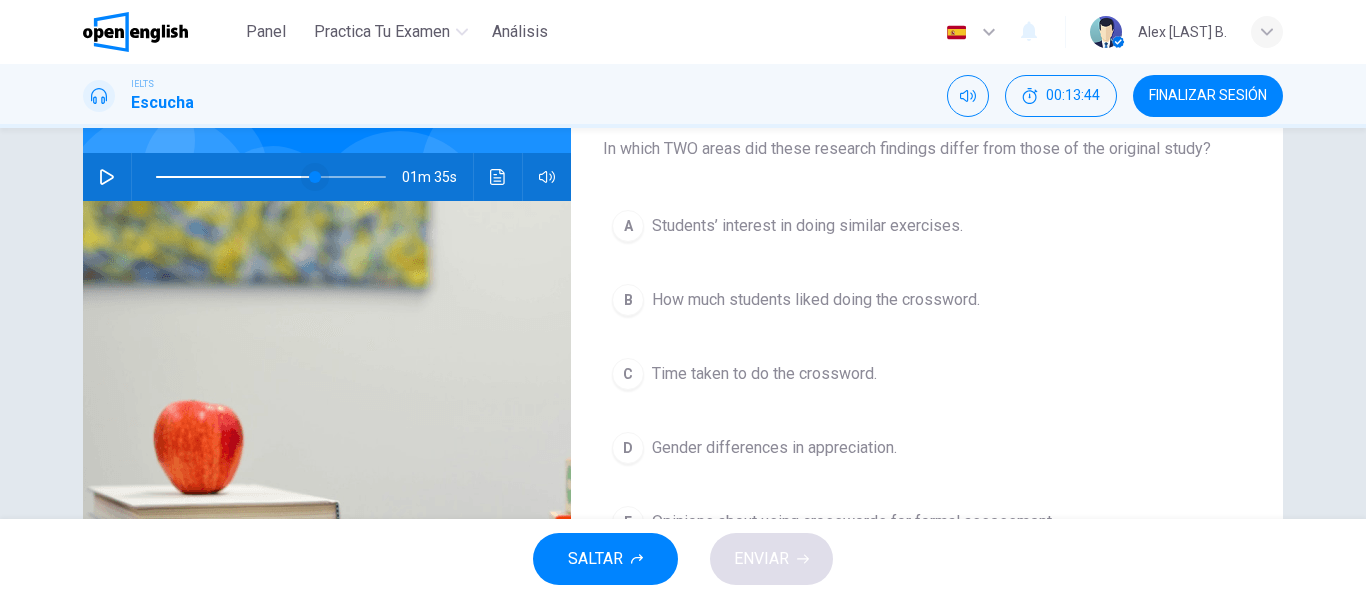 click at bounding box center [315, 177] 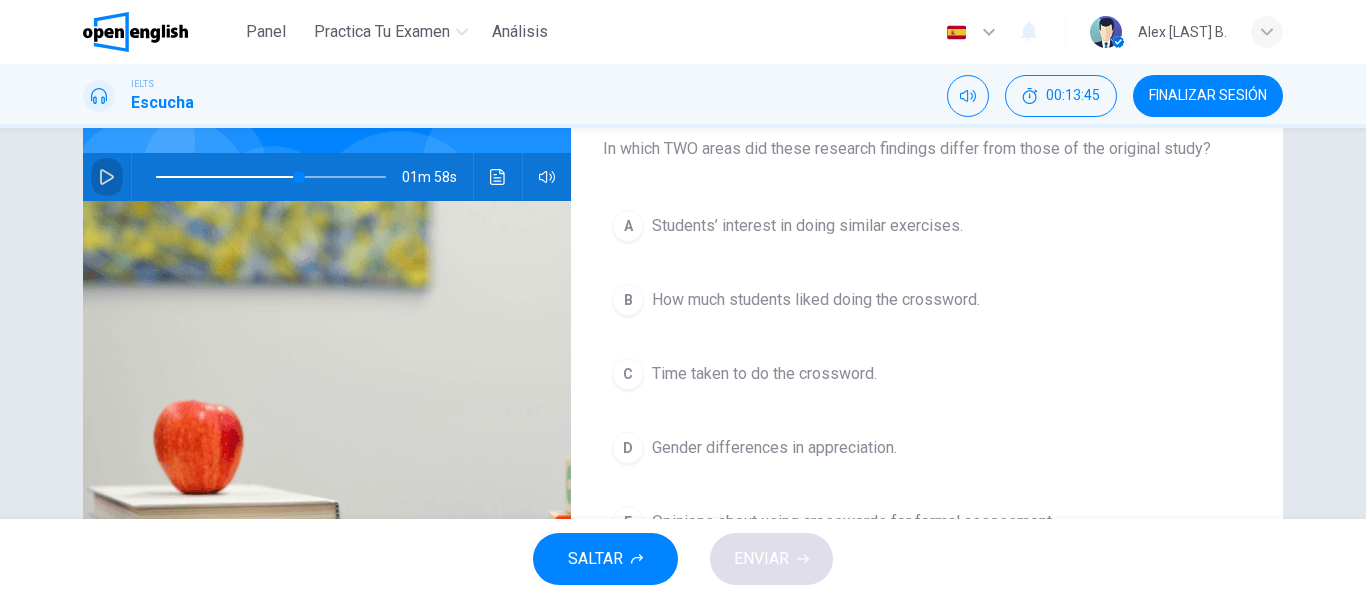 click at bounding box center (107, 177) 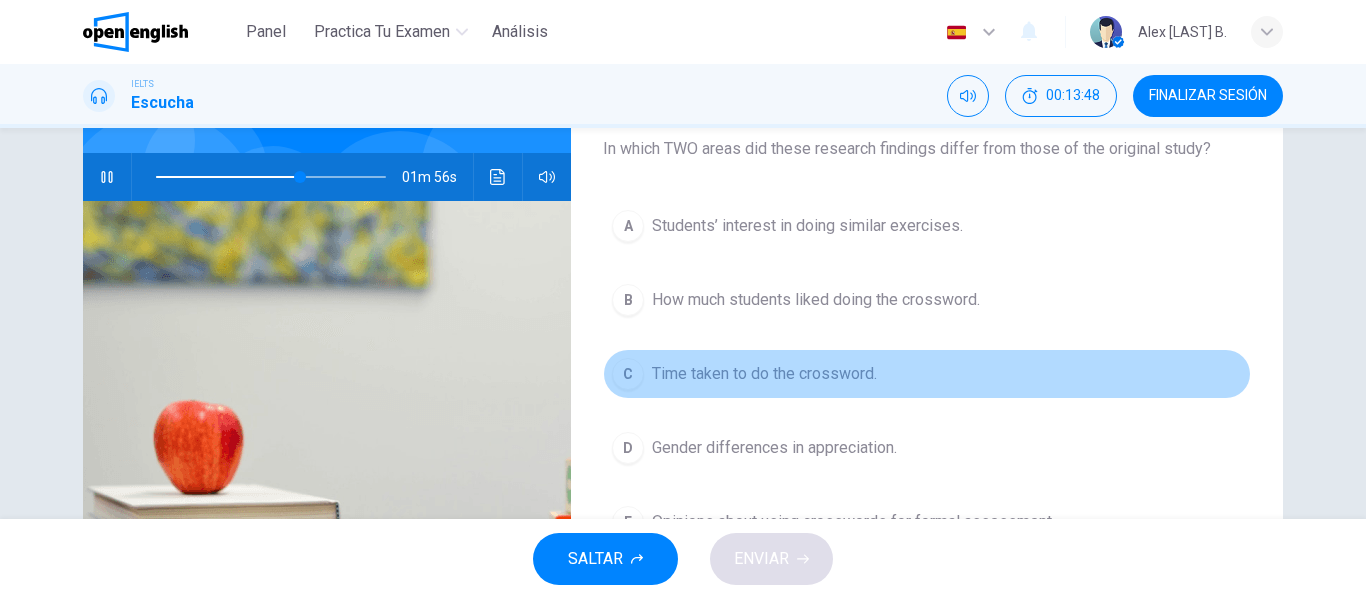 click on "C Time taken to do the crossword." at bounding box center (927, 374) 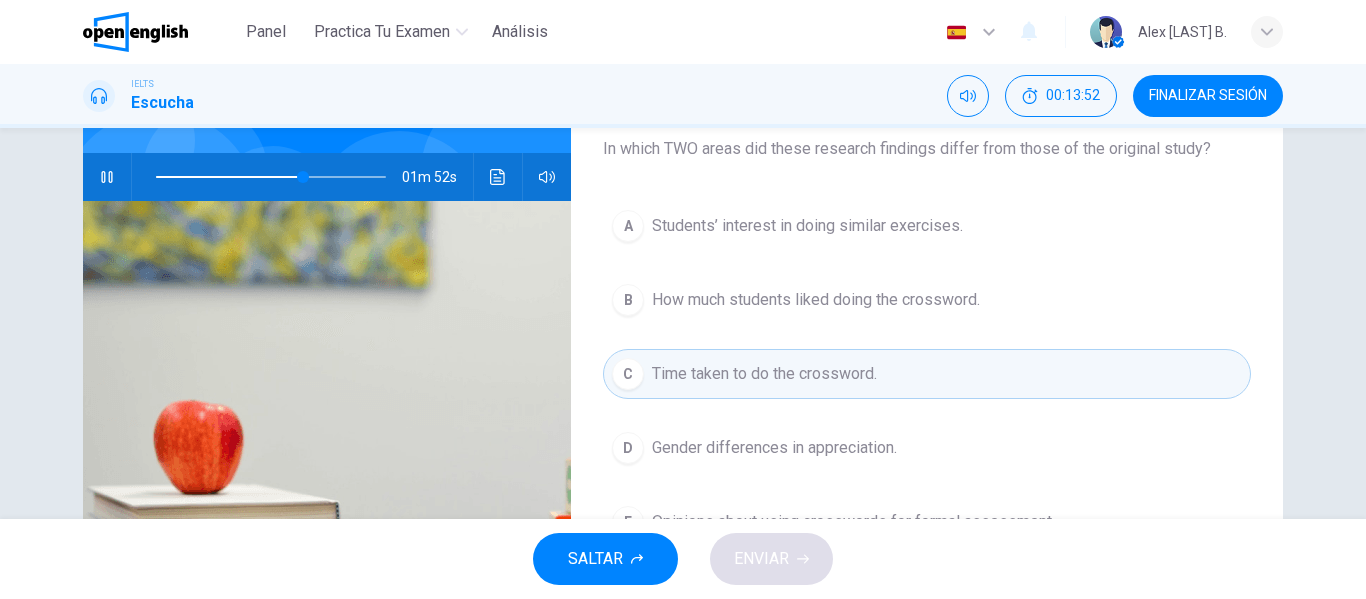 type 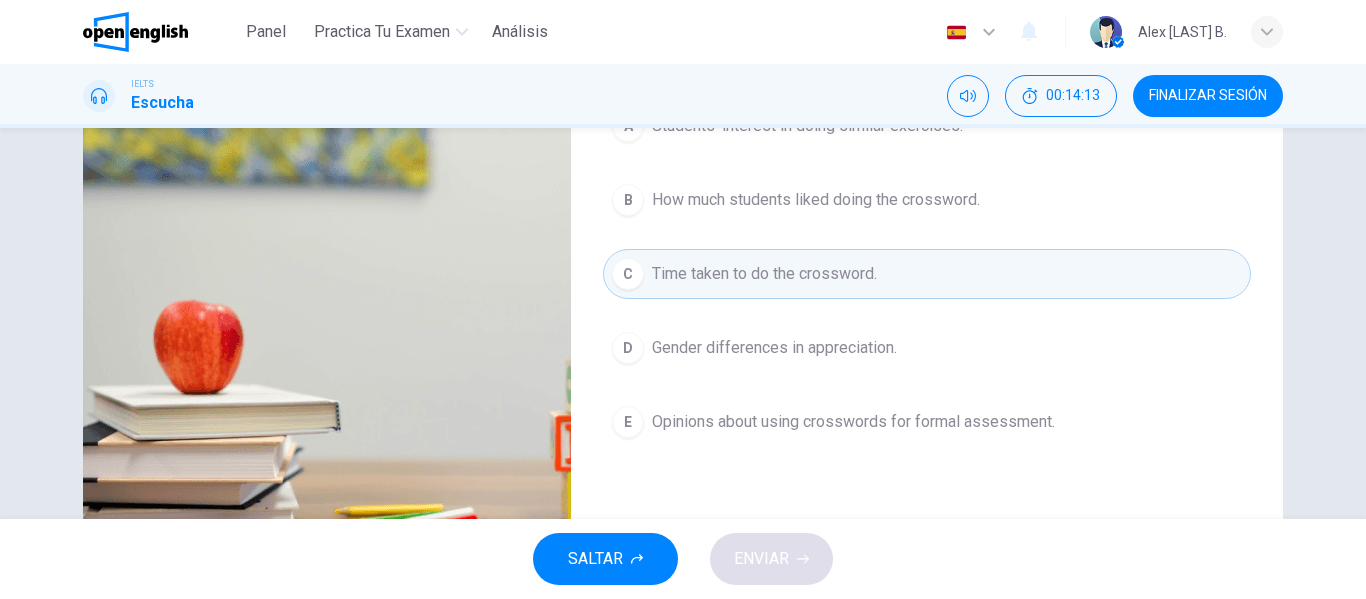 scroll, scrollTop: 175, scrollLeft: 0, axis: vertical 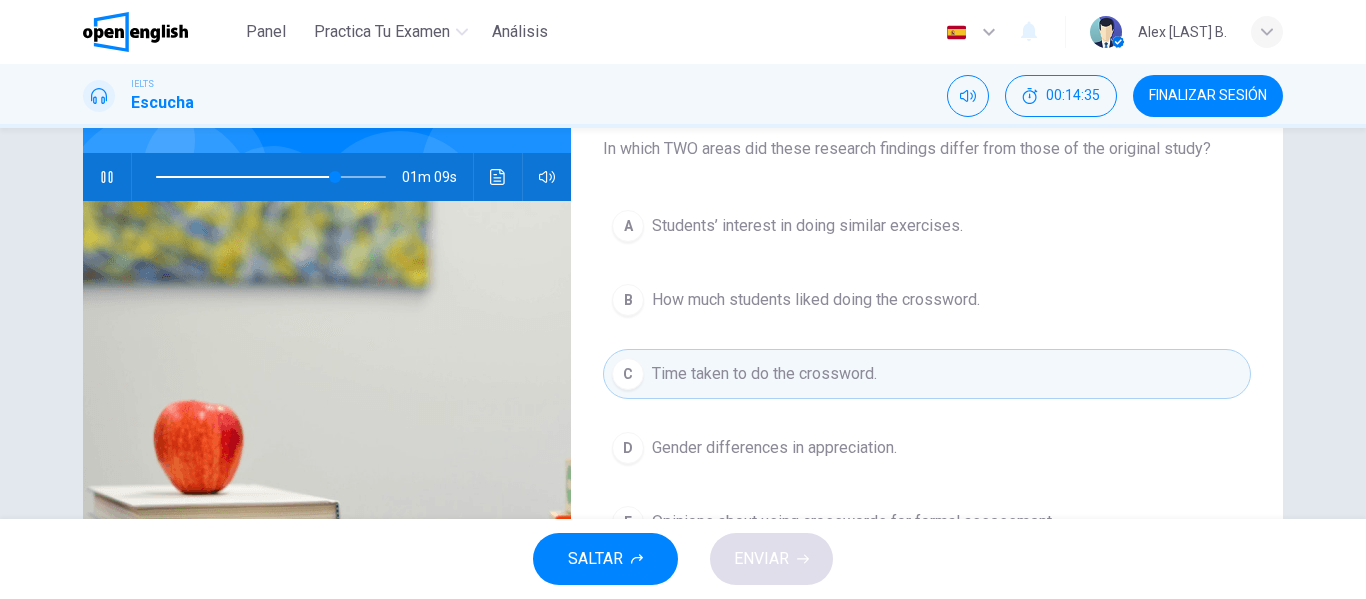 click at bounding box center (107, 177) 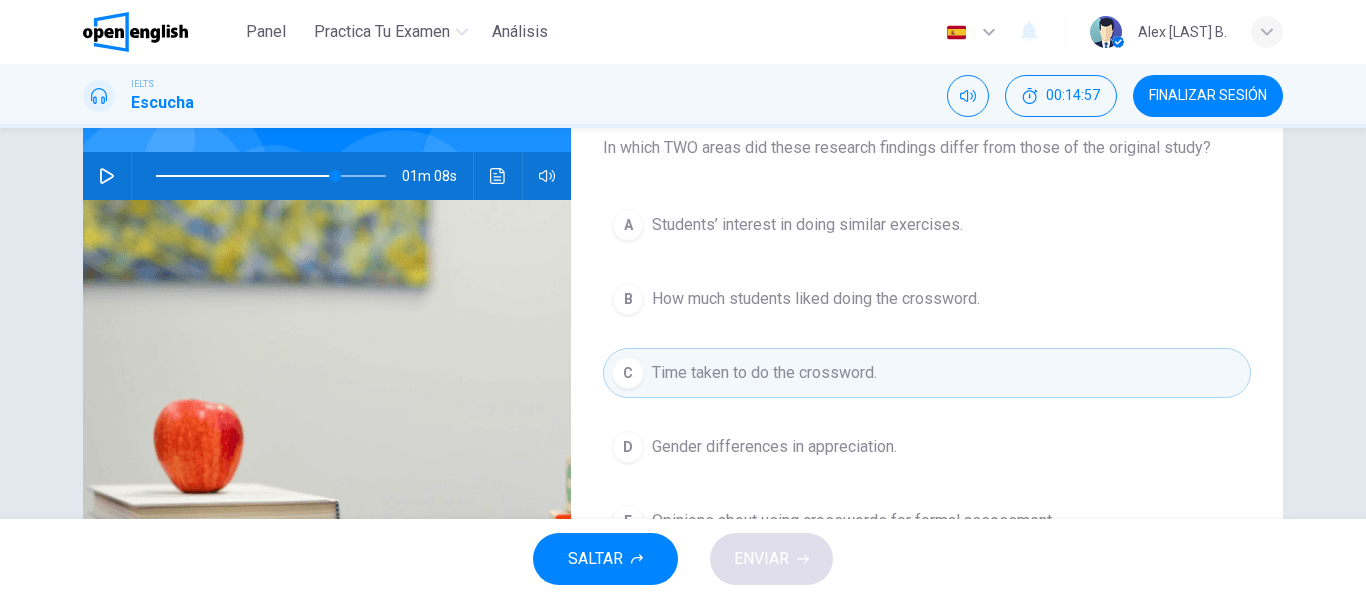 scroll, scrollTop: 175, scrollLeft: 0, axis: vertical 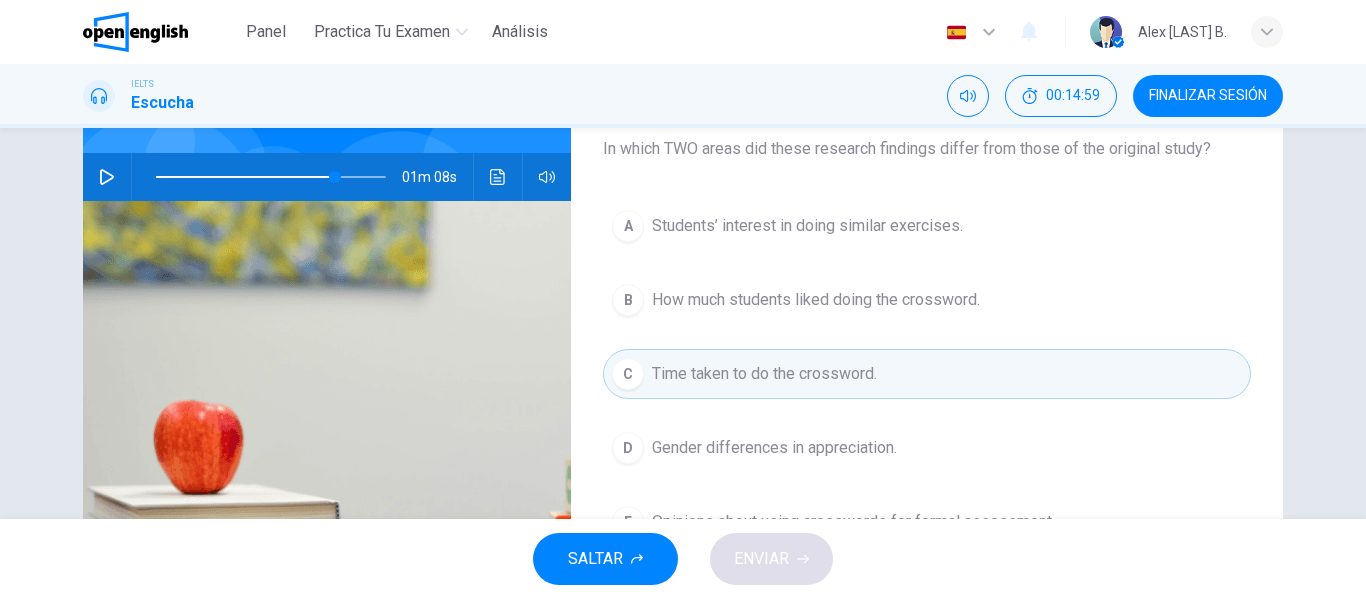 click on "Question 6 Choose TWO letters, A-E In which TWO areas did these research findings differ from those of the original study? A Students’ interest in doing similar exercises. B How much students liked doing the crossword. C Time taken to do the crossword. D Gender differences in appreciation. E Opinions about using crosswords for formal assessment. Undergraduate Seminar 01m 08s" at bounding box center (683, 340) 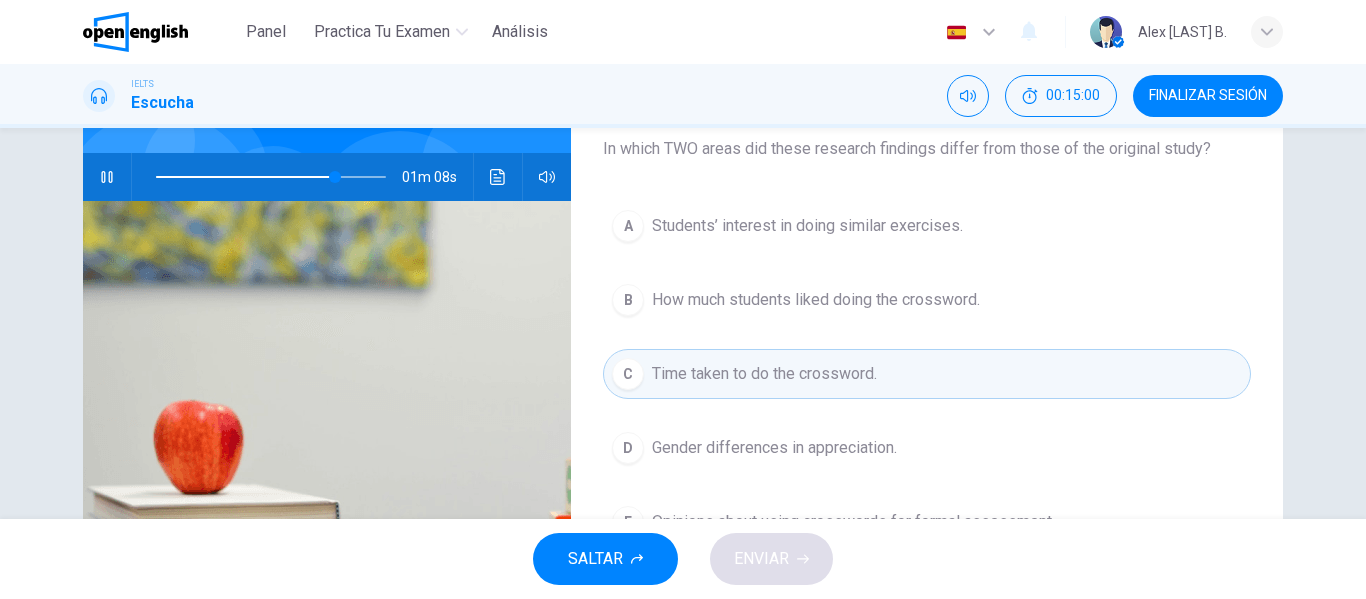 scroll, scrollTop: 275, scrollLeft: 0, axis: vertical 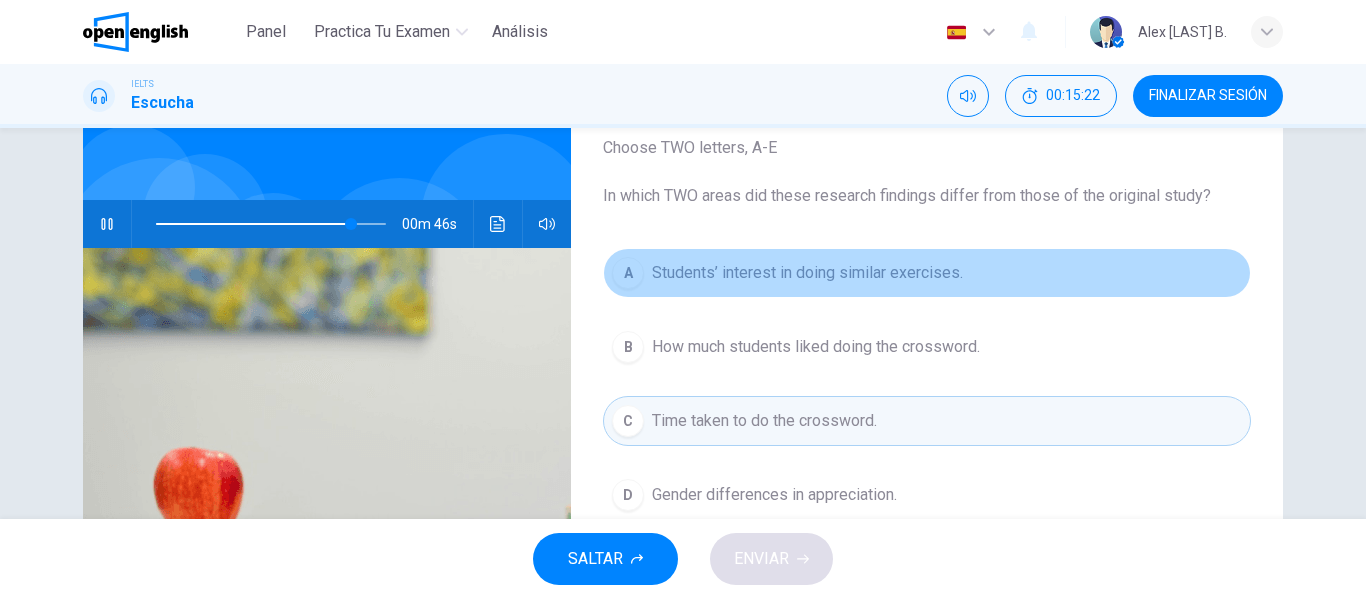 click on "A Students’ interest in doing similar exercises." at bounding box center [927, 273] 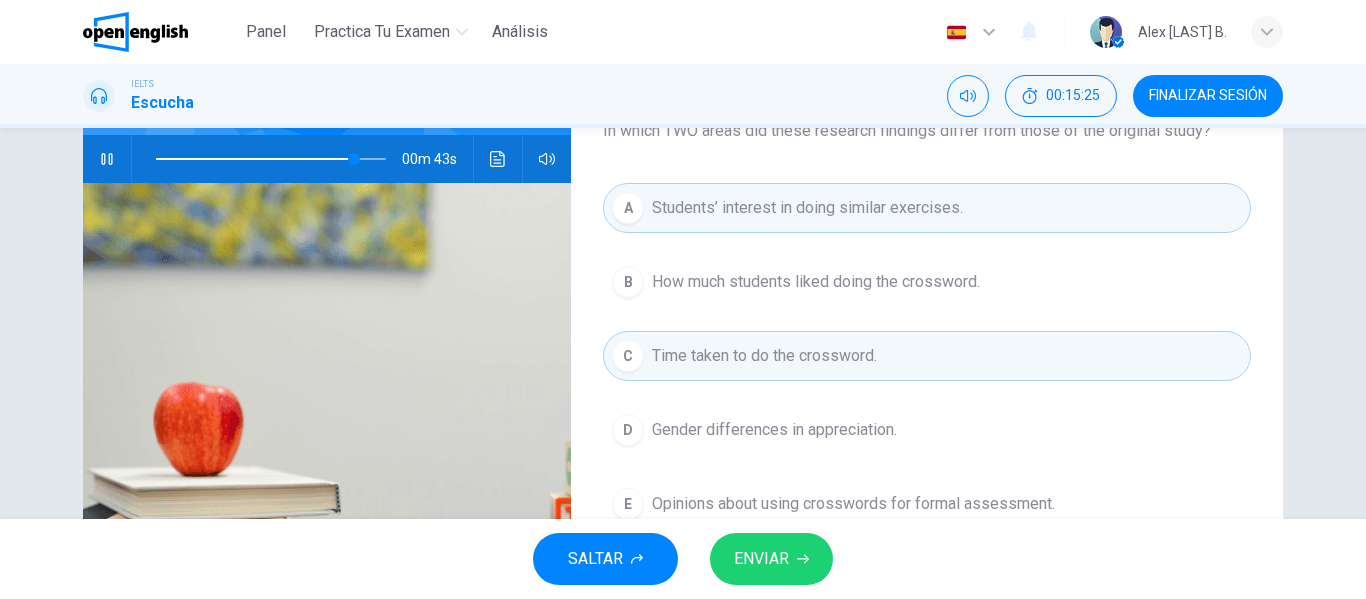 scroll, scrollTop: 228, scrollLeft: 0, axis: vertical 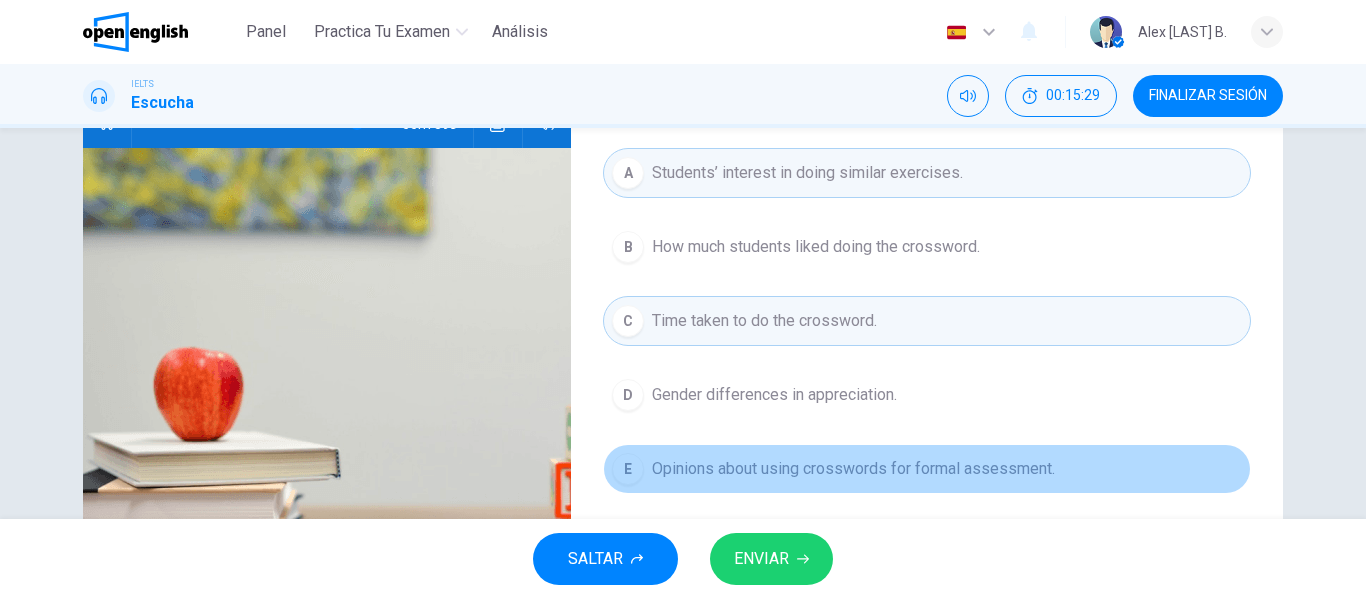 click on "Opinions about using crosswords for formal assessment." at bounding box center (816, 247) 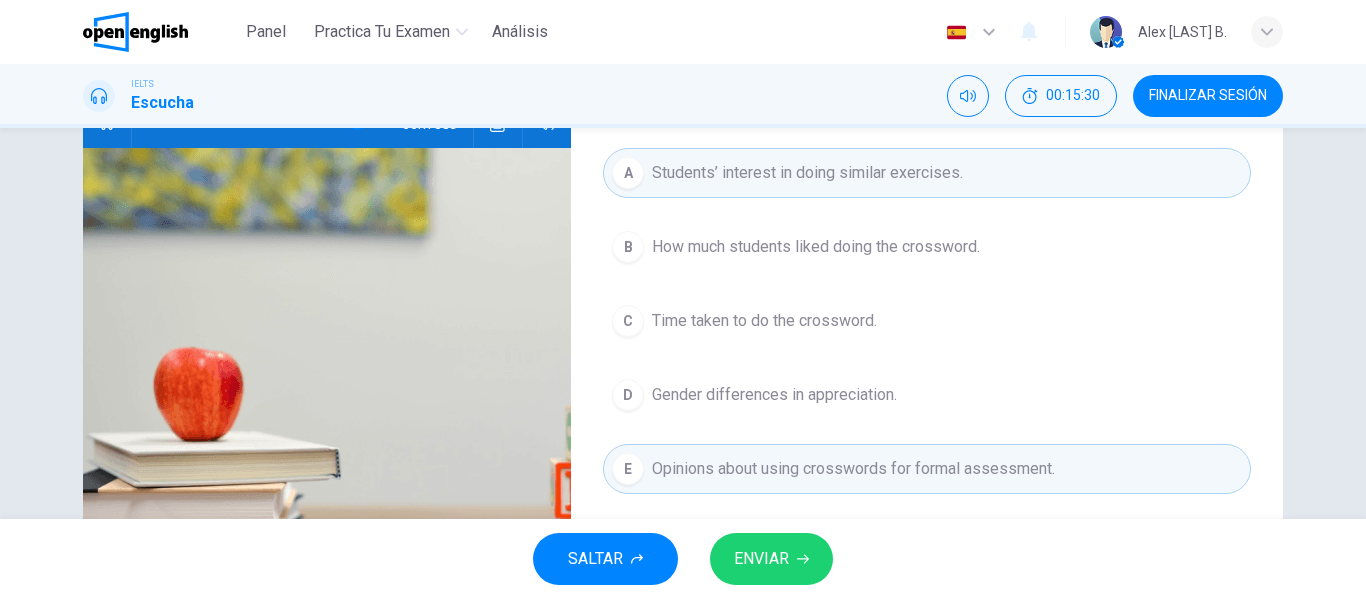 click on "Time taken to do the crossword." at bounding box center [816, 247] 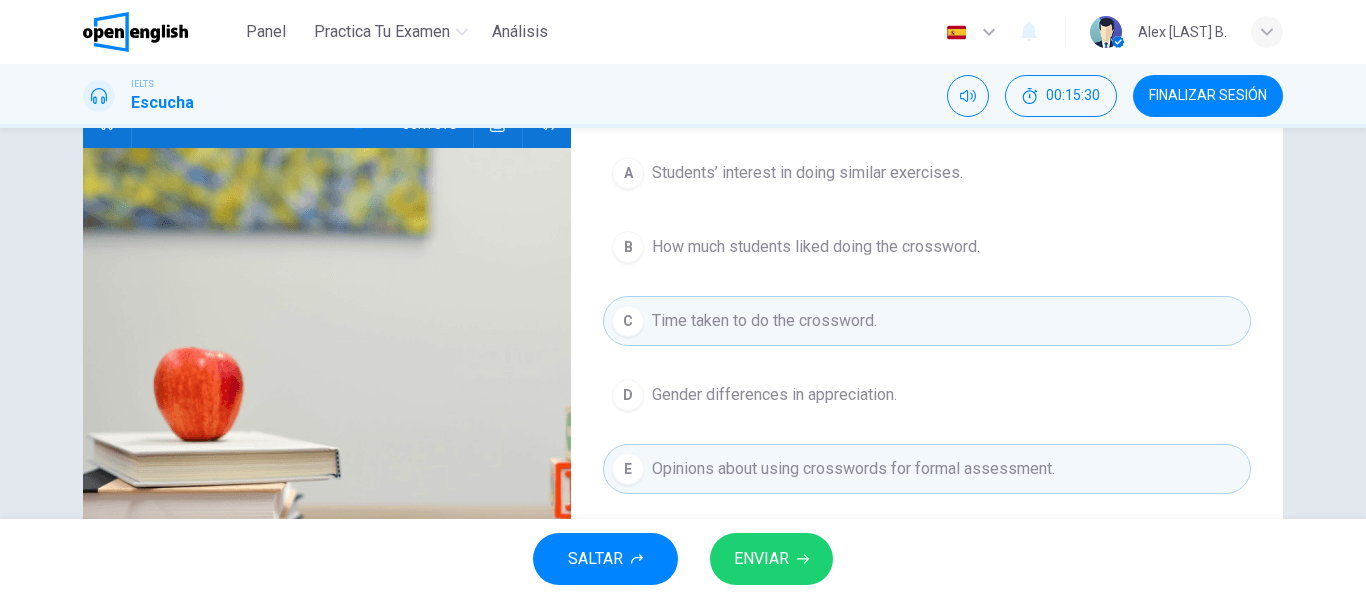 click on "Time taken to do the crossword." at bounding box center (764, 321) 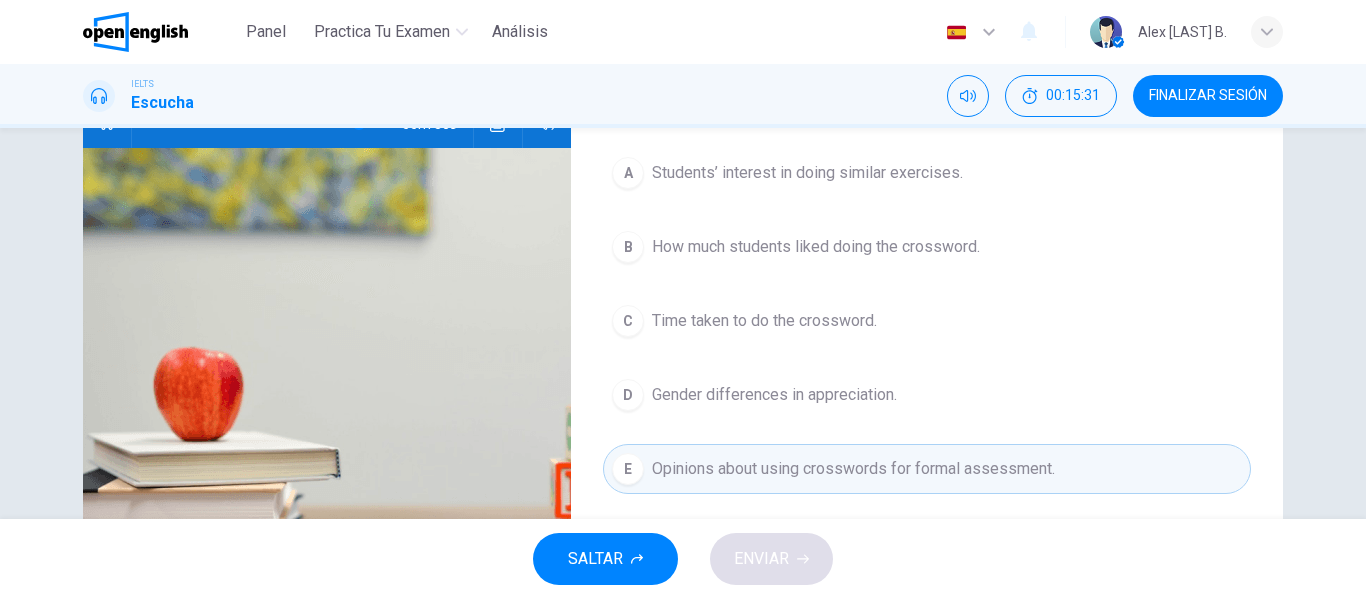 click on "Students’ interest in doing similar exercises." at bounding box center (807, 173) 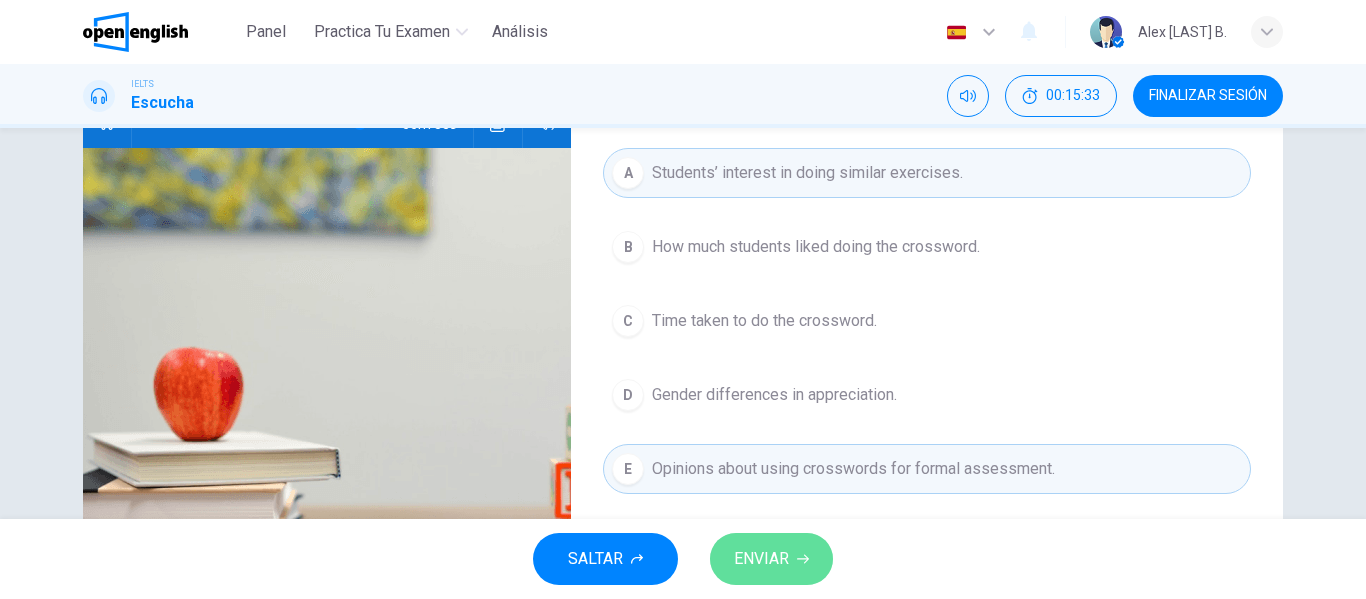 click on "ENVIAR" at bounding box center [761, 559] 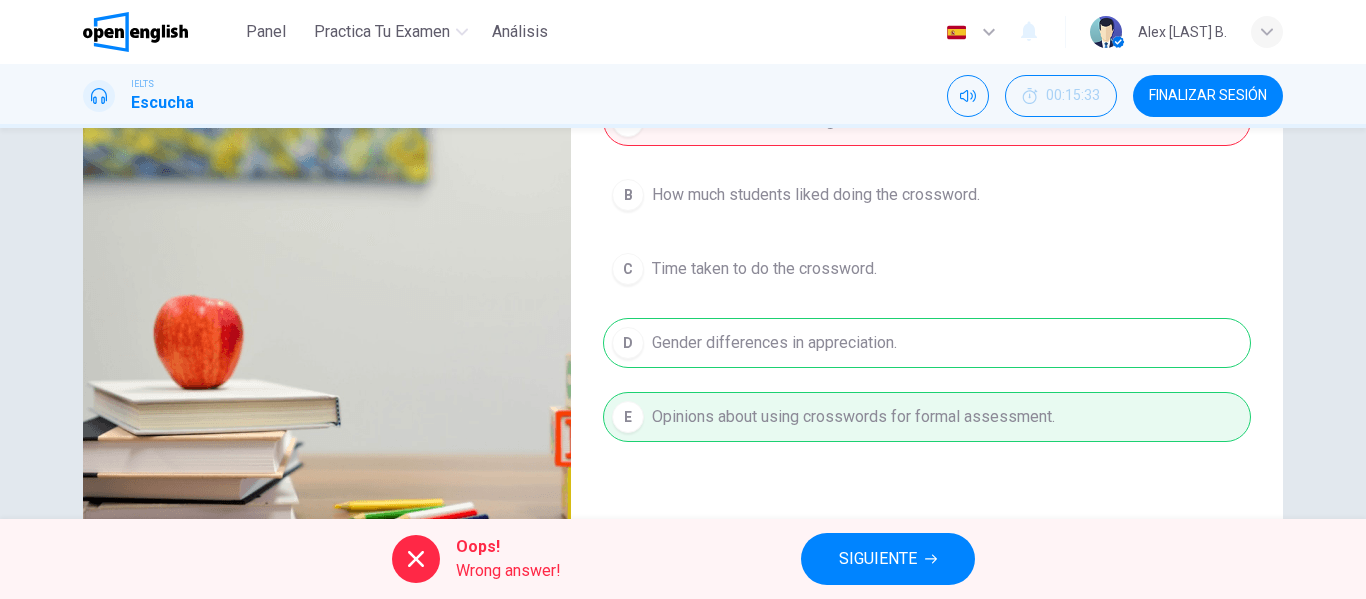 scroll, scrollTop: 184, scrollLeft: 0, axis: vertical 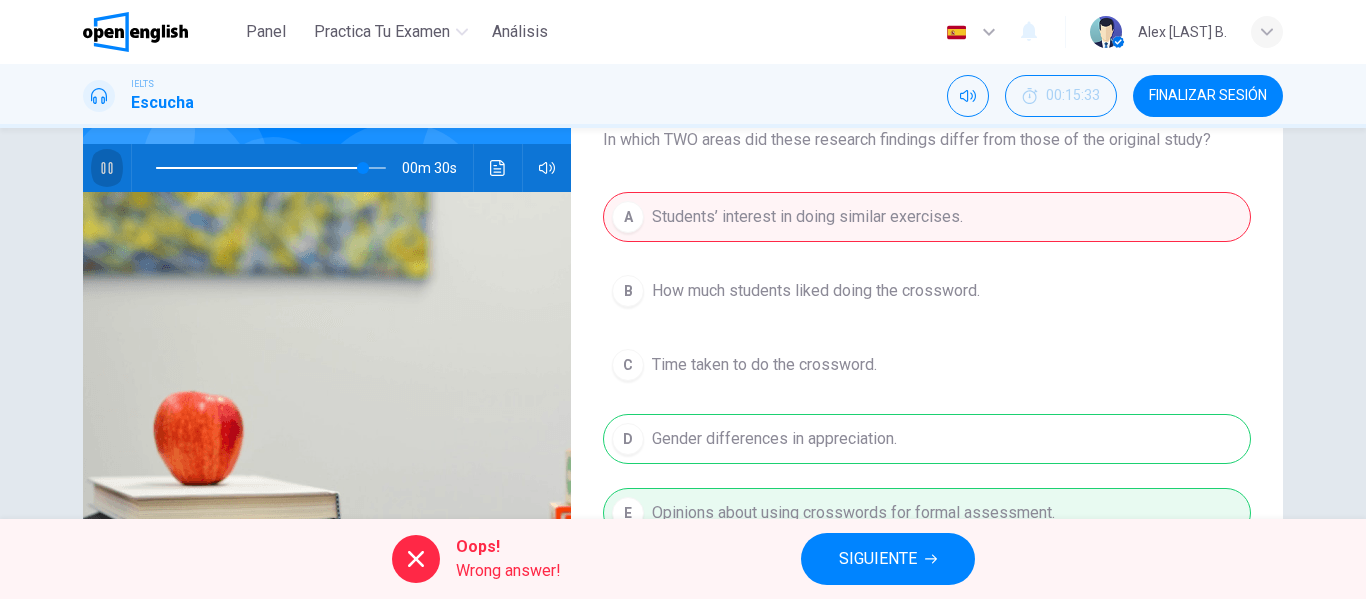 click at bounding box center (107, 168) 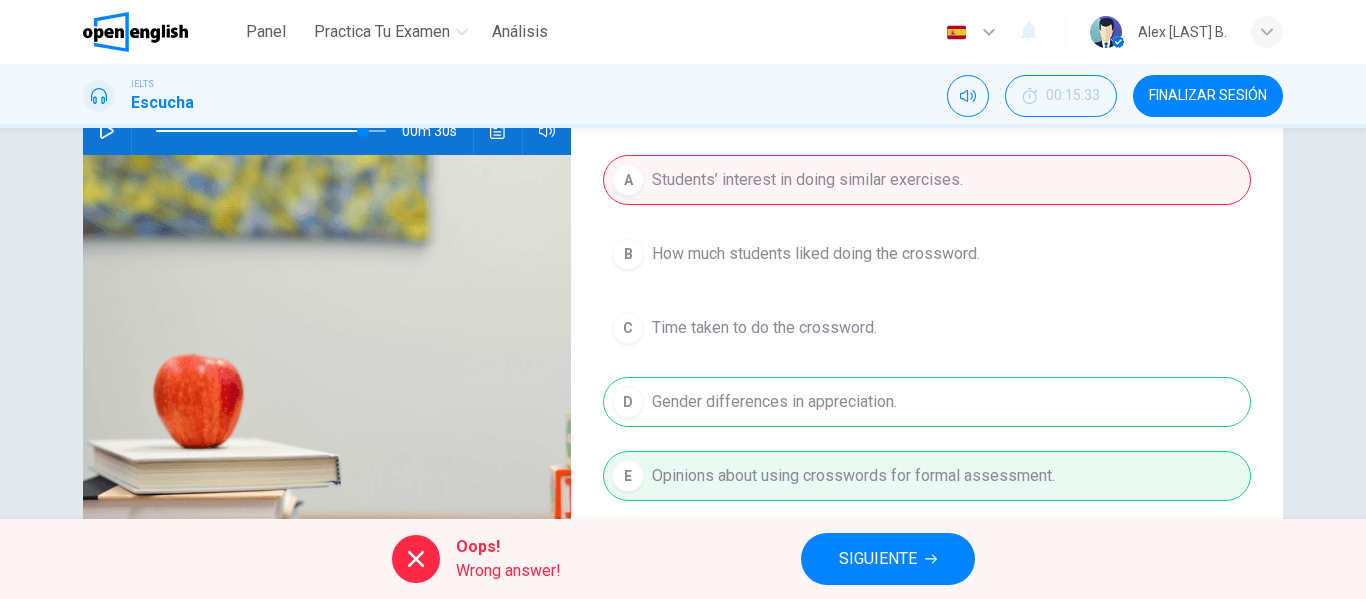scroll, scrollTop: 284, scrollLeft: 0, axis: vertical 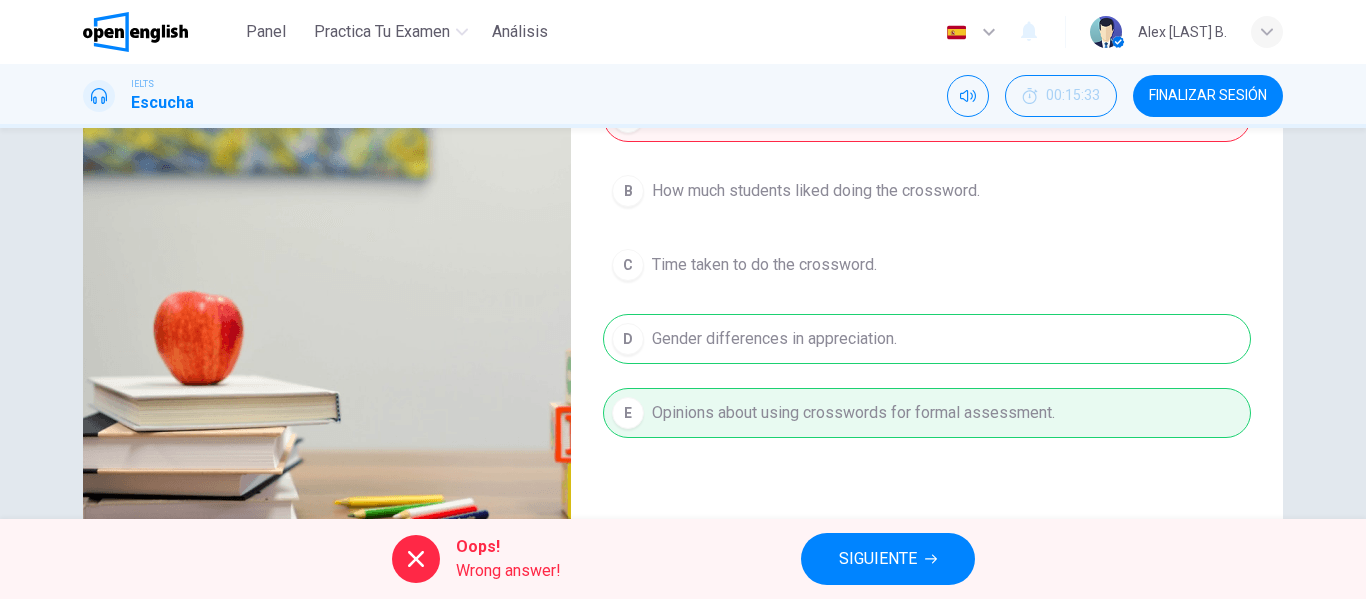 click on "SIGUIENTE" at bounding box center (878, 559) 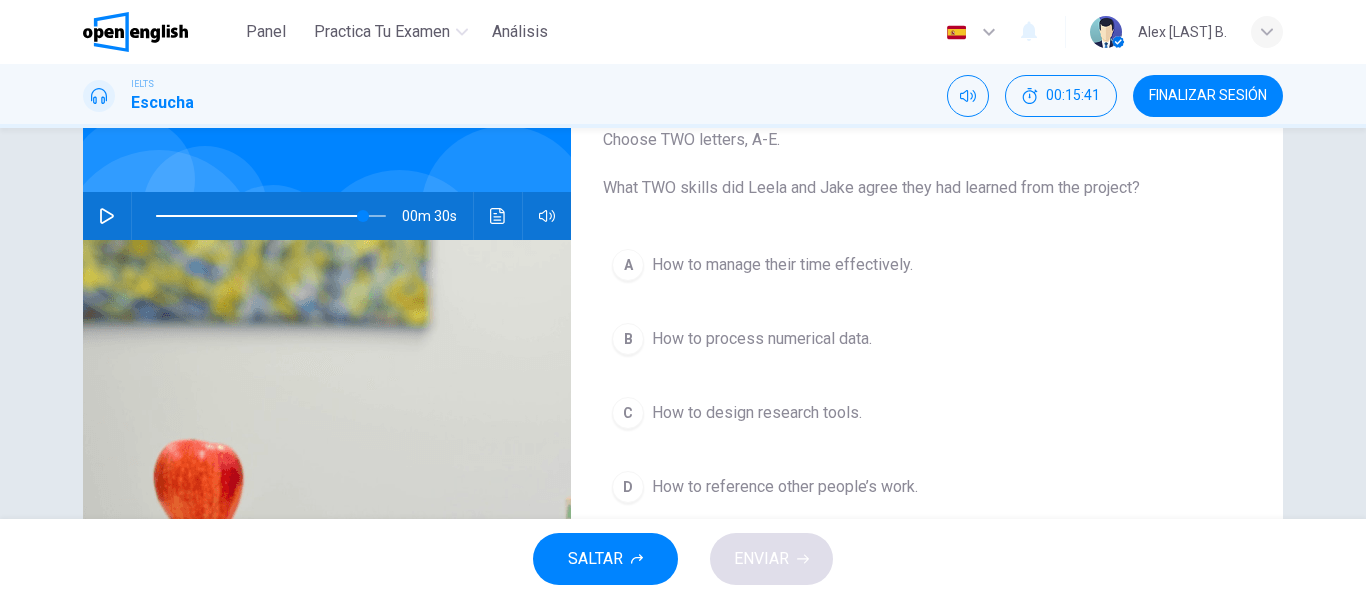 scroll, scrollTop: 184, scrollLeft: 0, axis: vertical 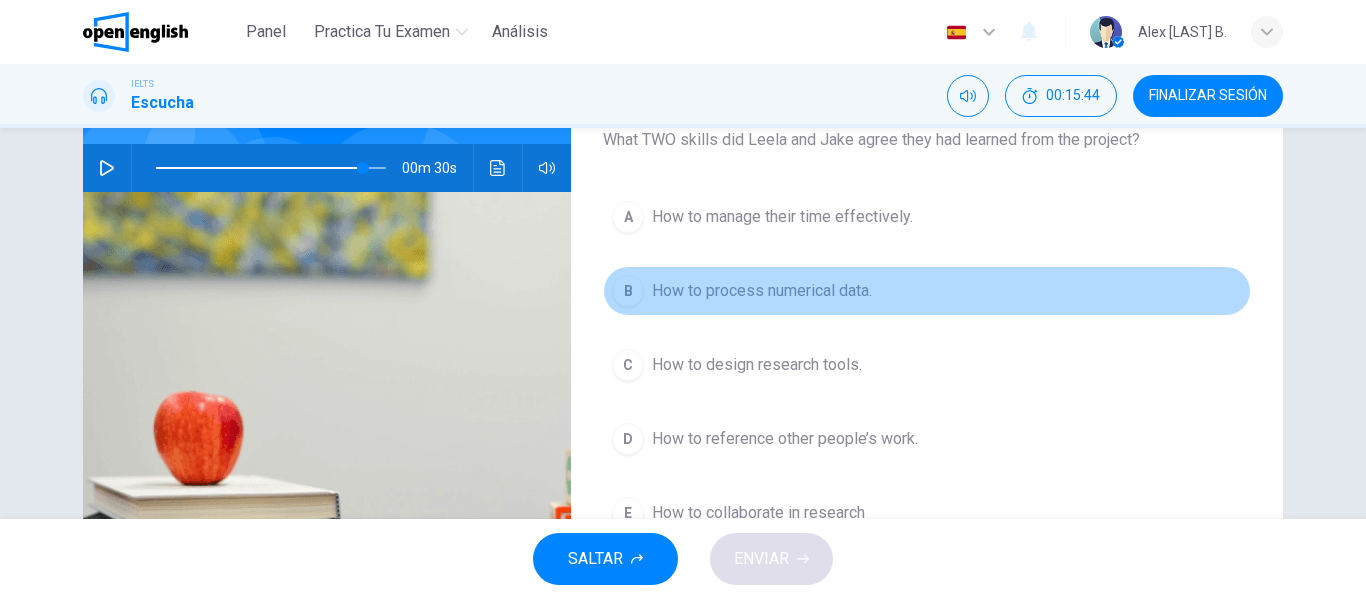 click on "B How to process numerical data." at bounding box center (927, 291) 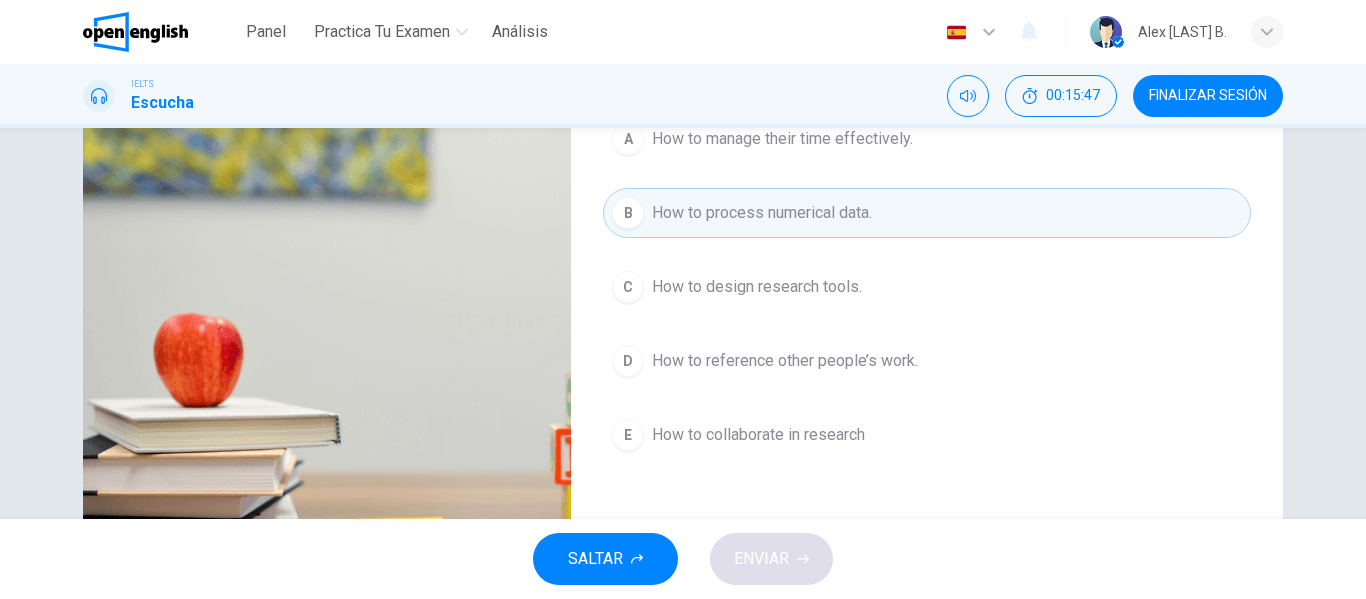 scroll, scrollTop: 284, scrollLeft: 0, axis: vertical 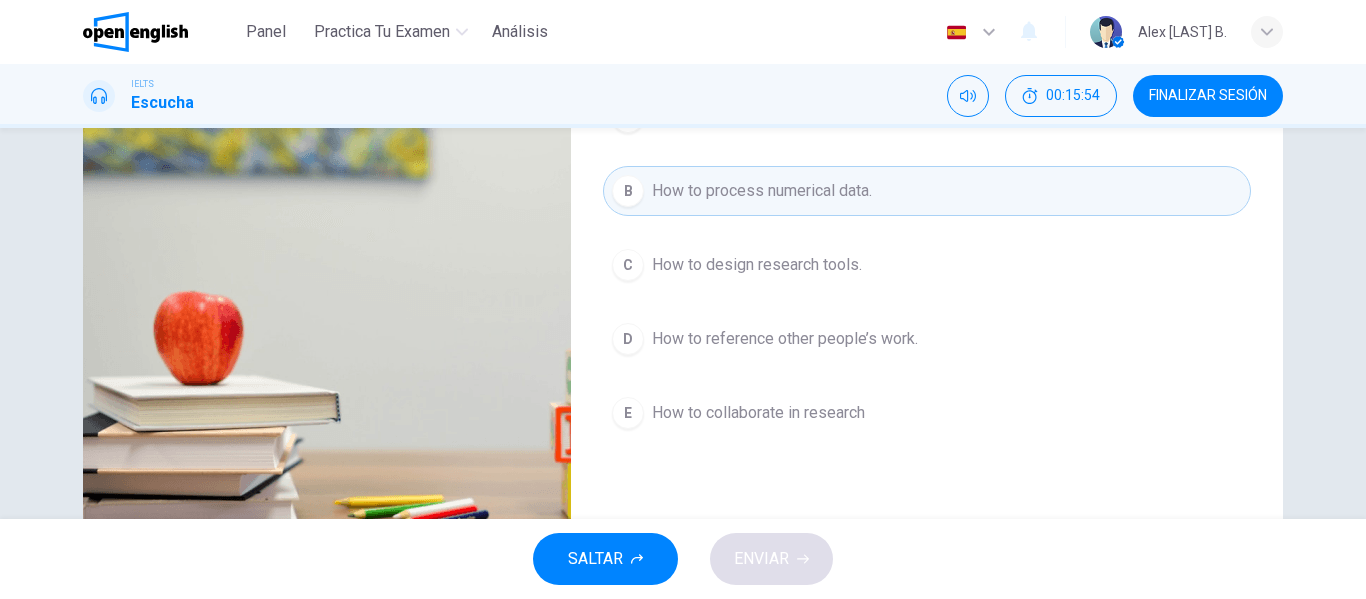 click on "How to reference other people’s work." at bounding box center (782, 117) 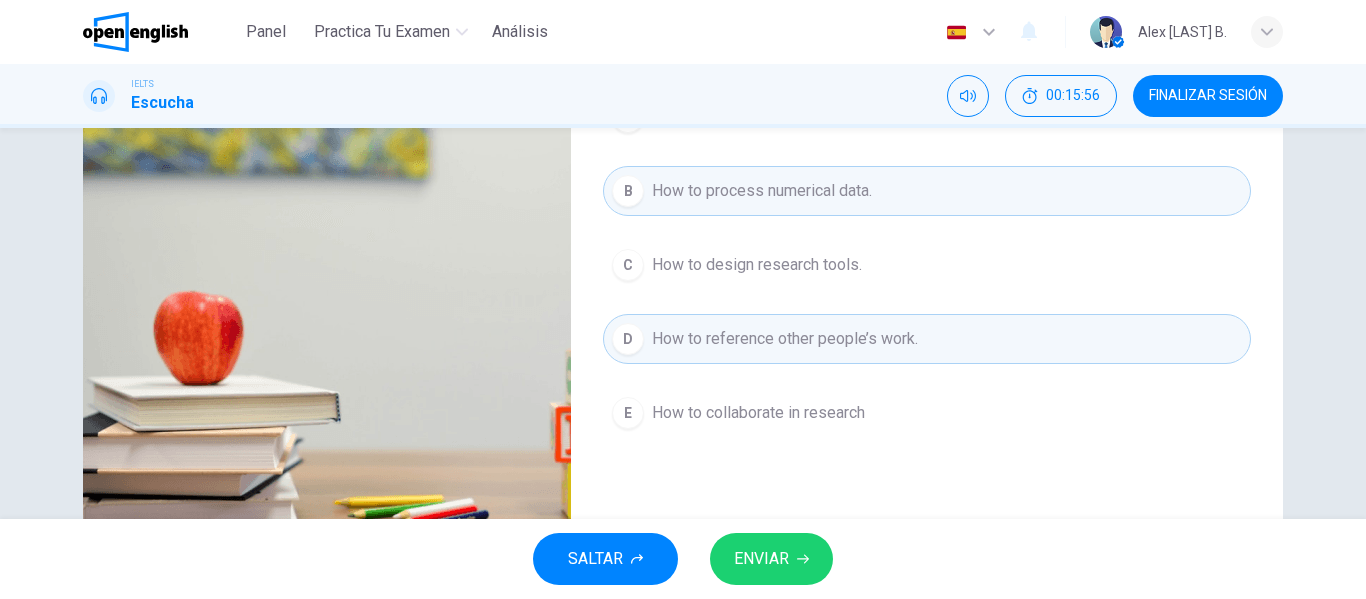 click on "SALTAR ENVIAR" at bounding box center [683, 559] 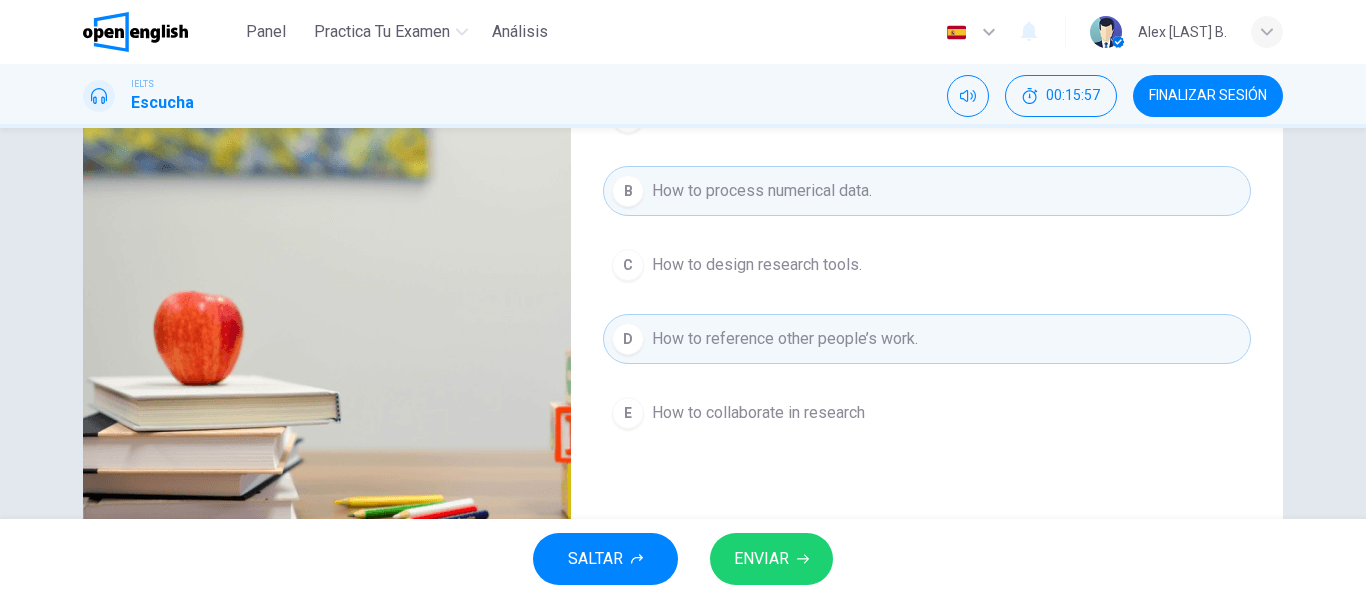 click on "SALTAR ENVIAR" at bounding box center [683, 559] 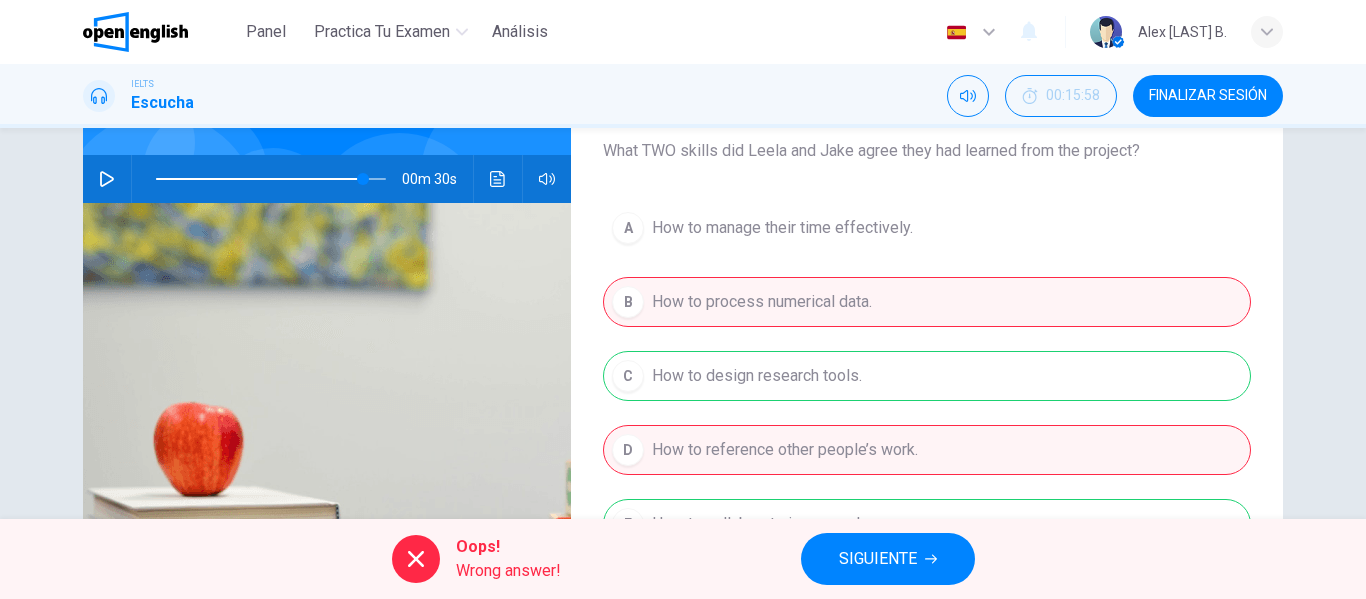 scroll, scrollTop: 284, scrollLeft: 0, axis: vertical 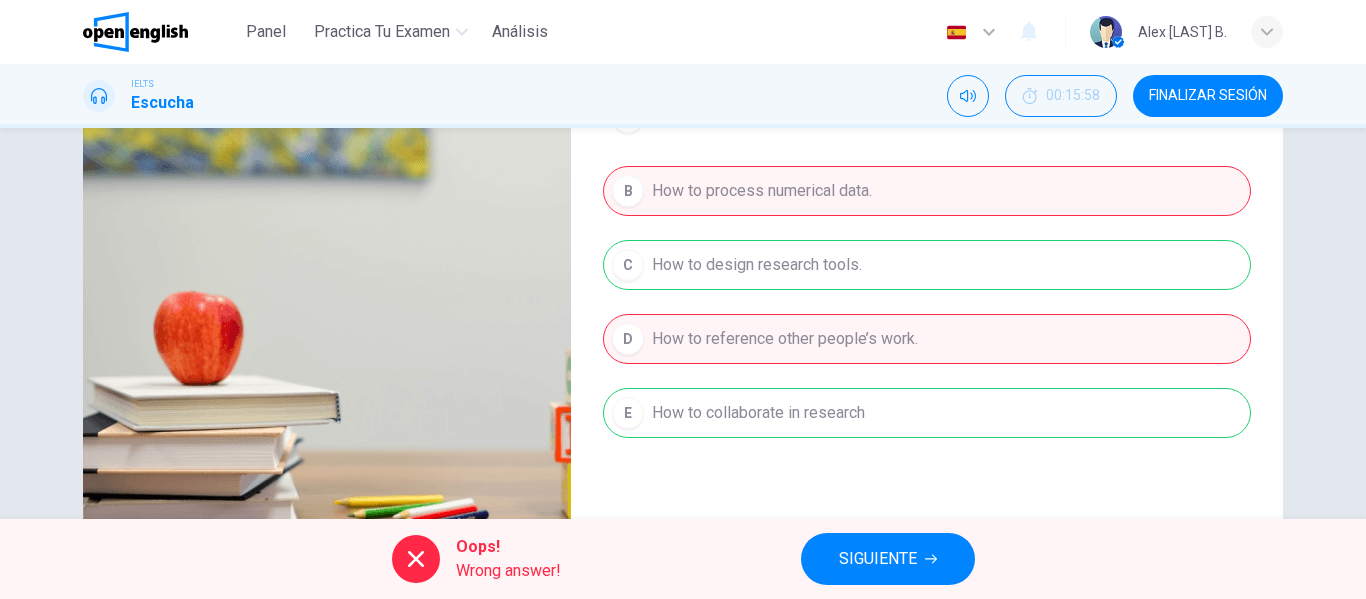 click on "SIGUIENTE" at bounding box center [878, 559] 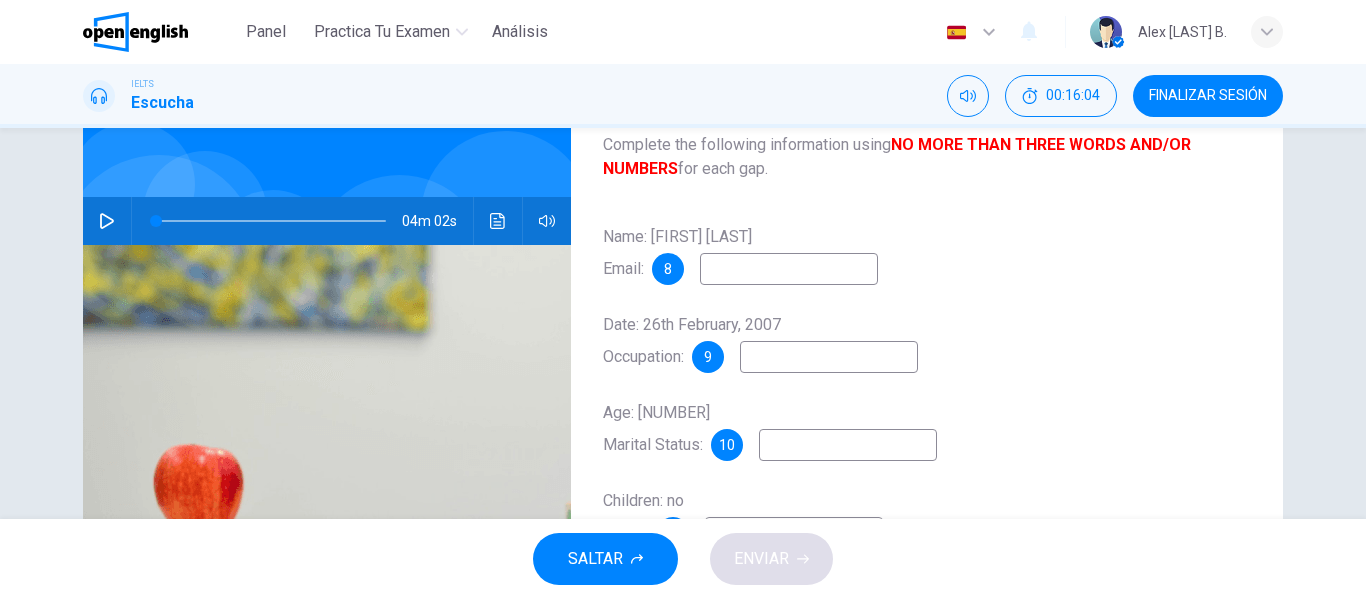 scroll, scrollTop: 84, scrollLeft: 0, axis: vertical 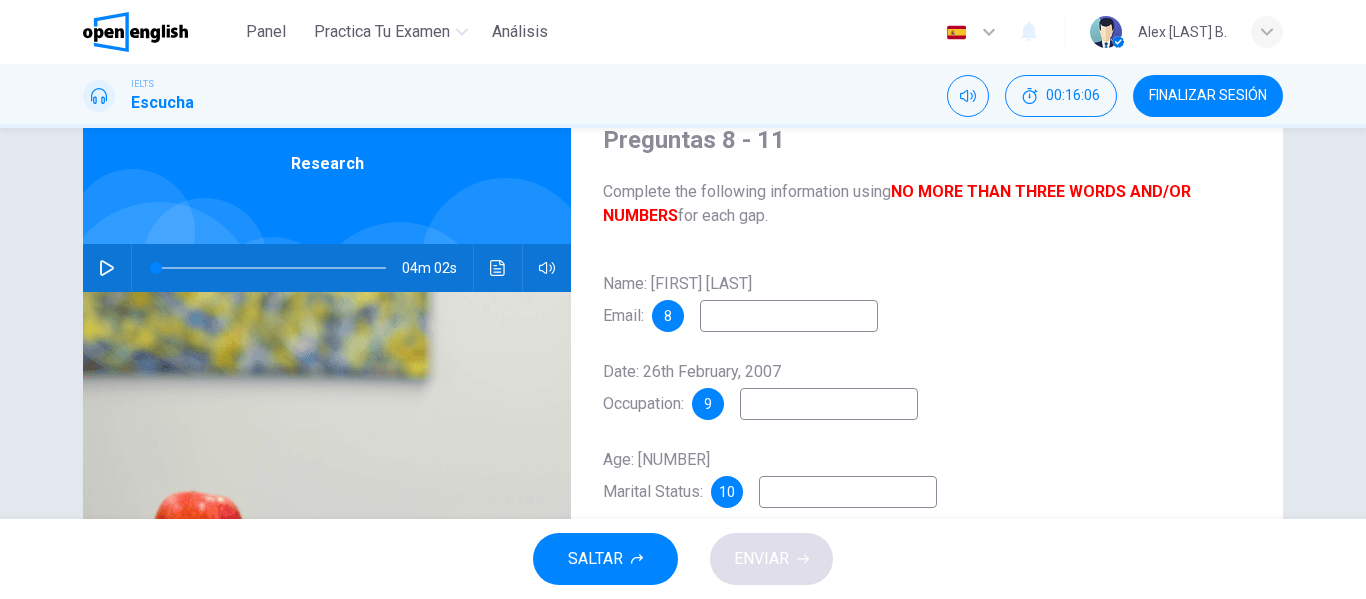 click at bounding box center (107, 268) 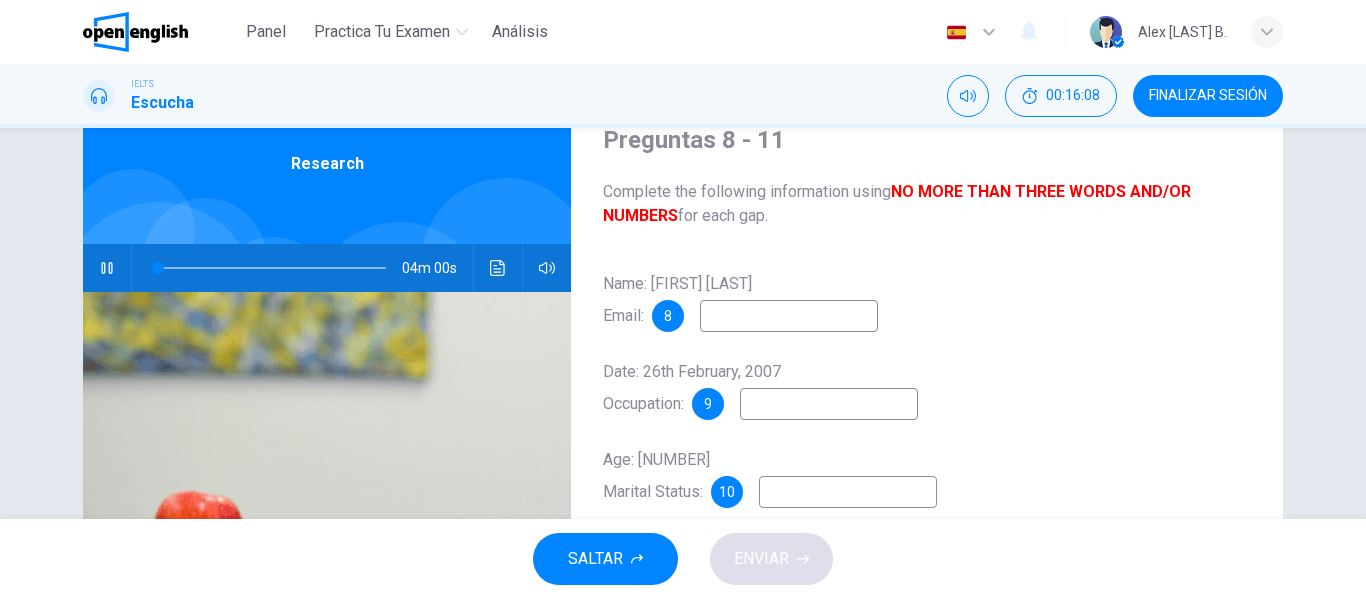 click at bounding box center [106, 268] 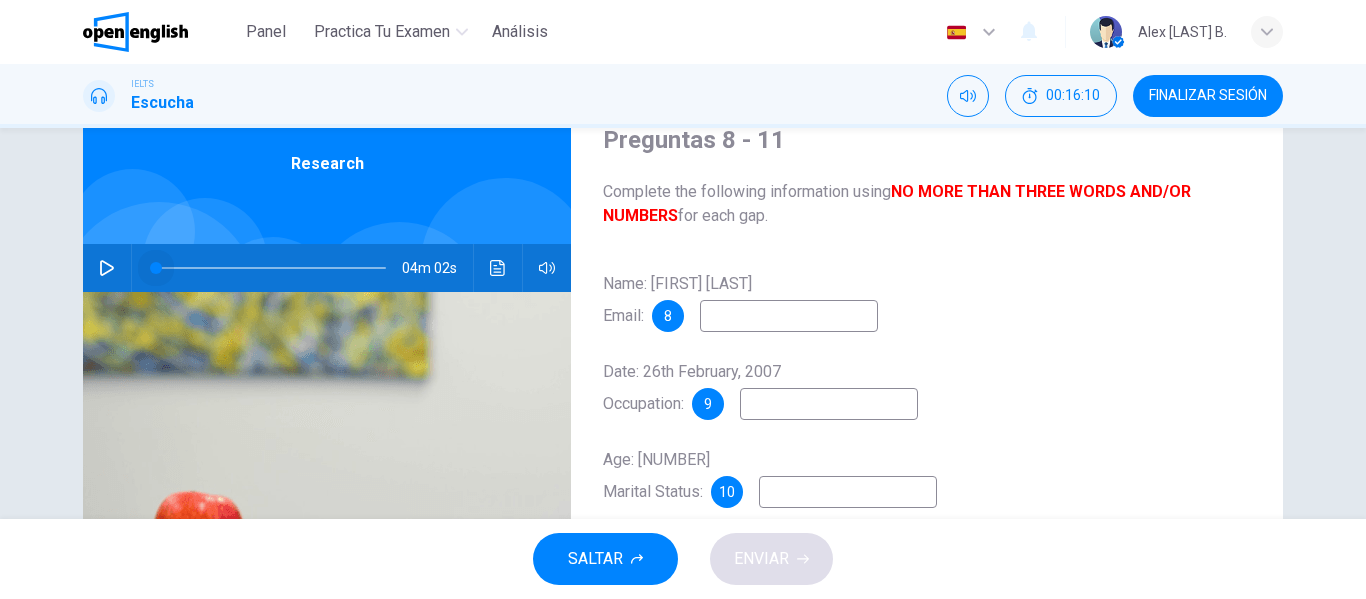 drag, startPoint x: 152, startPoint y: 264, endPoint x: 101, endPoint y: 259, distance: 51.24451 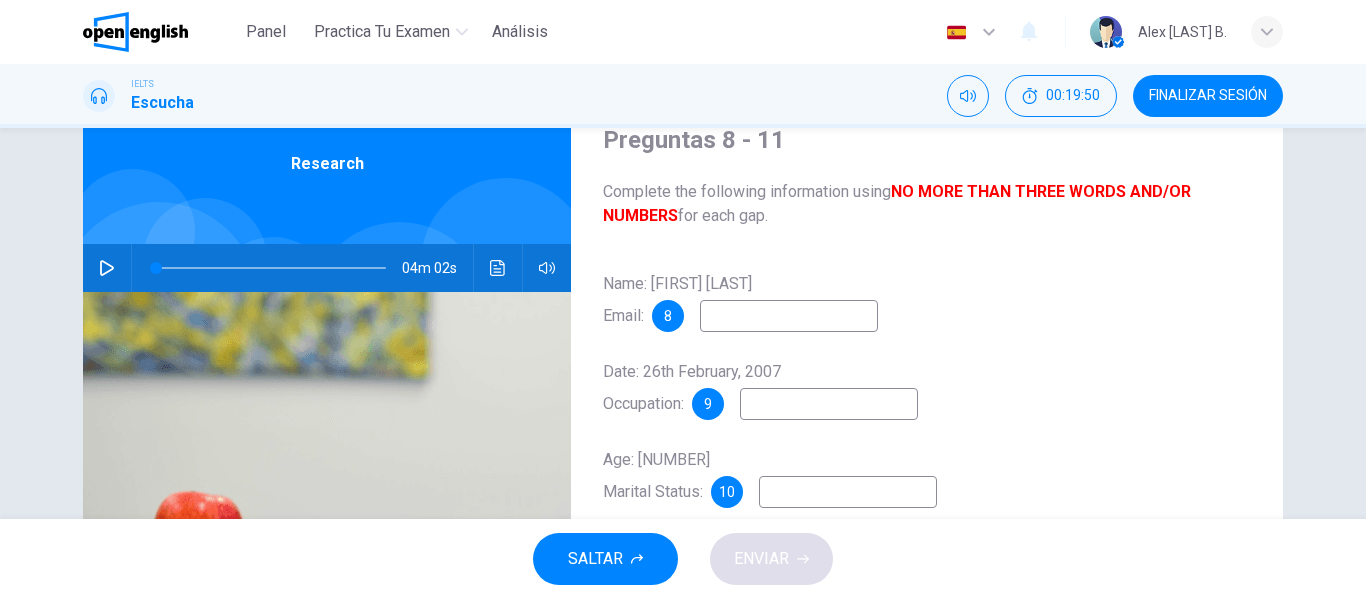 click at bounding box center (107, 268) 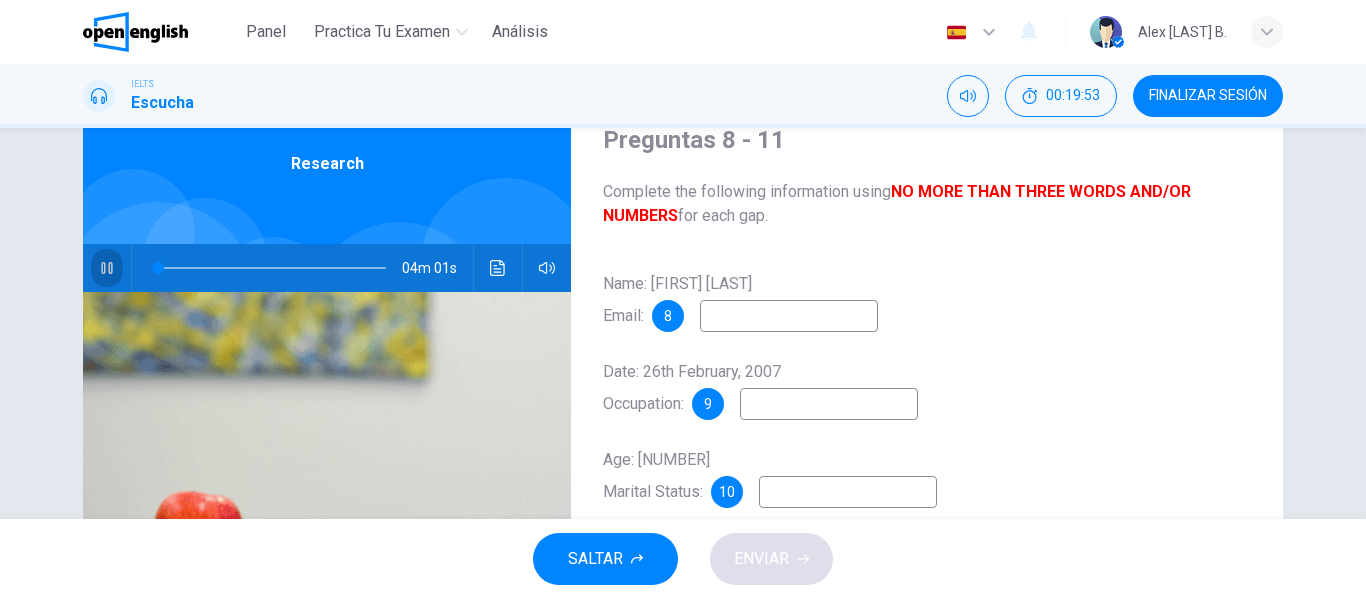 click at bounding box center (107, 268) 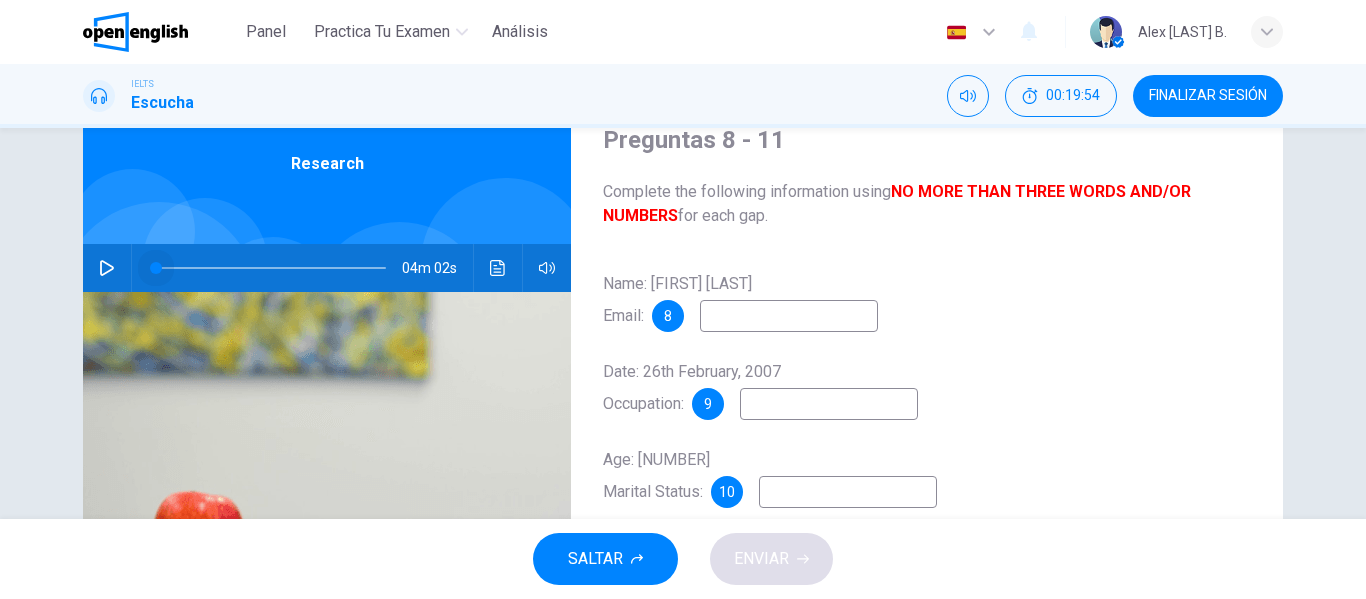 drag, startPoint x: 152, startPoint y: 268, endPoint x: 126, endPoint y: 274, distance: 26.683329 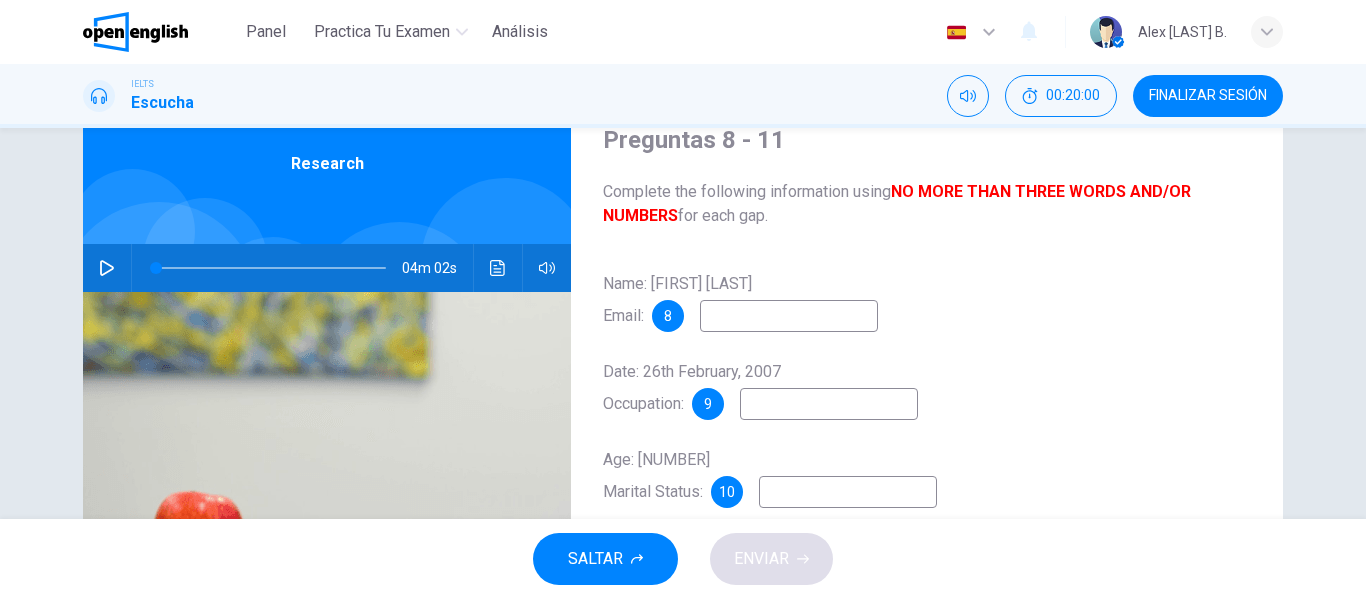 click at bounding box center (131, 268) 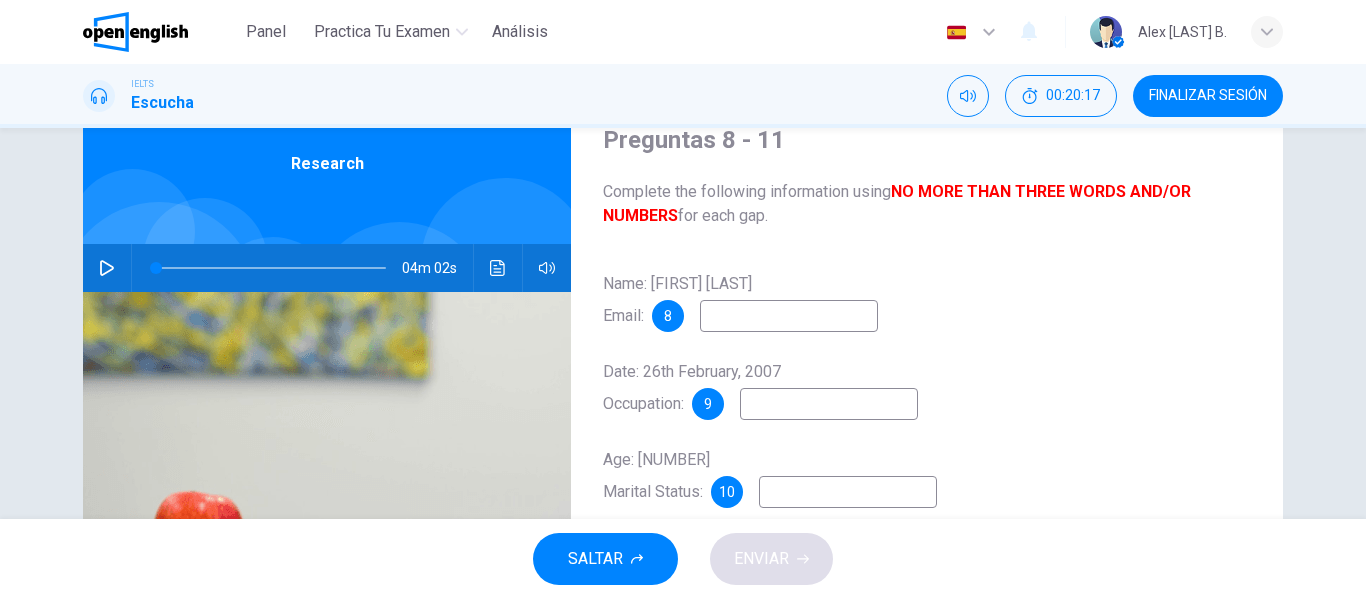 click at bounding box center (107, 268) 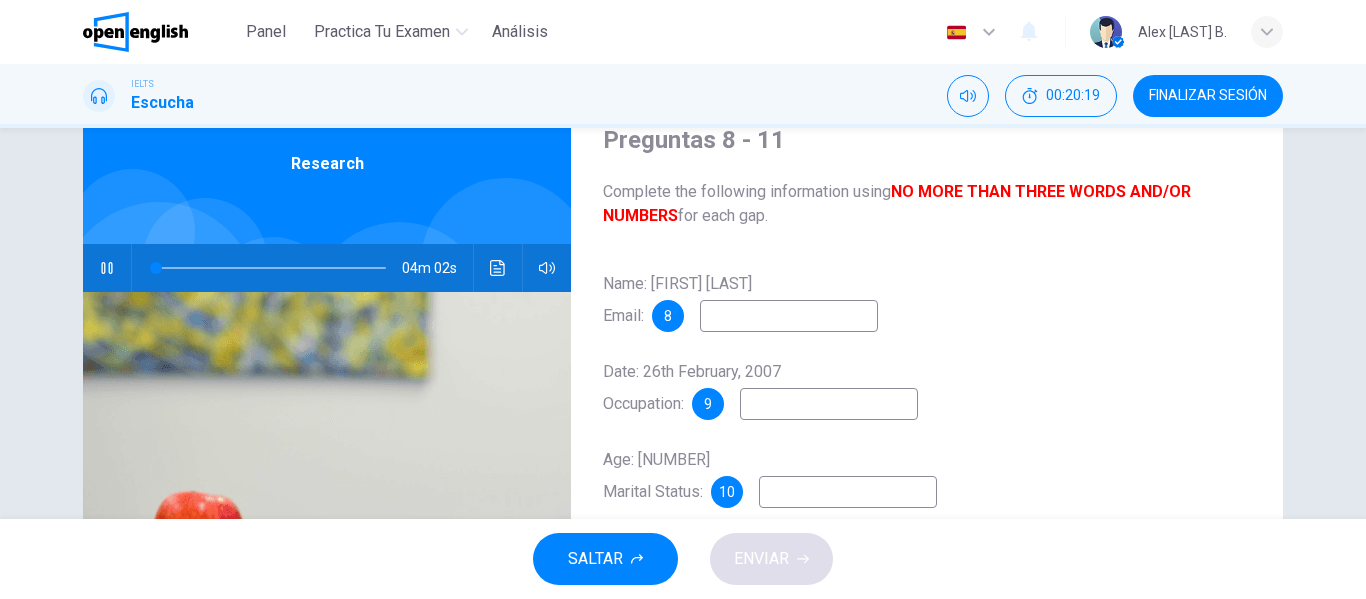 type 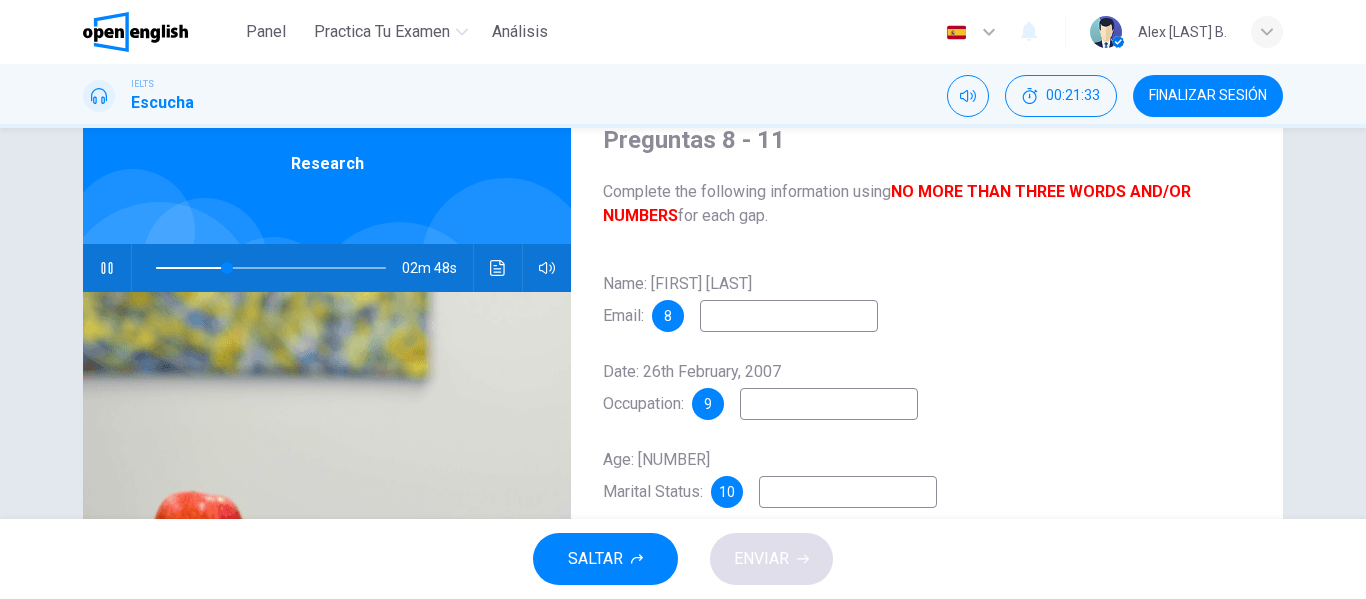 click on "Preguntas 8 - 11 Complete the following information using  NO MORE THAN THREE WORDS AND/OR NUMBERS  for each gap. Name: [FIRST] [LAST]
Email:  8 Date: 26th February, 2007
Occupation:  9 Age: 29
Marital Status:  10 Children: no
Salary:  11  thousand/year" at bounding box center [927, 431] 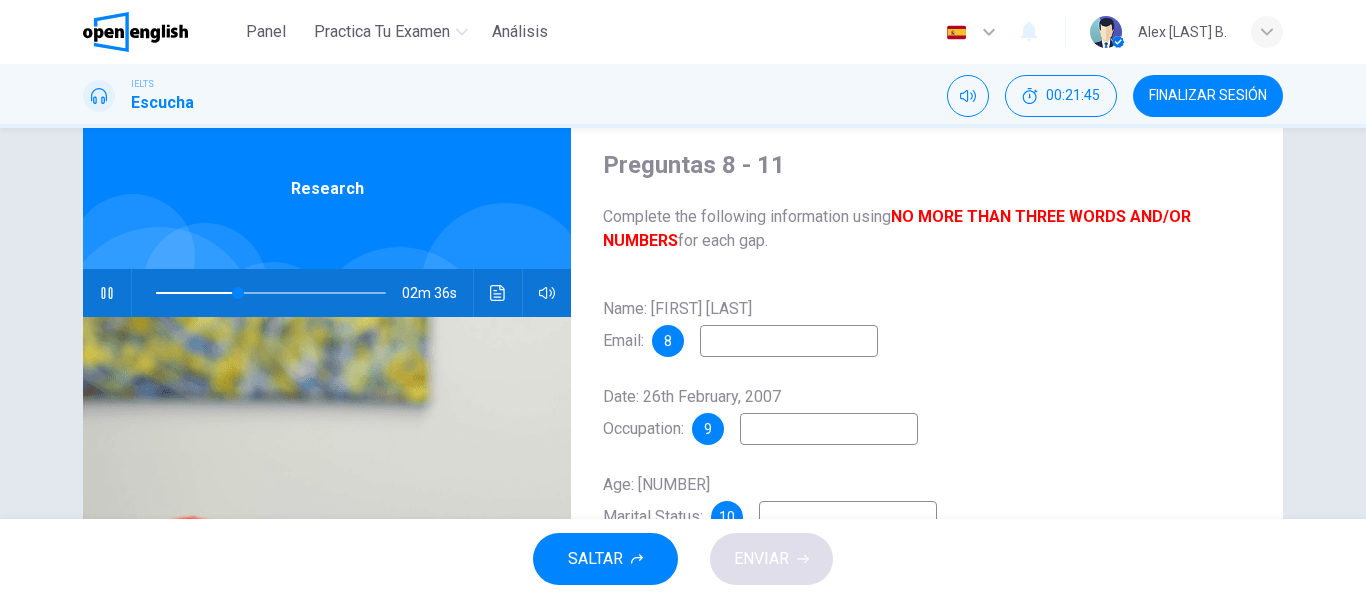 scroll, scrollTop: 64, scrollLeft: 0, axis: vertical 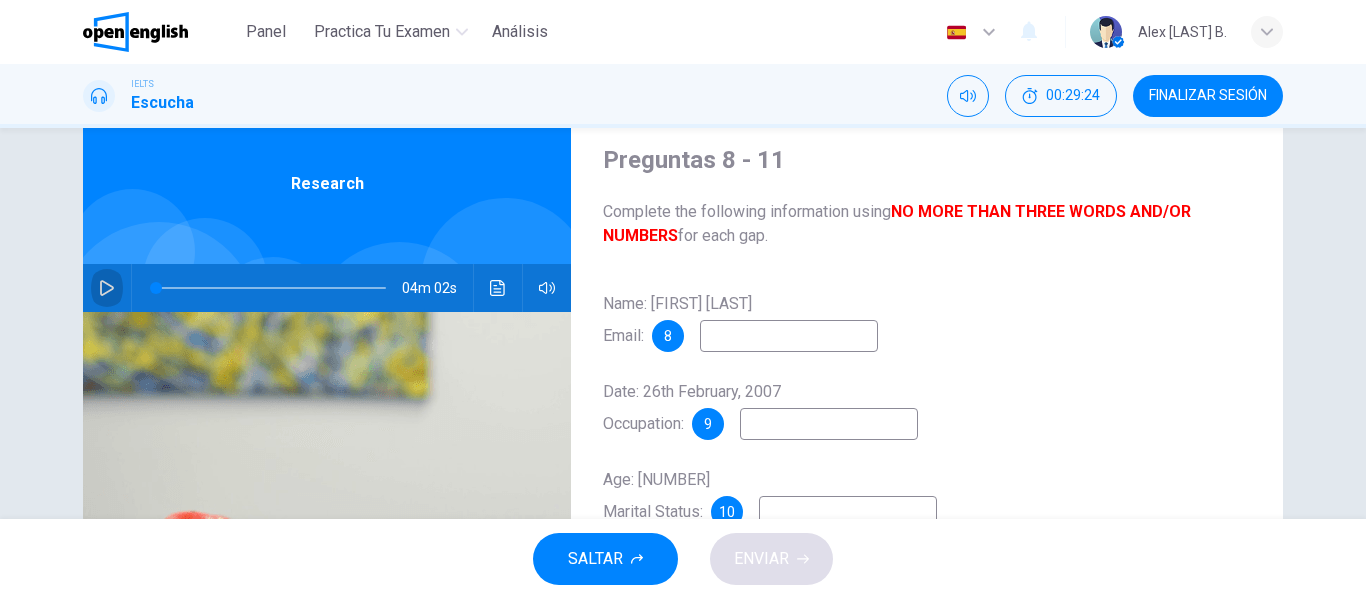 click at bounding box center (107, 288) 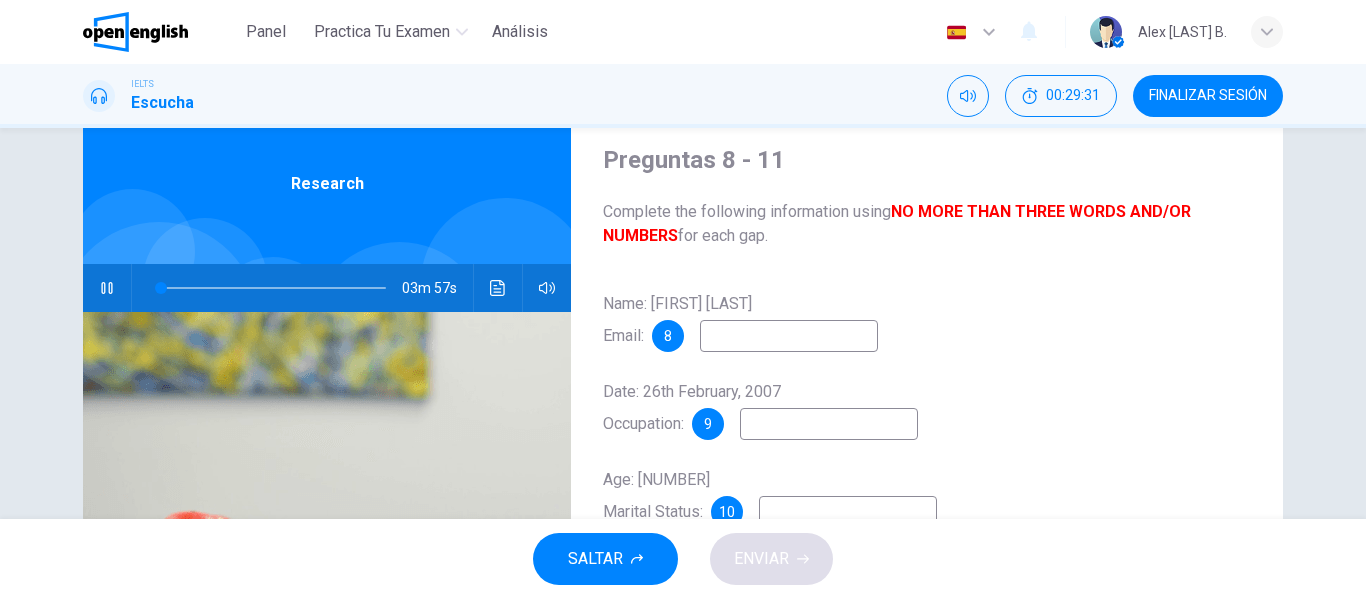 click at bounding box center (789, 336) 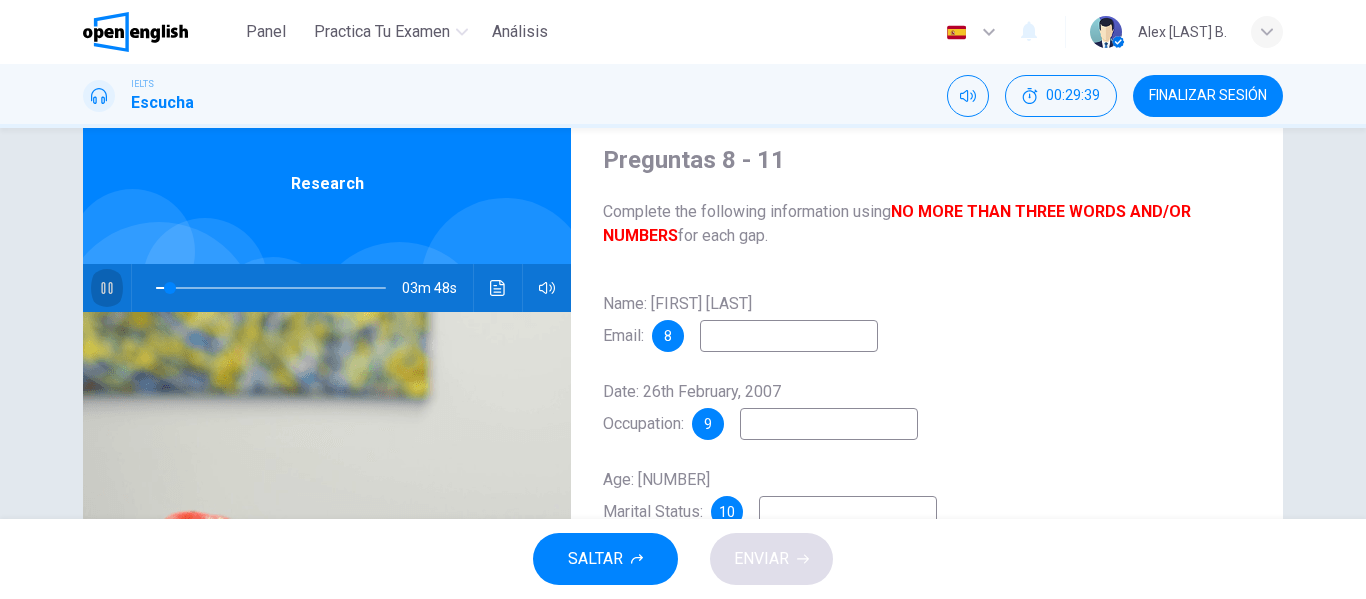 click at bounding box center [107, 288] 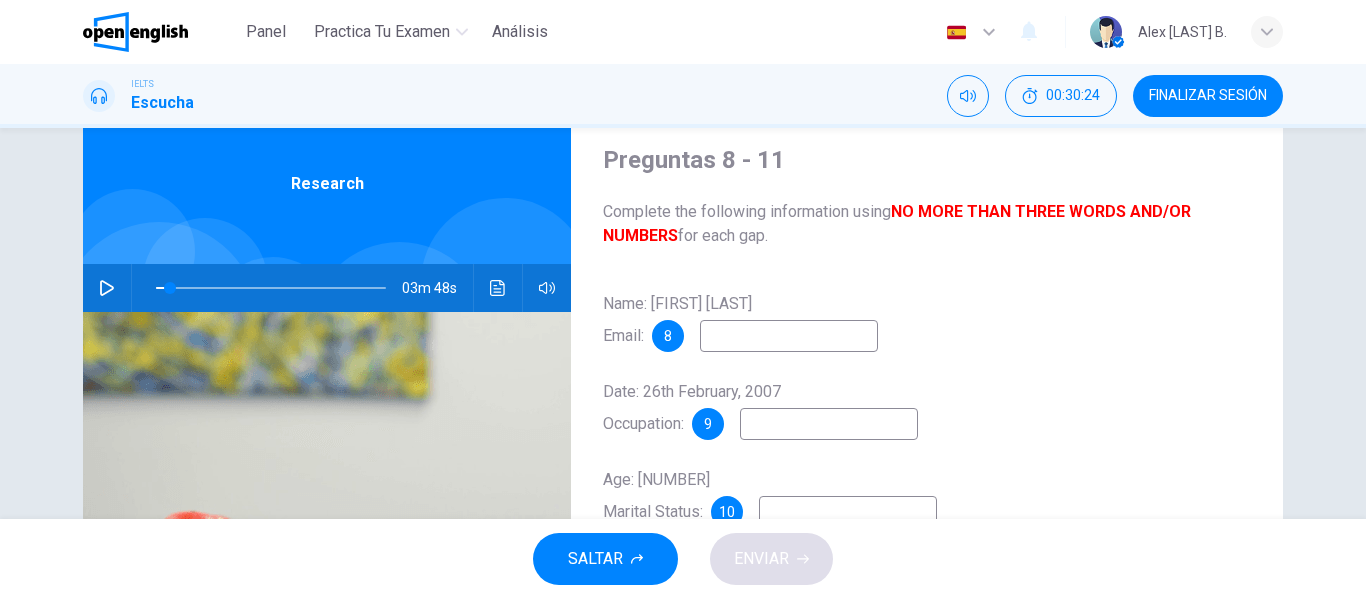 click at bounding box center (107, 288) 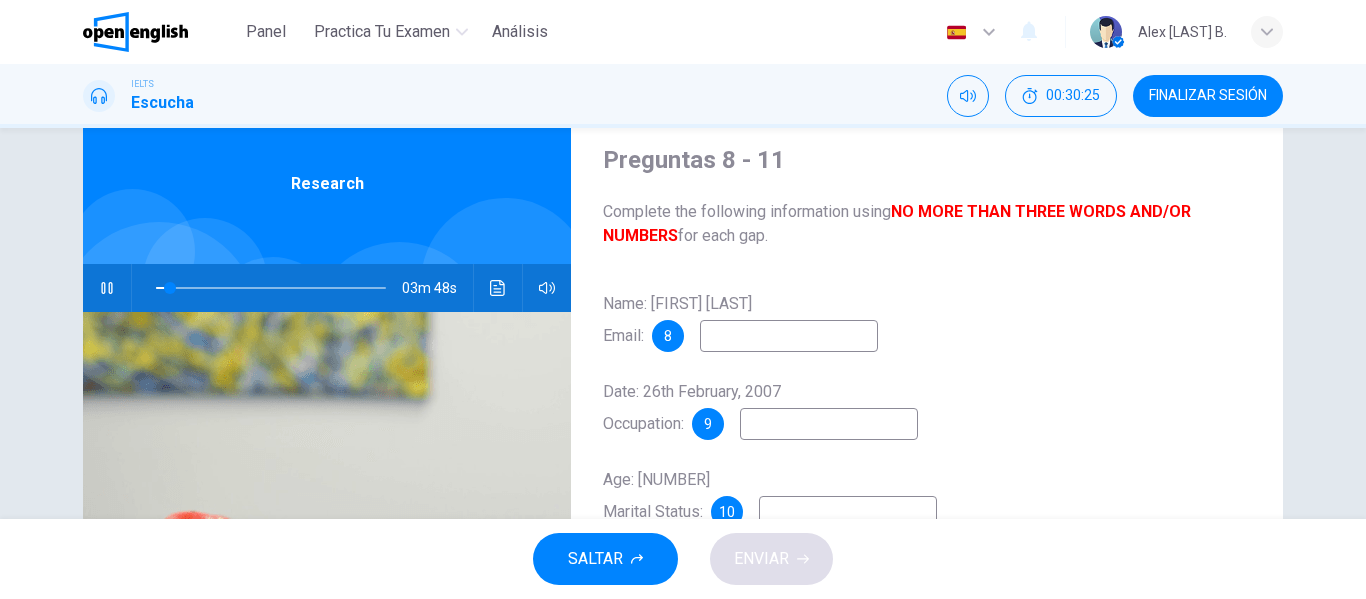 click at bounding box center (789, 336) 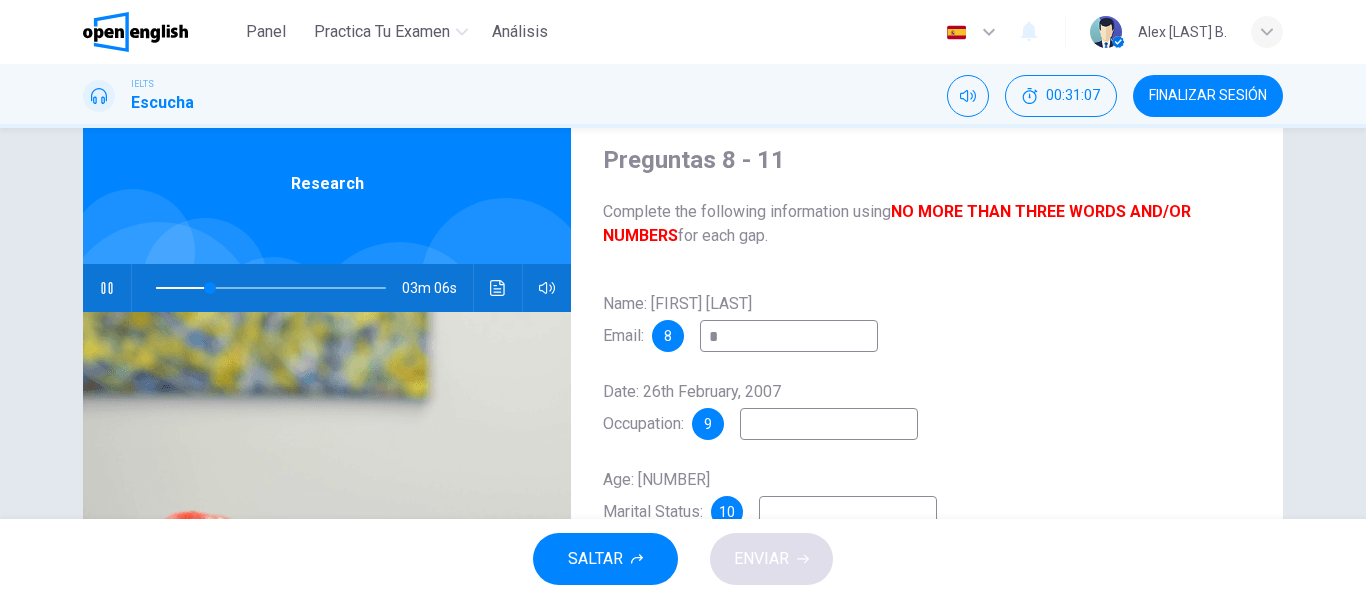 click at bounding box center (107, 288) 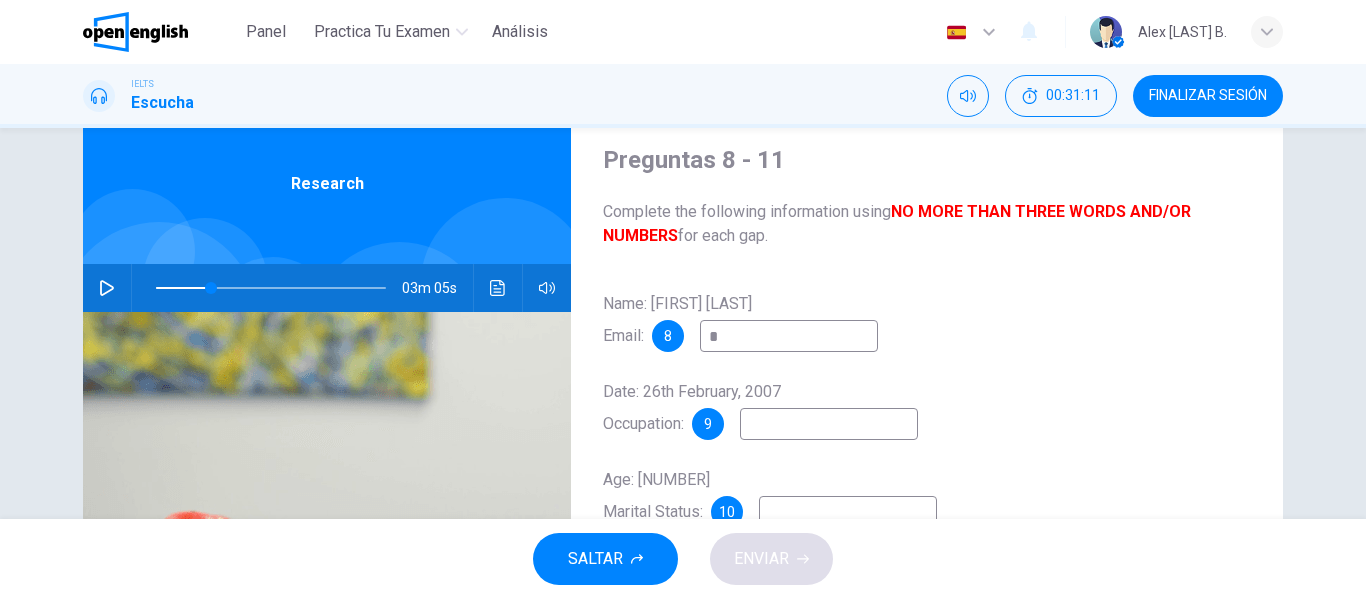 click on "*" at bounding box center [789, 336] 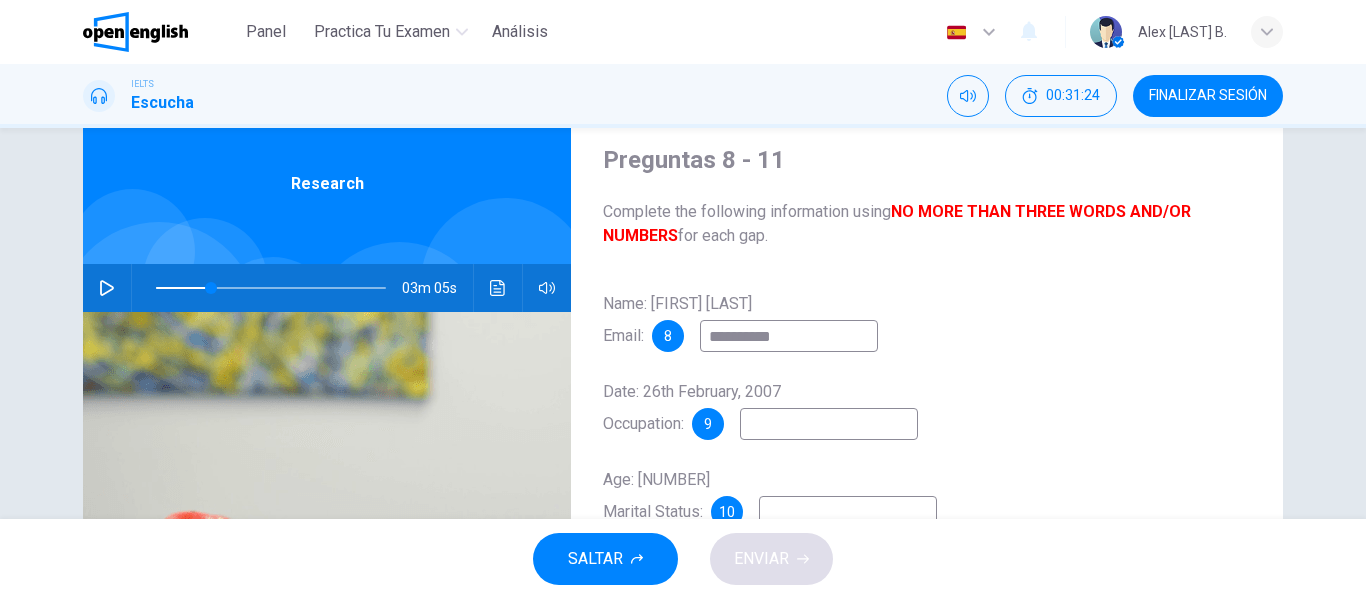 type on "**********" 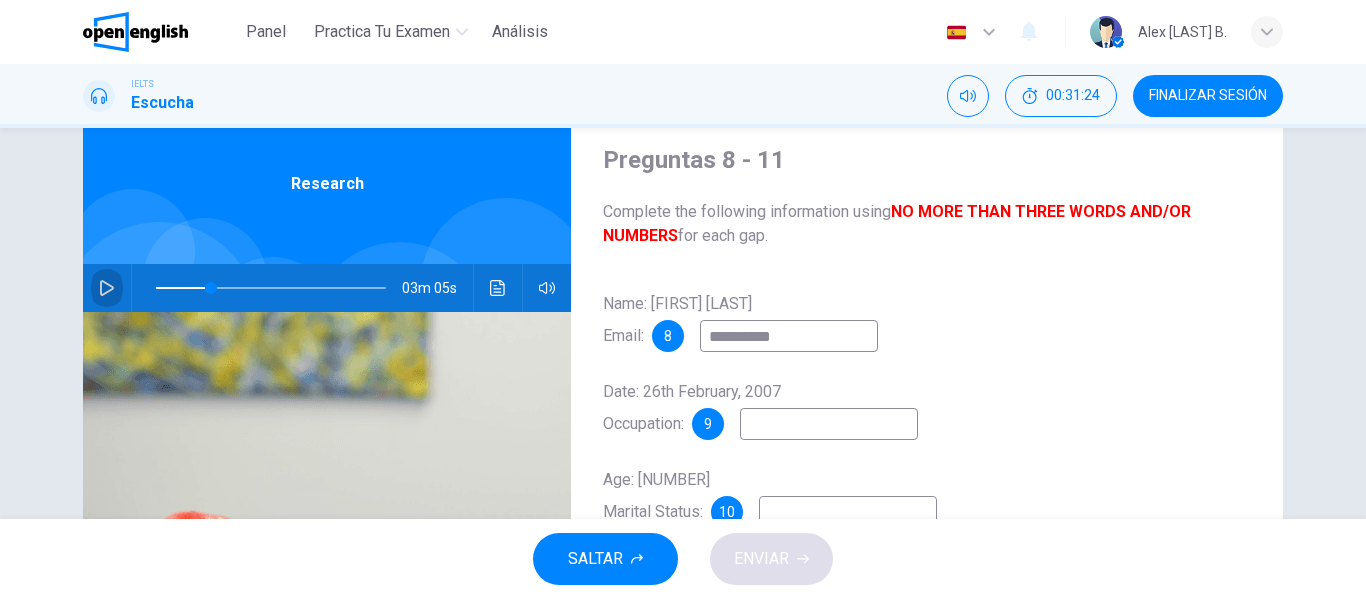 click at bounding box center [107, 288] 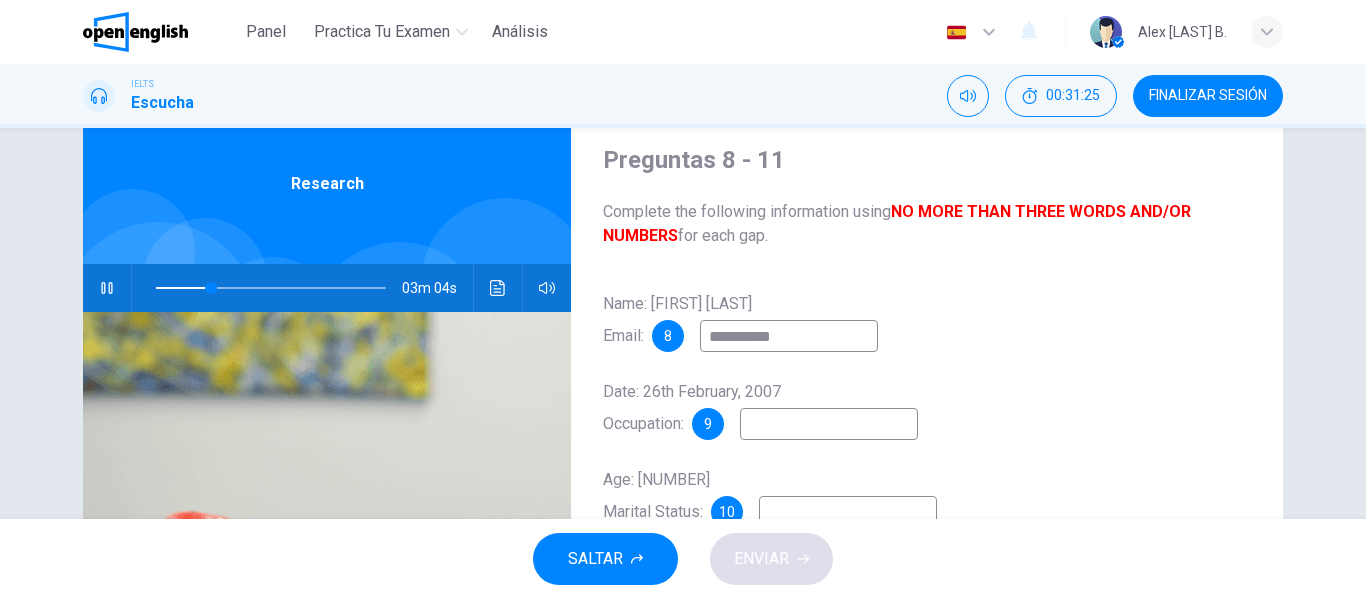 click at bounding box center (789, 336) 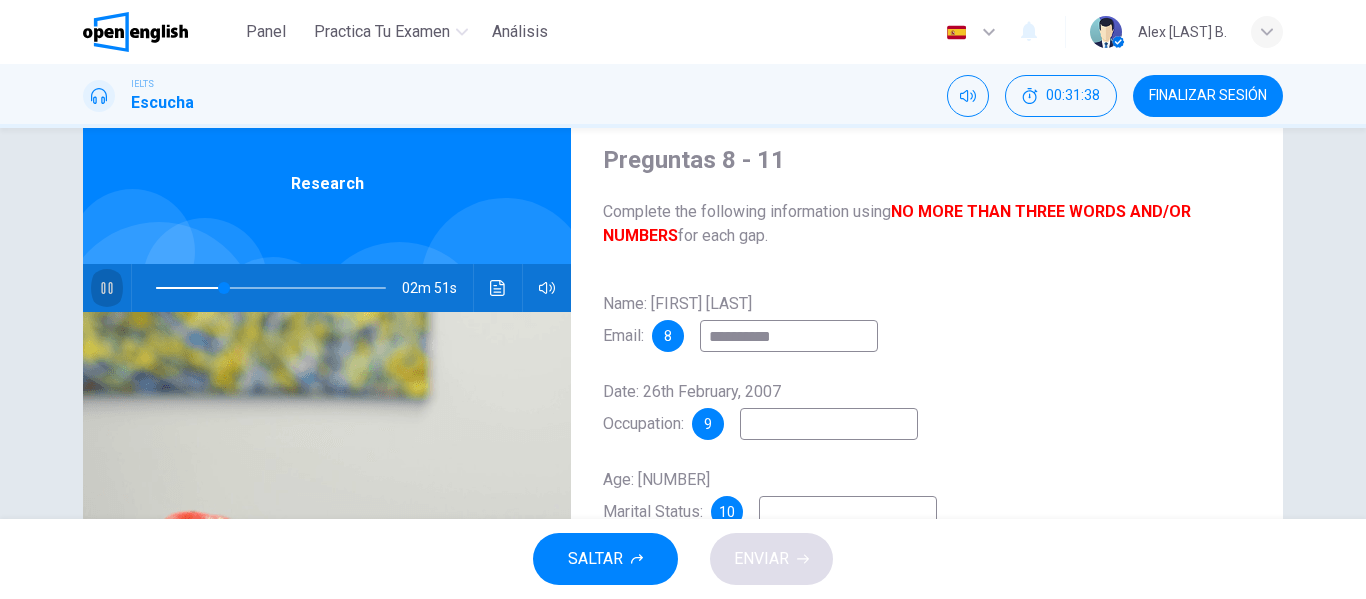 click at bounding box center [107, 288] 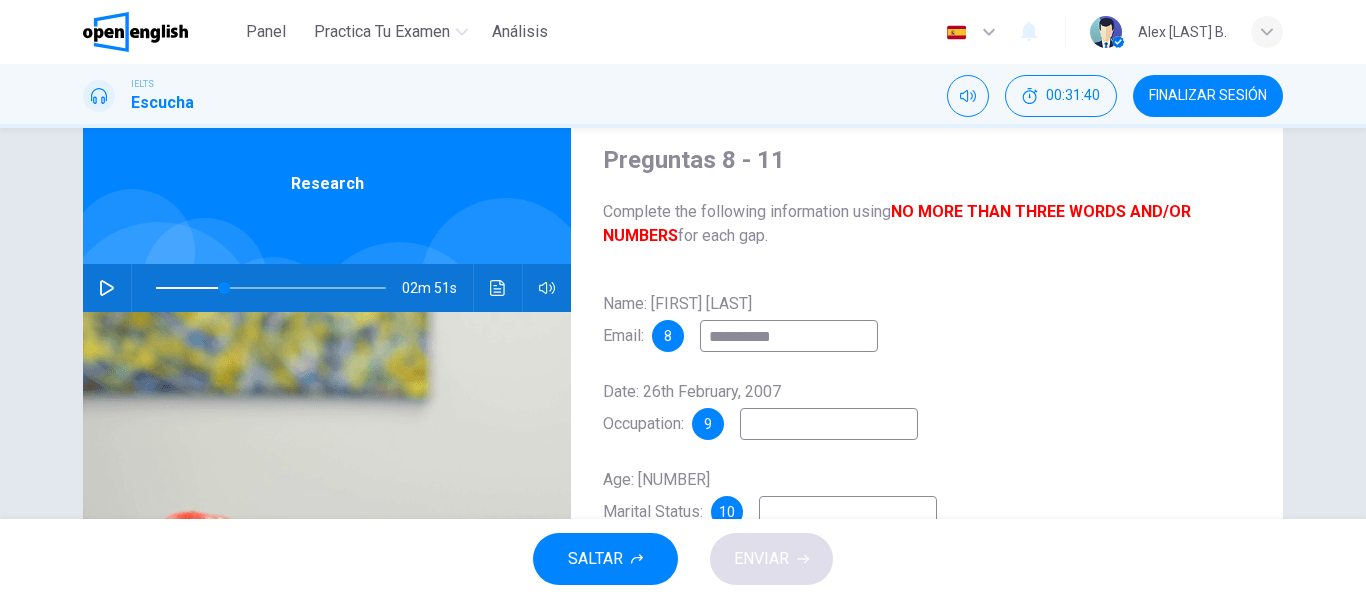 click at bounding box center [789, 336] 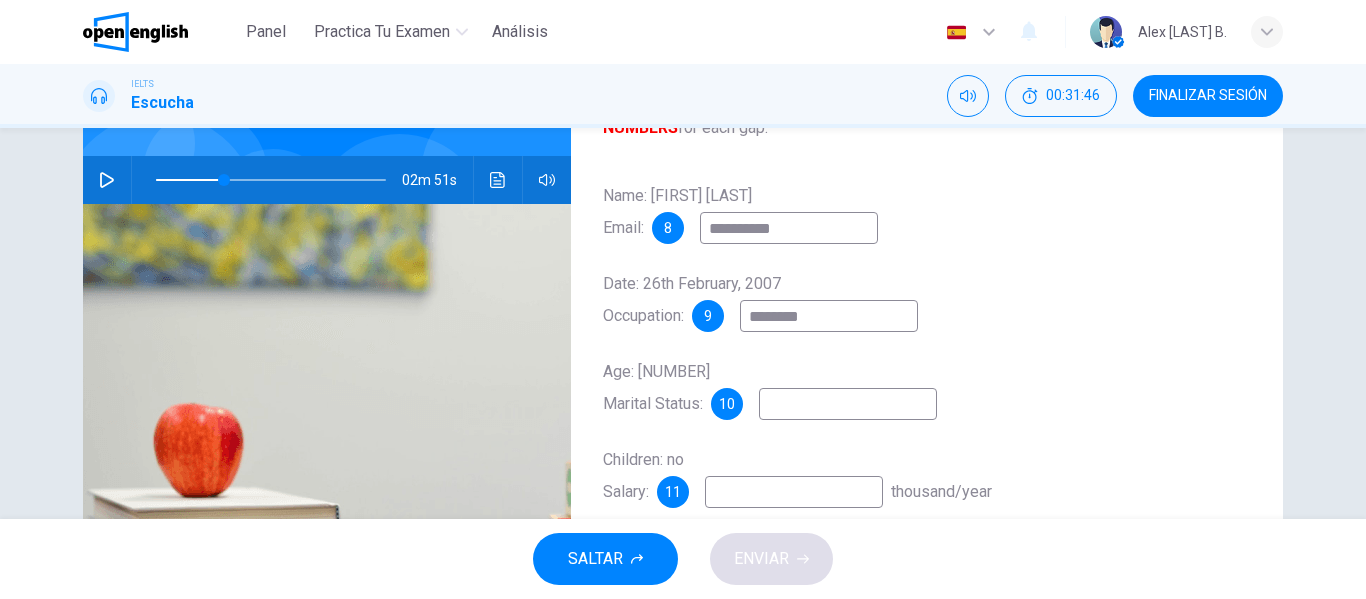 scroll, scrollTop: 176, scrollLeft: 0, axis: vertical 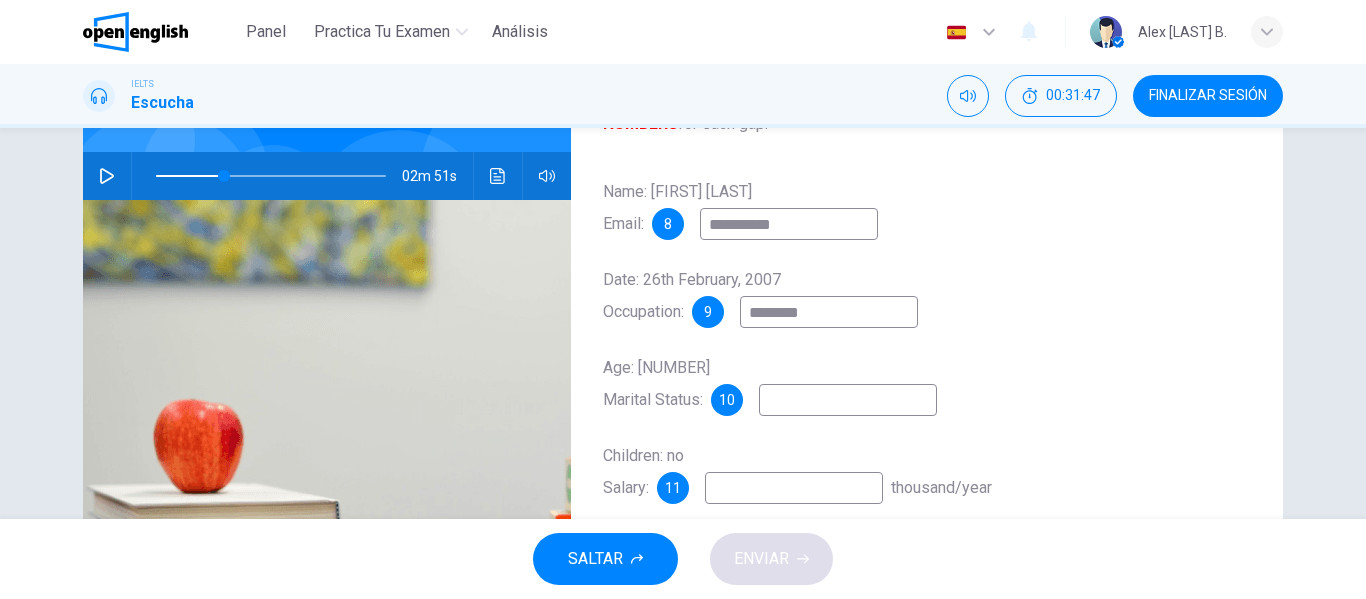 type on "********" 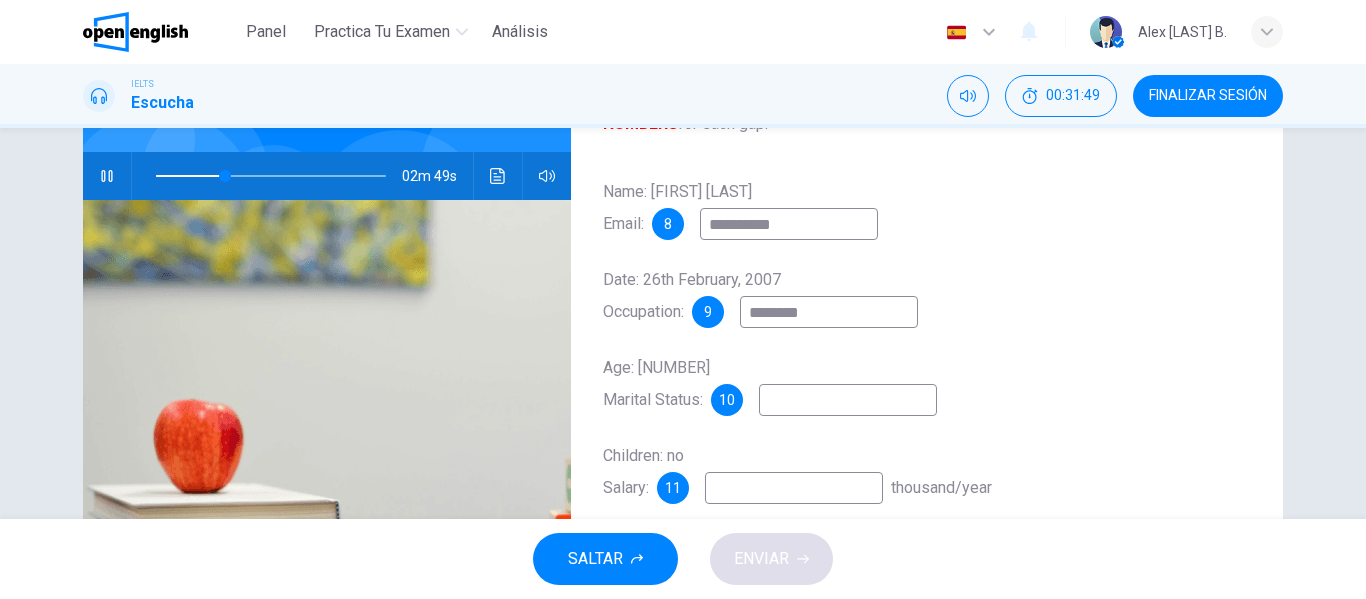 click at bounding box center (789, 224) 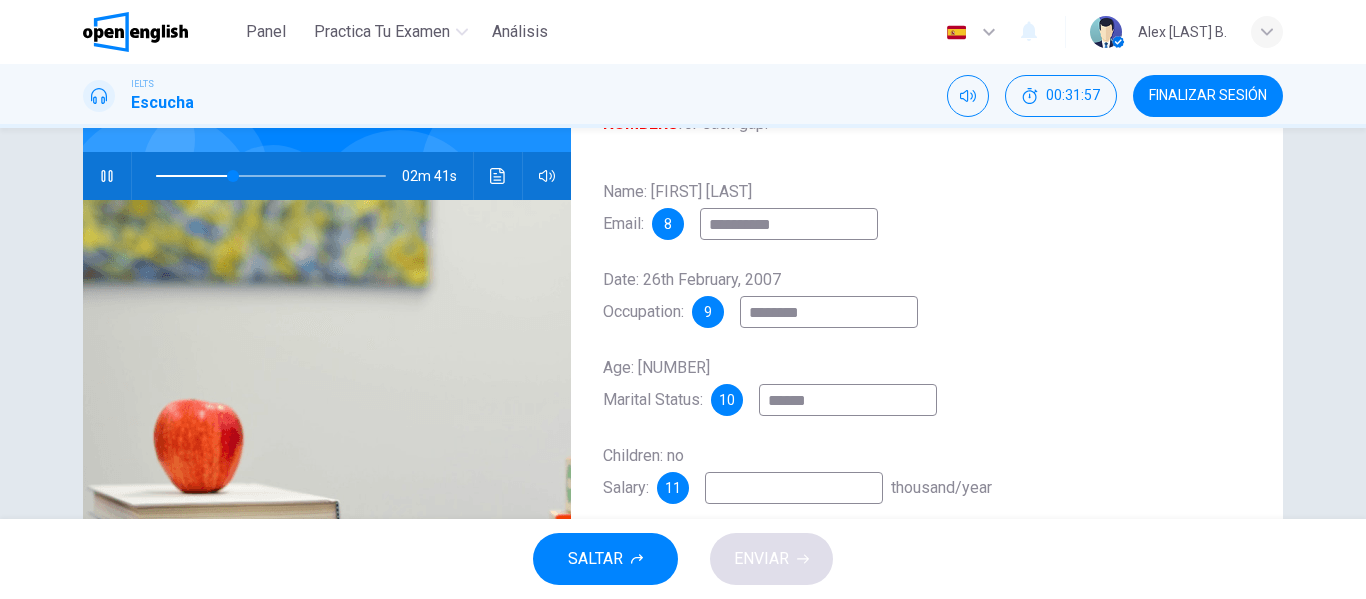 type on "******" 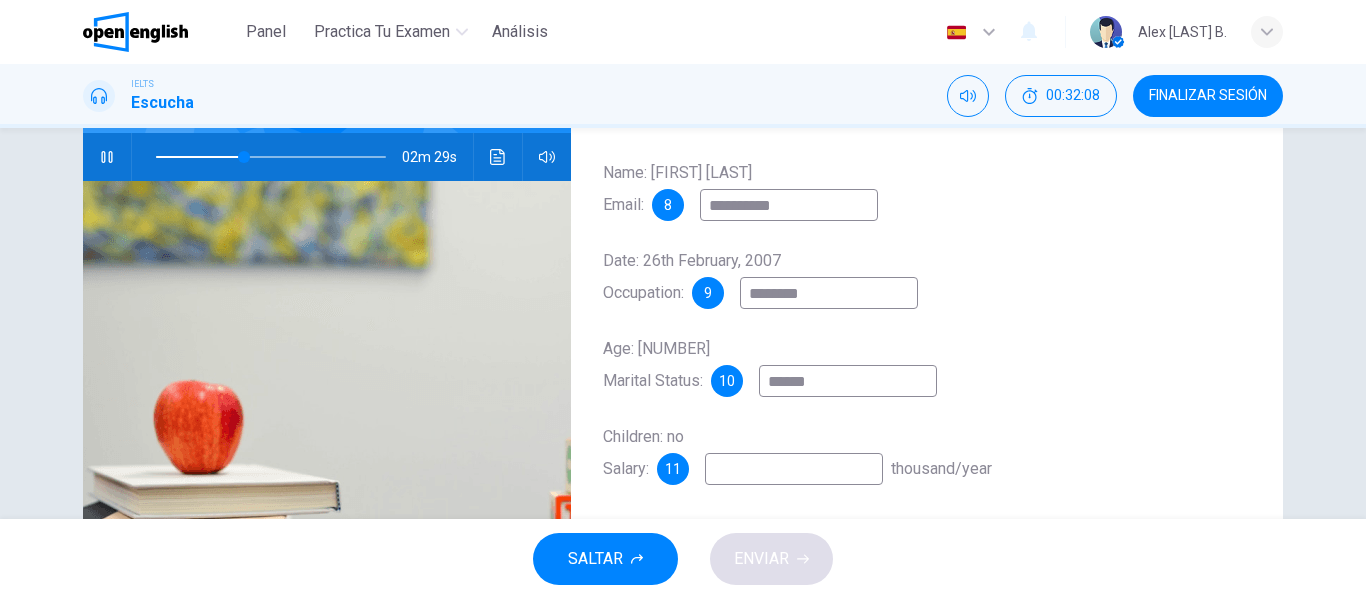 scroll, scrollTop: 193, scrollLeft: 0, axis: vertical 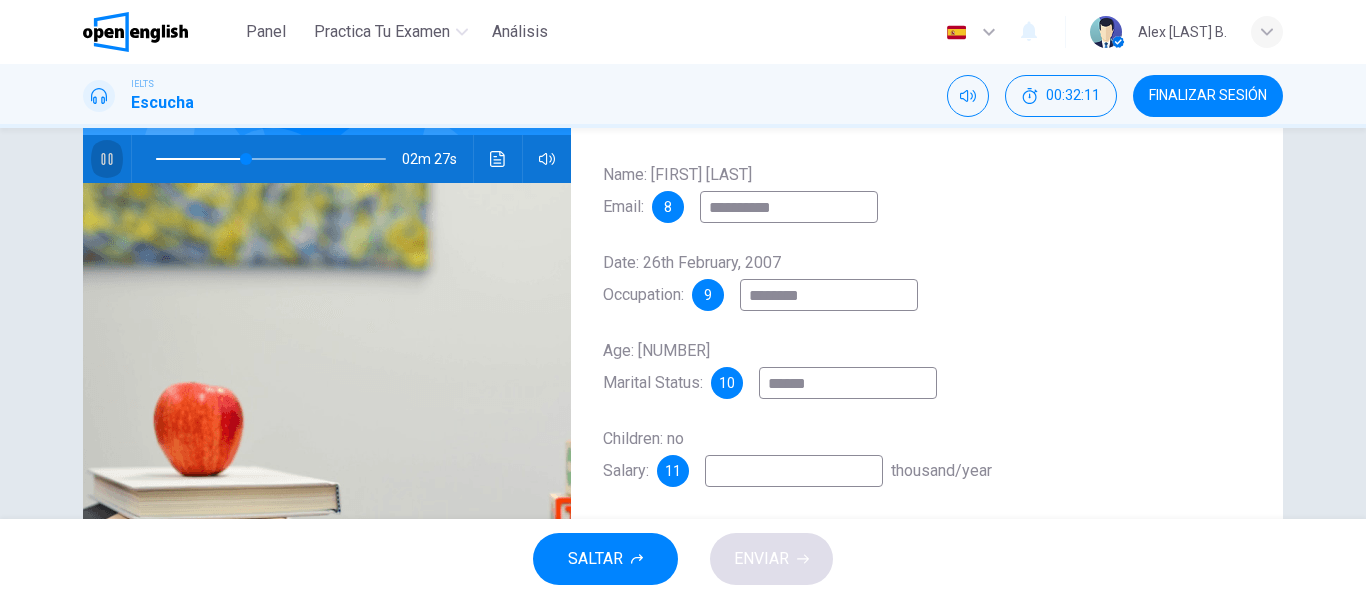 click at bounding box center [107, 159] 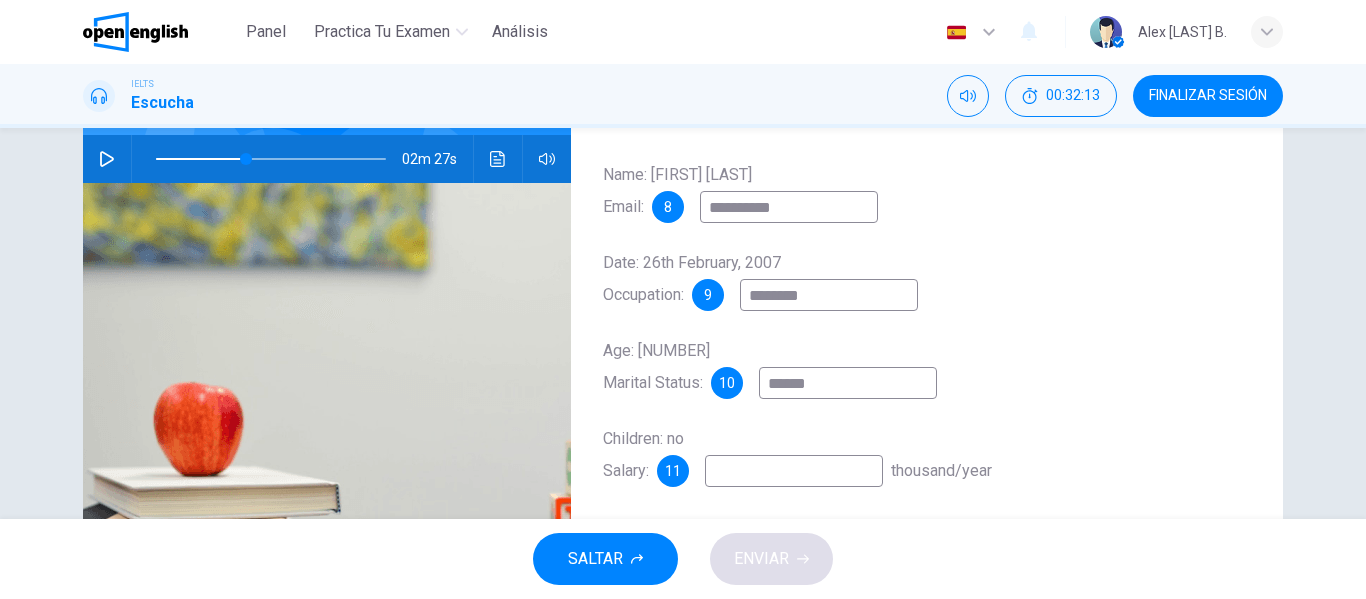 click at bounding box center [789, 207] 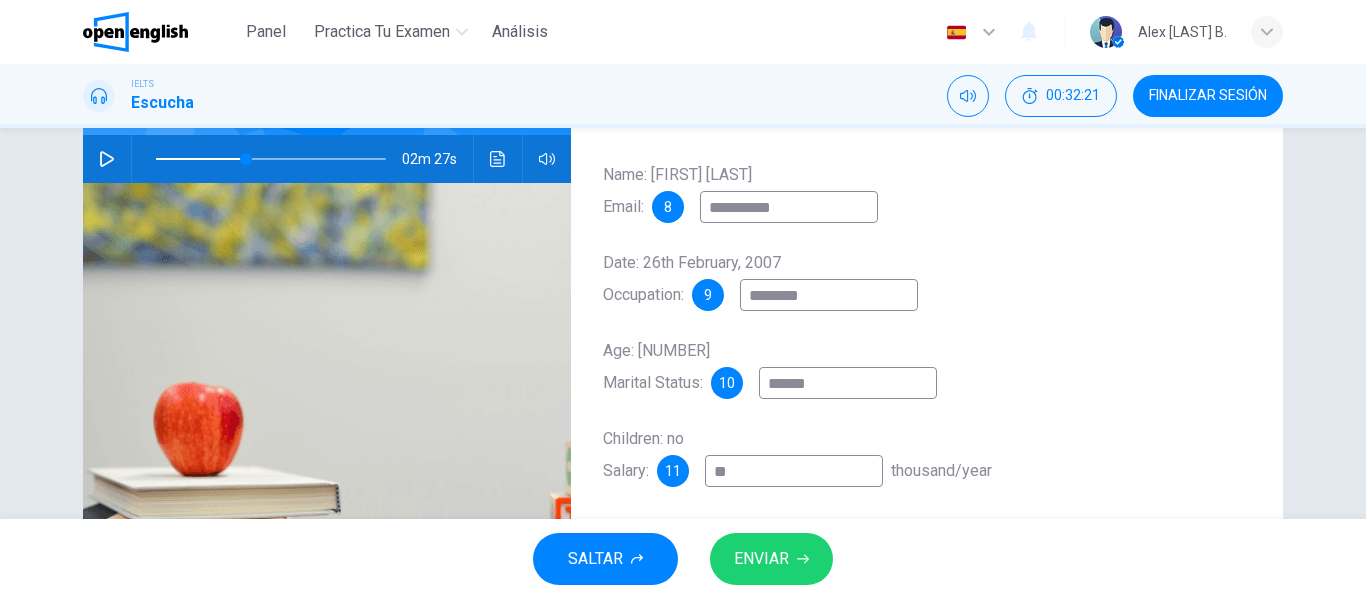 type on "**" 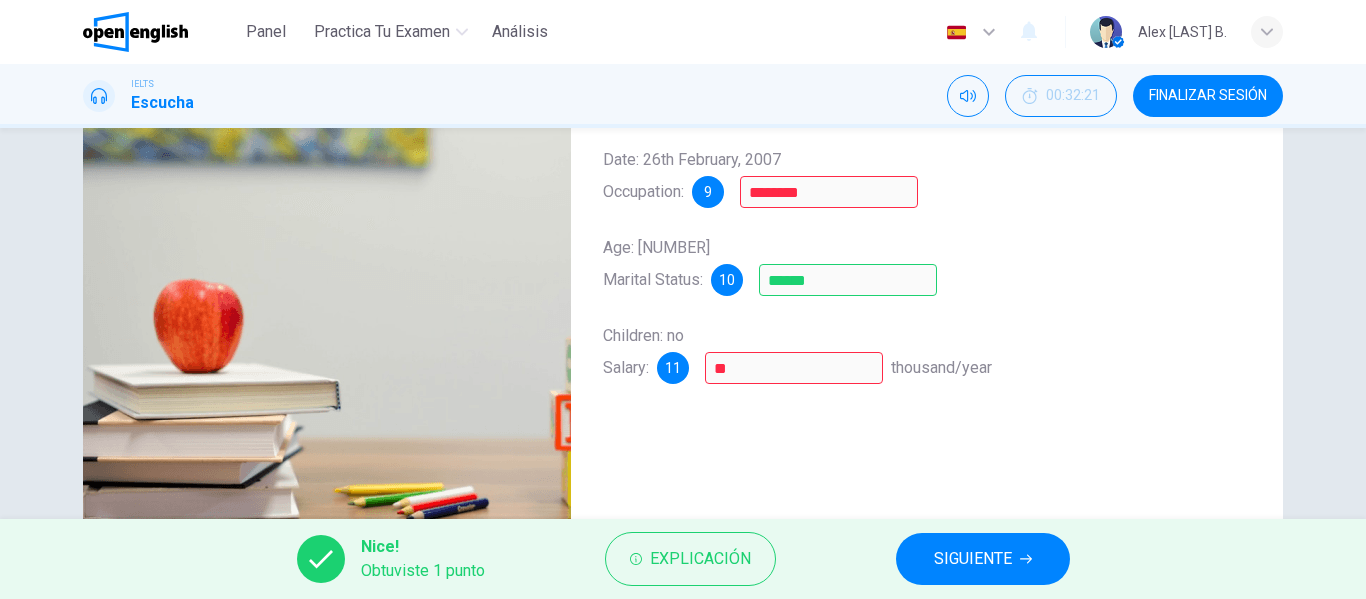 scroll, scrollTop: 300, scrollLeft: 0, axis: vertical 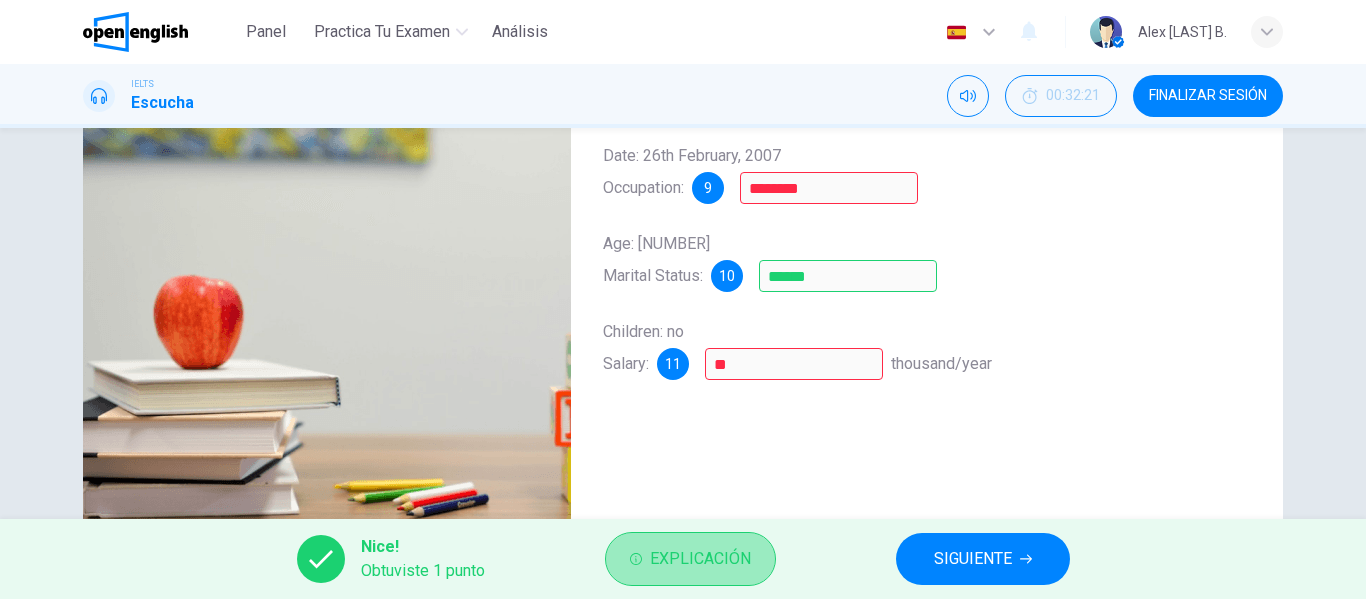 click on "Explicación" at bounding box center (700, 559) 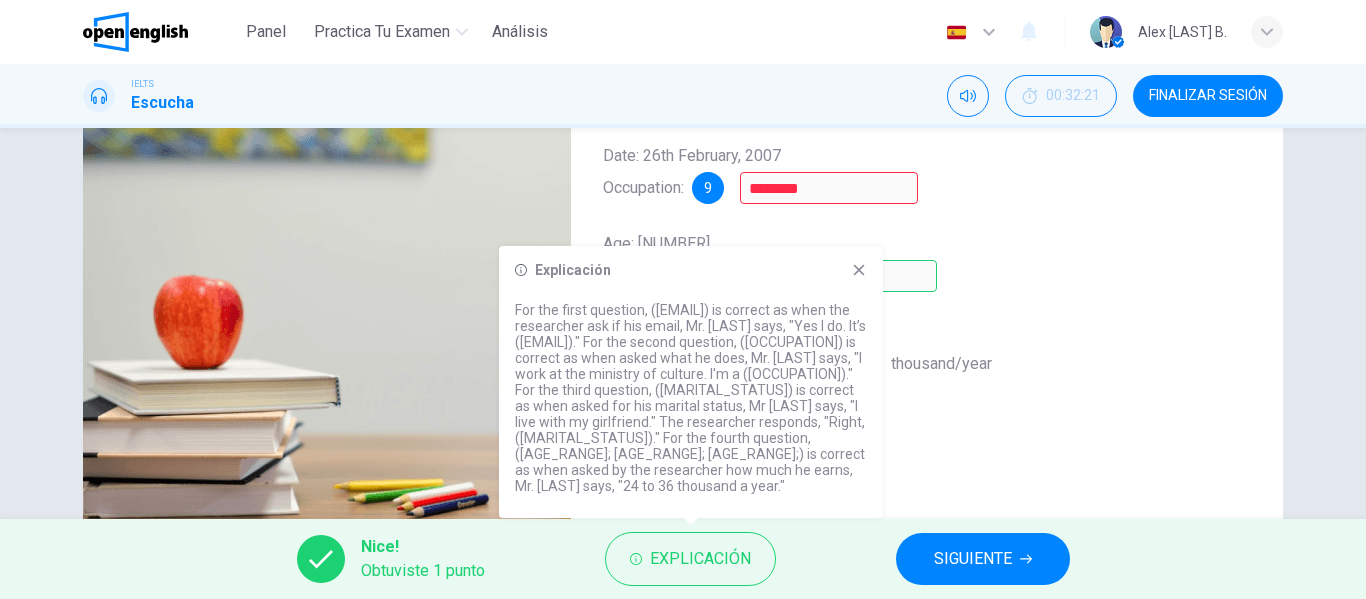scroll, scrollTop: 384, scrollLeft: 0, axis: vertical 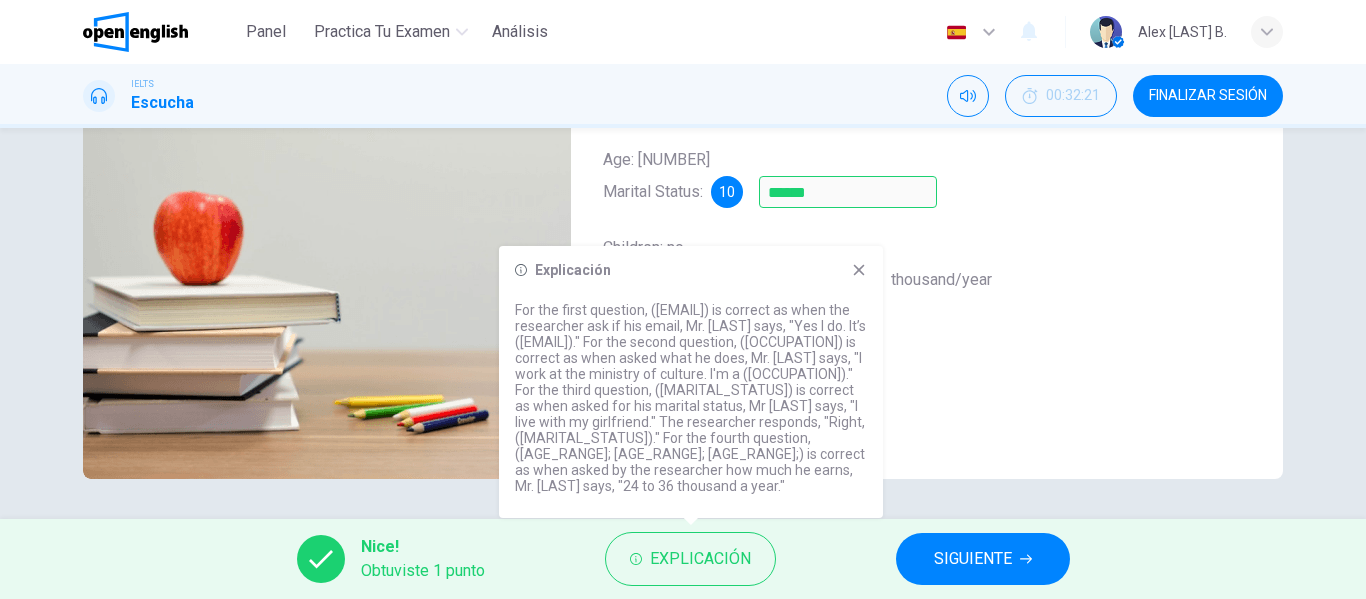 click at bounding box center (859, 270) 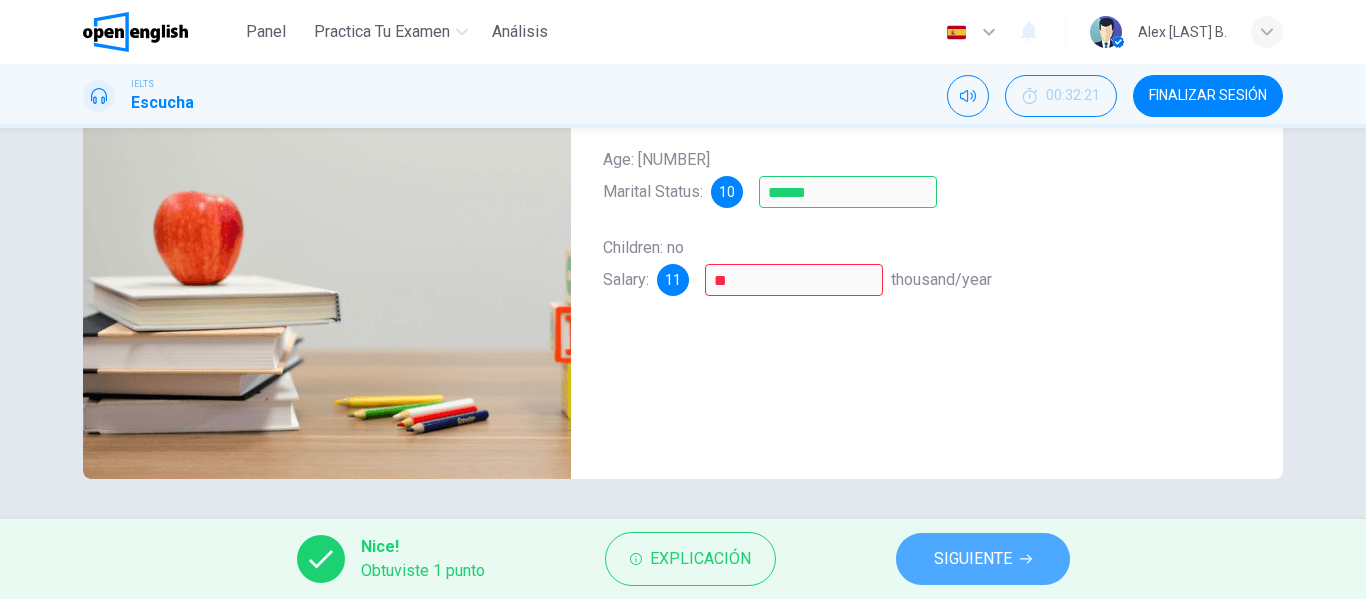 click on "SIGUIENTE" at bounding box center [973, 559] 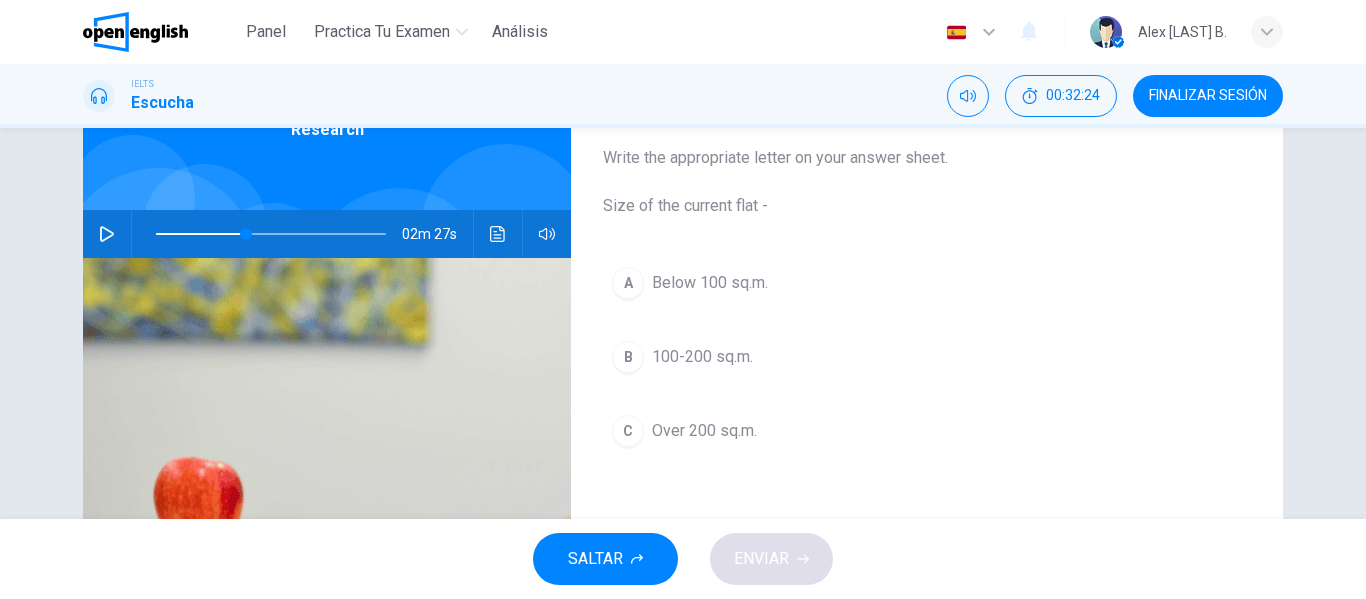 scroll, scrollTop: 84, scrollLeft: 0, axis: vertical 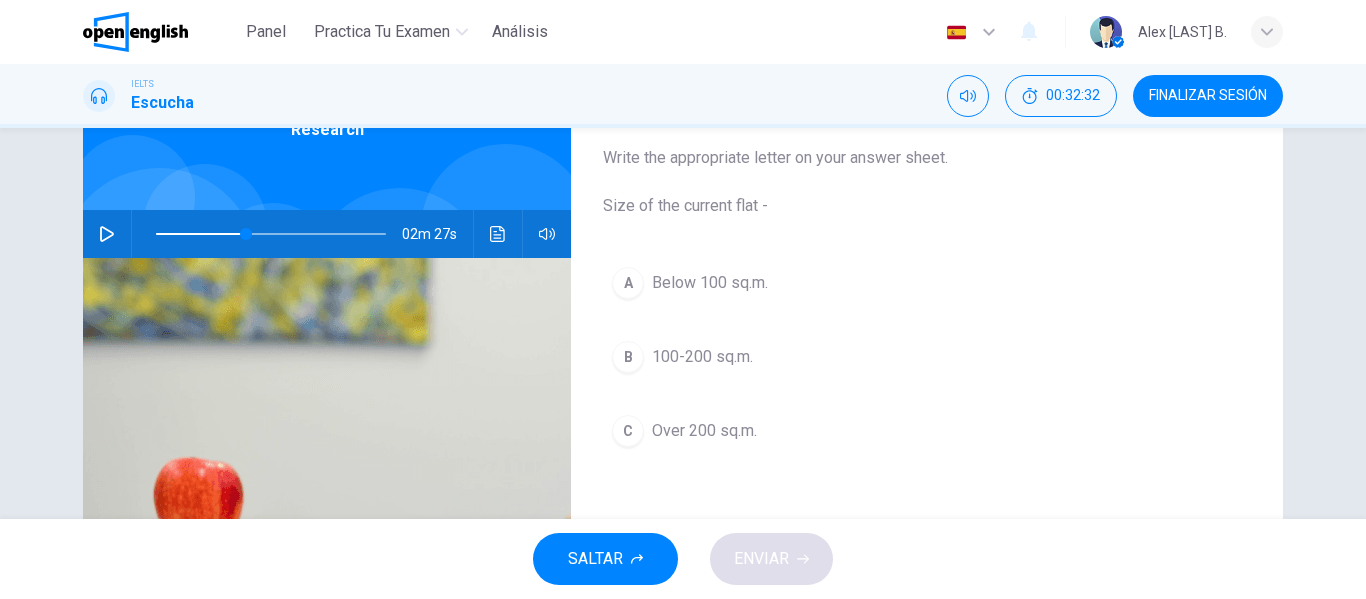 click at bounding box center [107, 234] 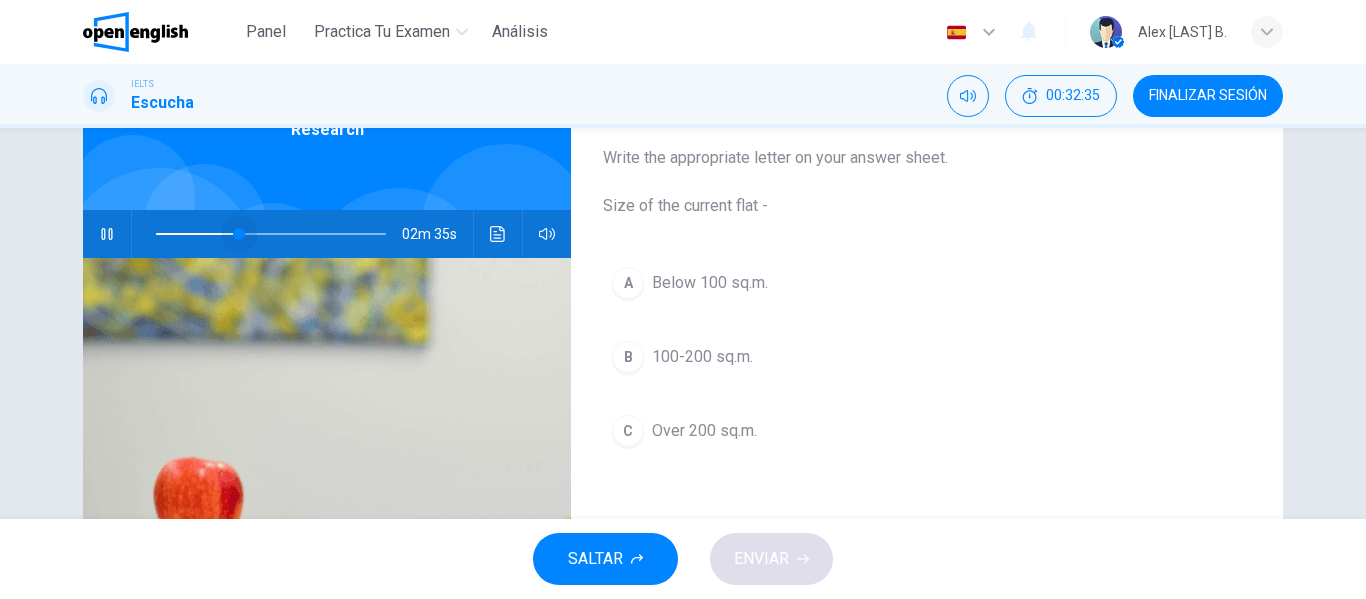 click at bounding box center (239, 234) 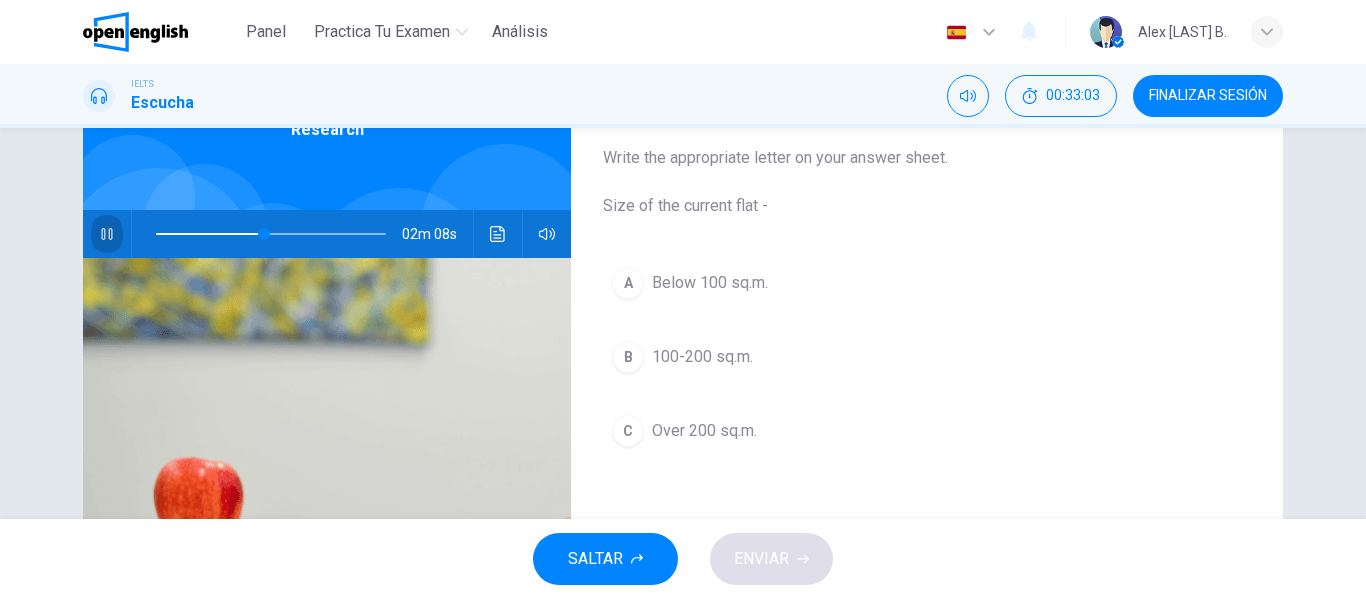 click at bounding box center [107, 234] 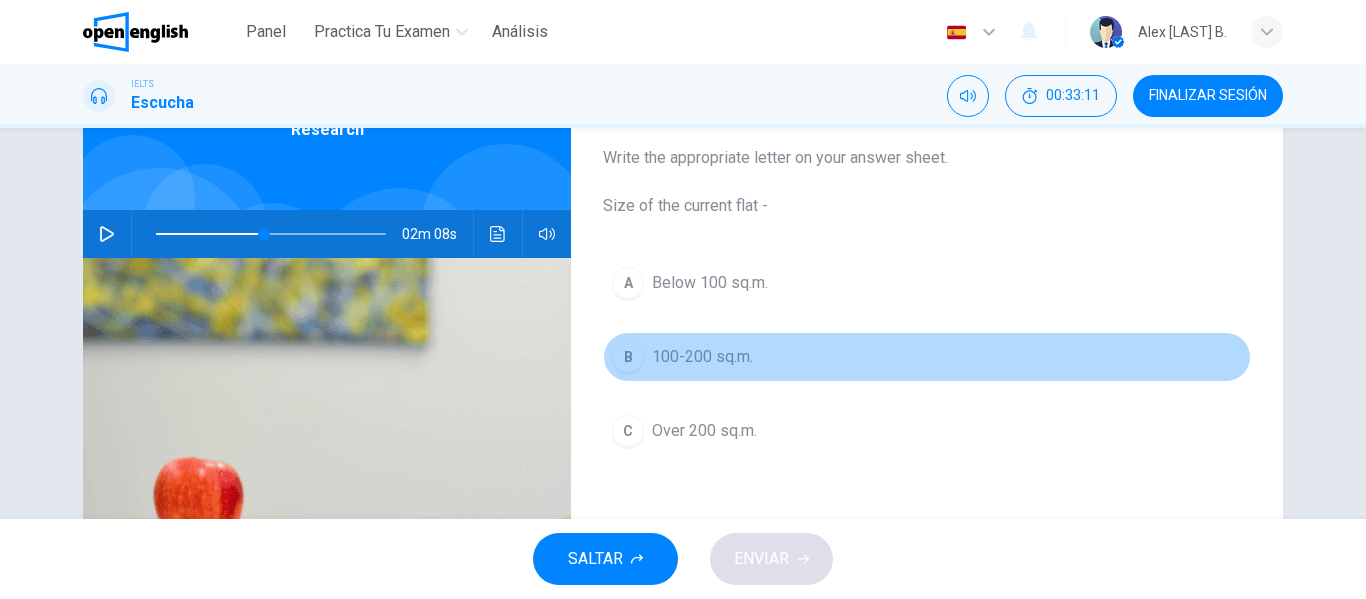click on "100-200 sq.m." at bounding box center [710, 283] 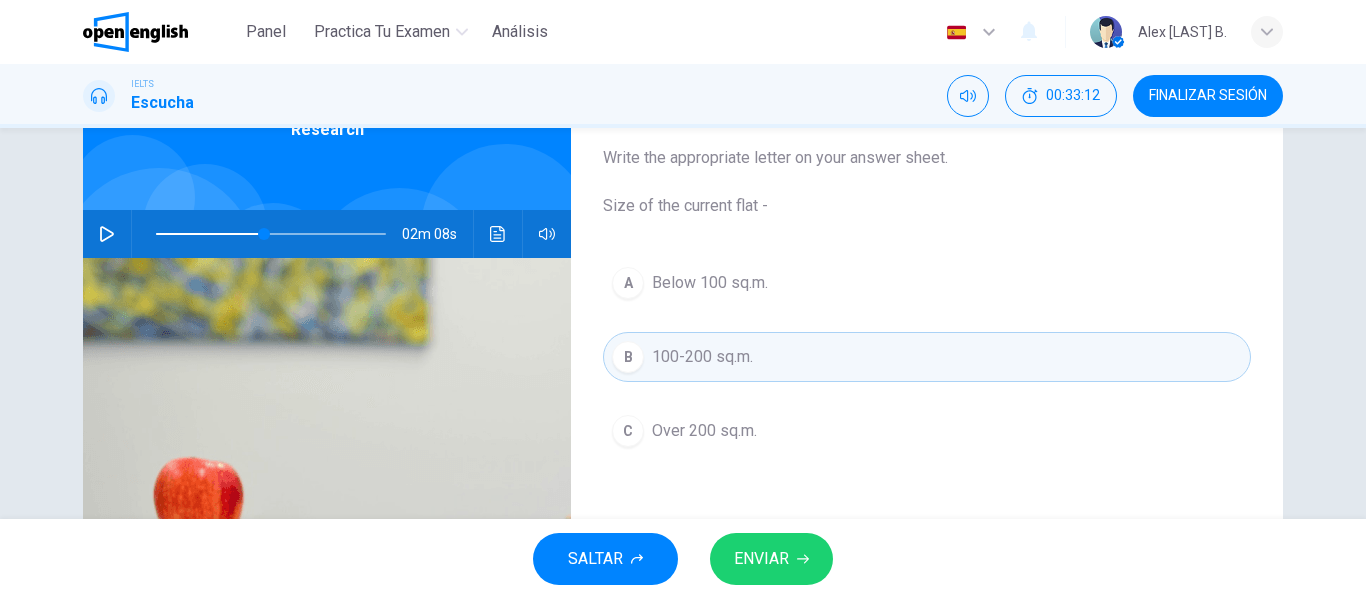 click on "ENVIAR" at bounding box center [761, 559] 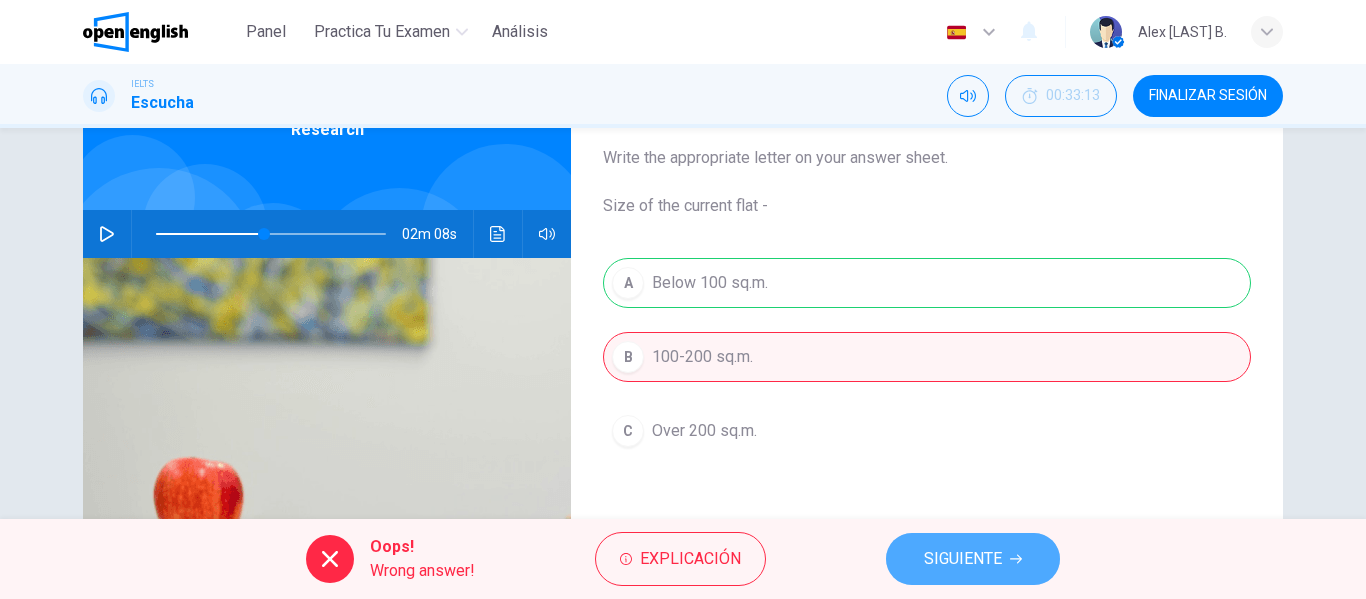 click on "SIGUIENTE" at bounding box center [963, 559] 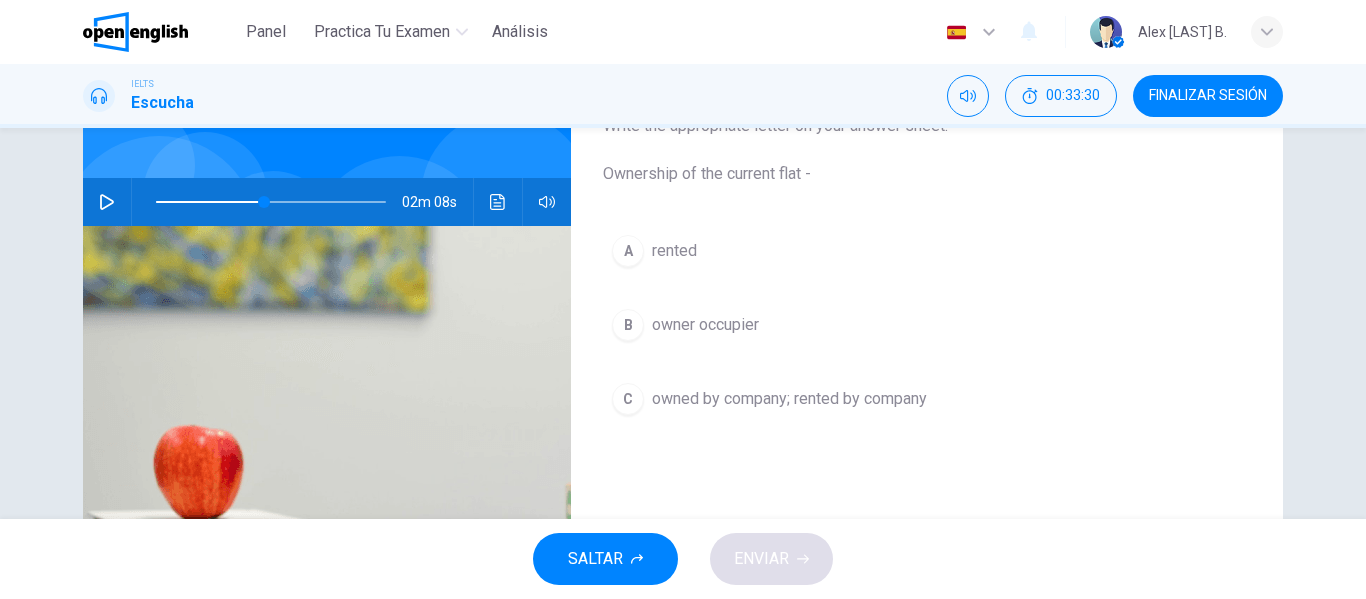 scroll, scrollTop: 118, scrollLeft: 0, axis: vertical 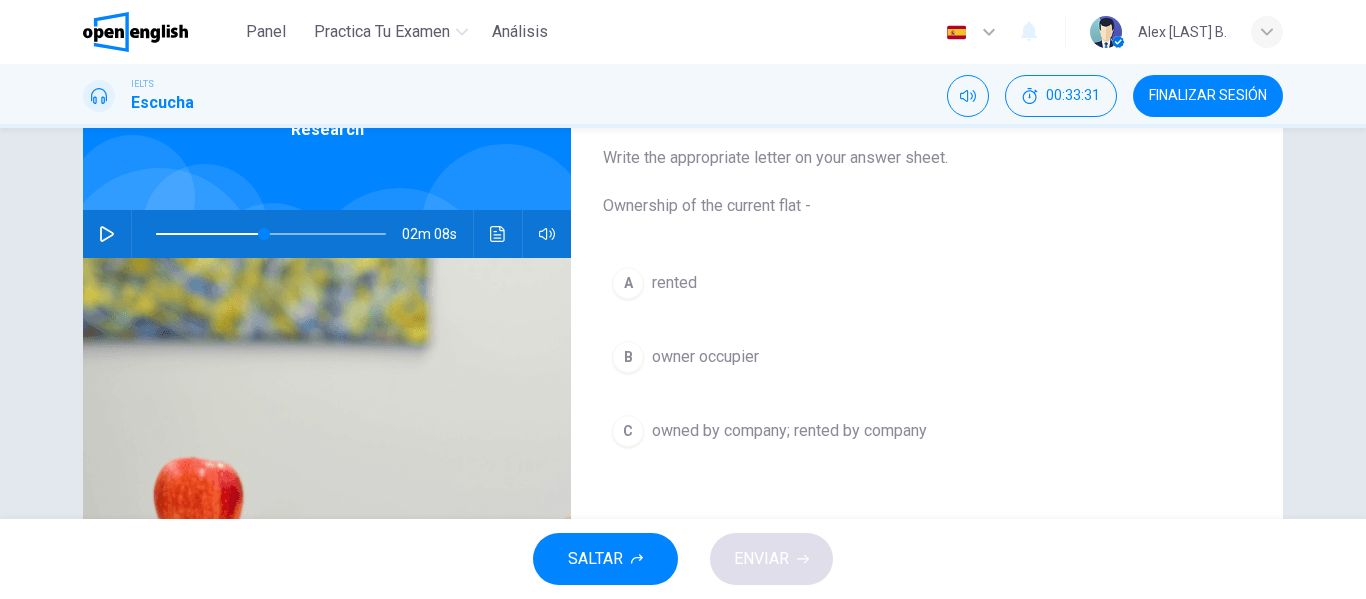 click at bounding box center [107, 234] 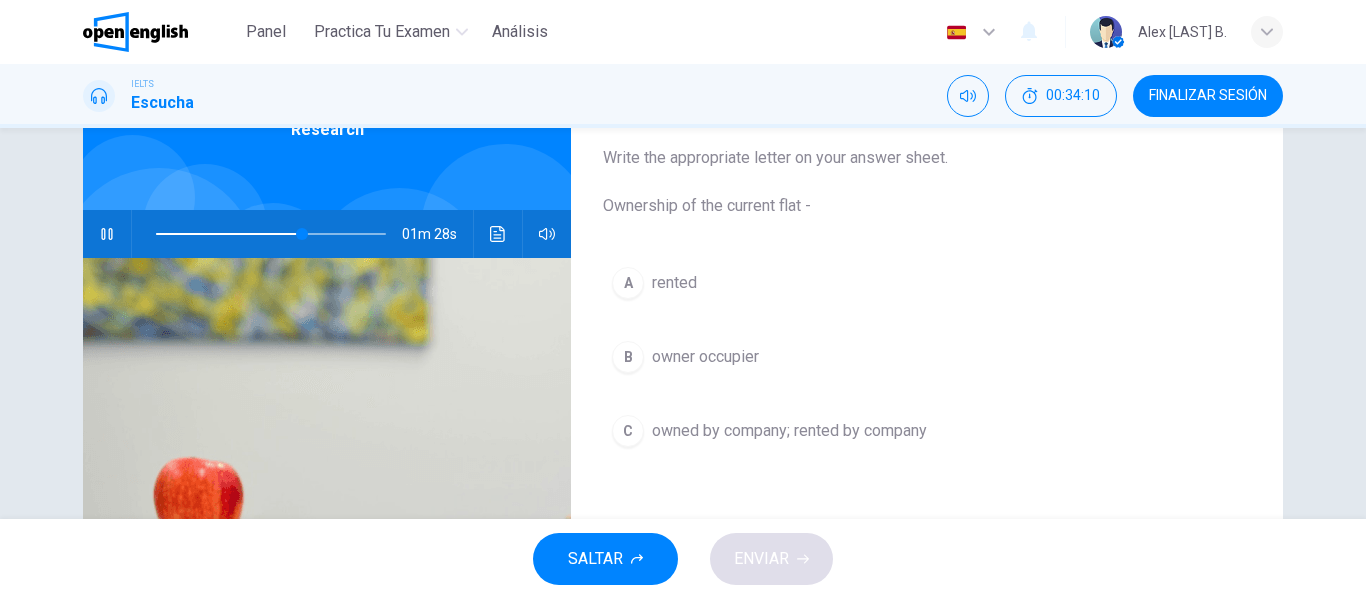 click at bounding box center (106, 234) 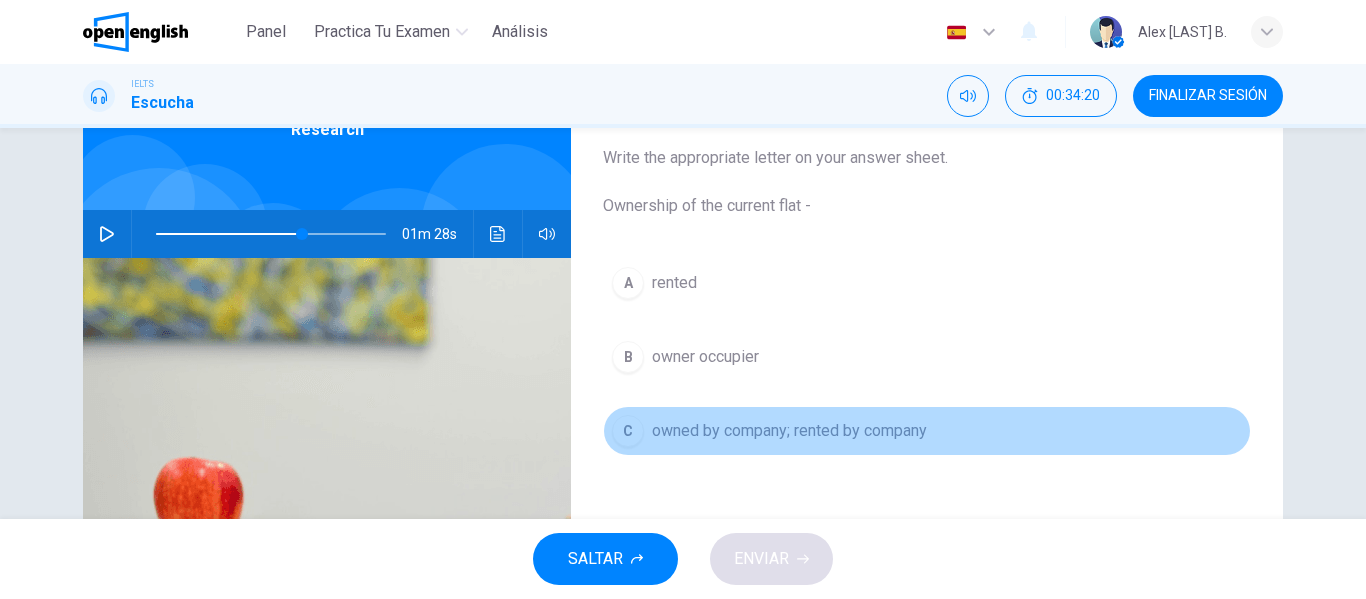drag, startPoint x: 755, startPoint y: 427, endPoint x: 769, endPoint y: 494, distance: 68.44706 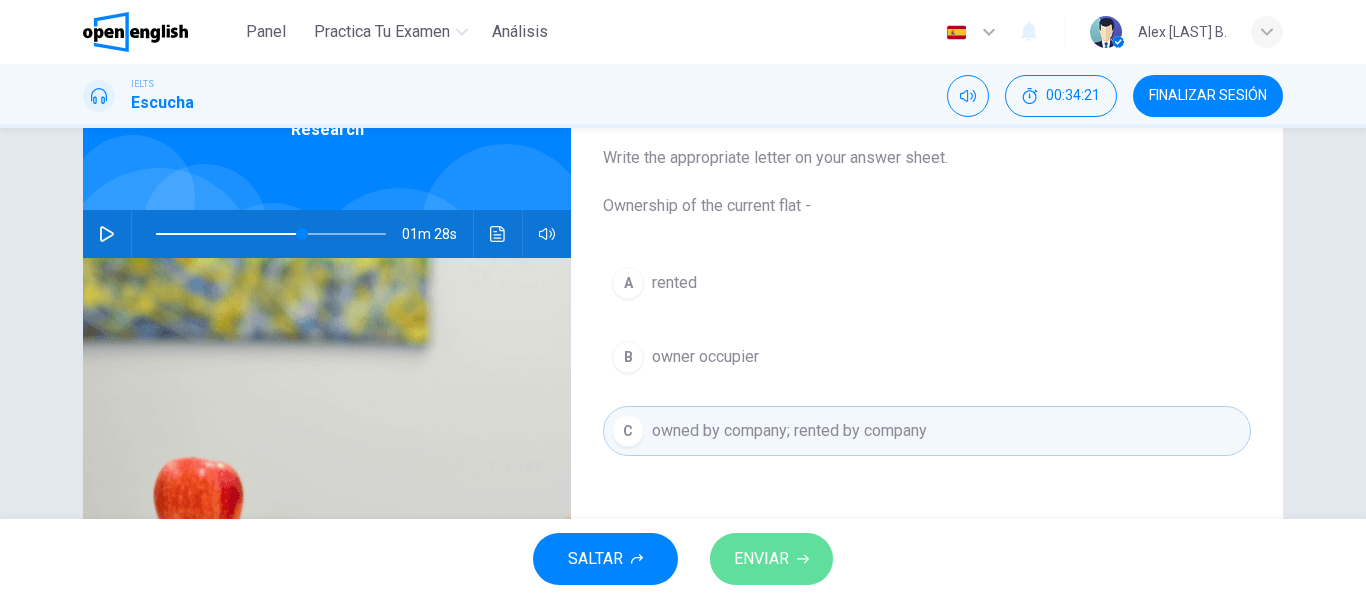 click on "ENVIAR" at bounding box center (761, 559) 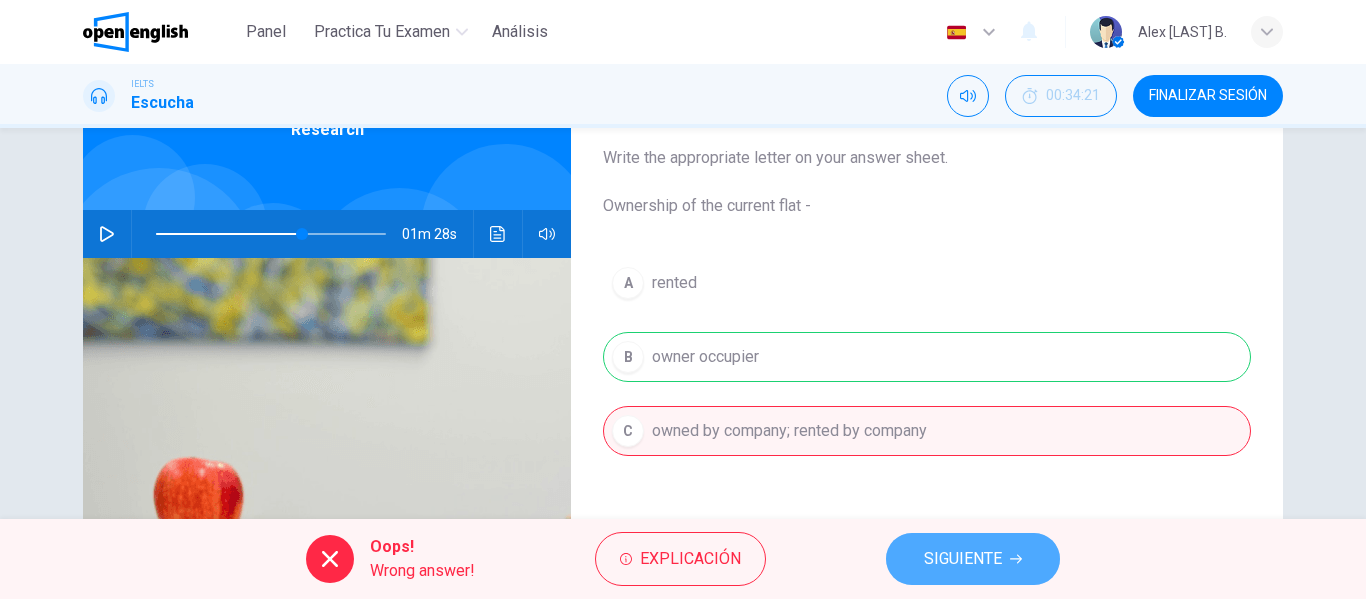 click on "SIGUIENTE" at bounding box center [963, 559] 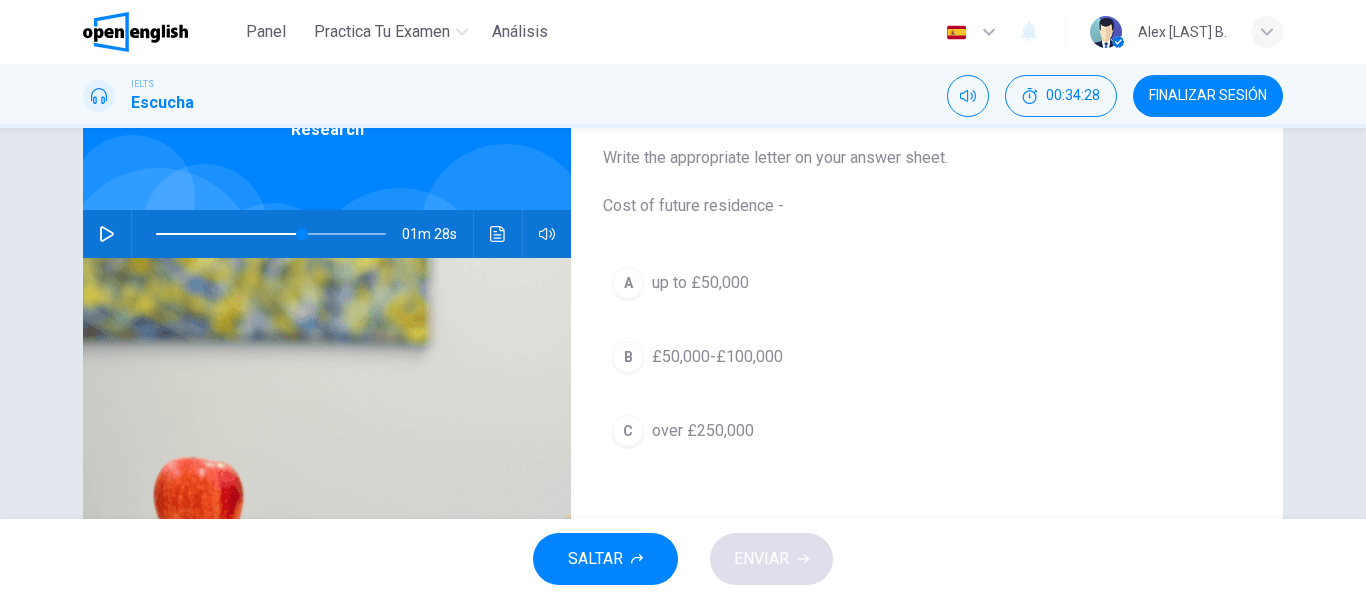click on "up to £50,000" at bounding box center (700, 283) 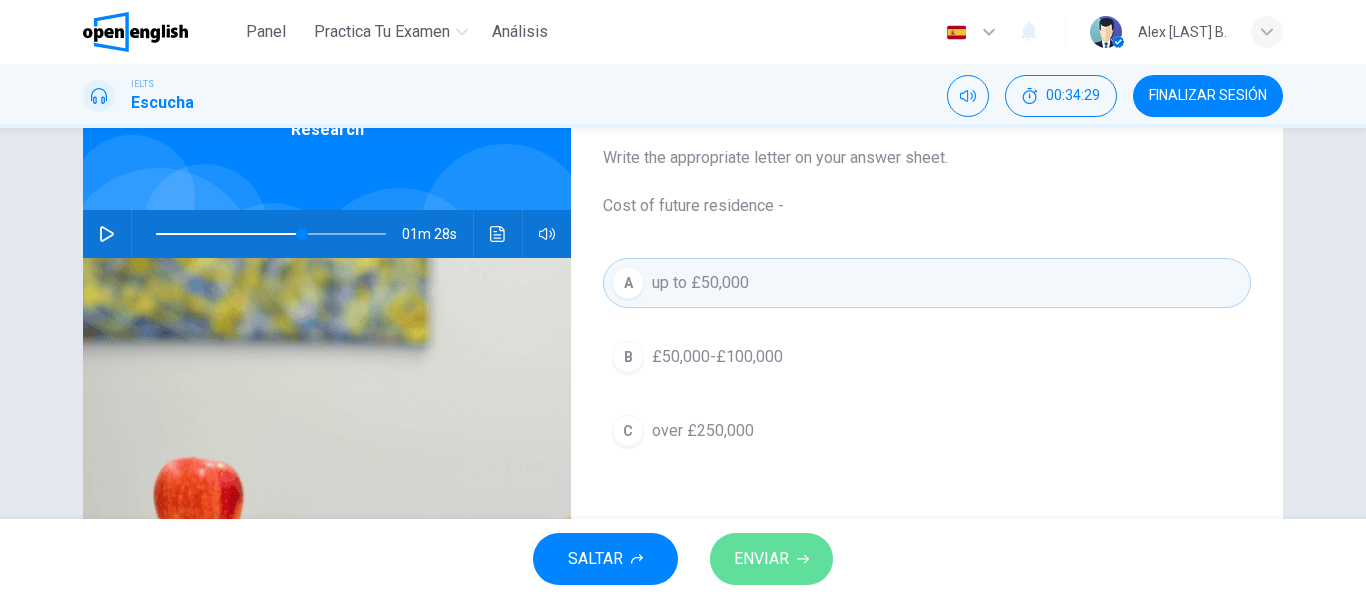 click on "ENVIAR" at bounding box center (761, 559) 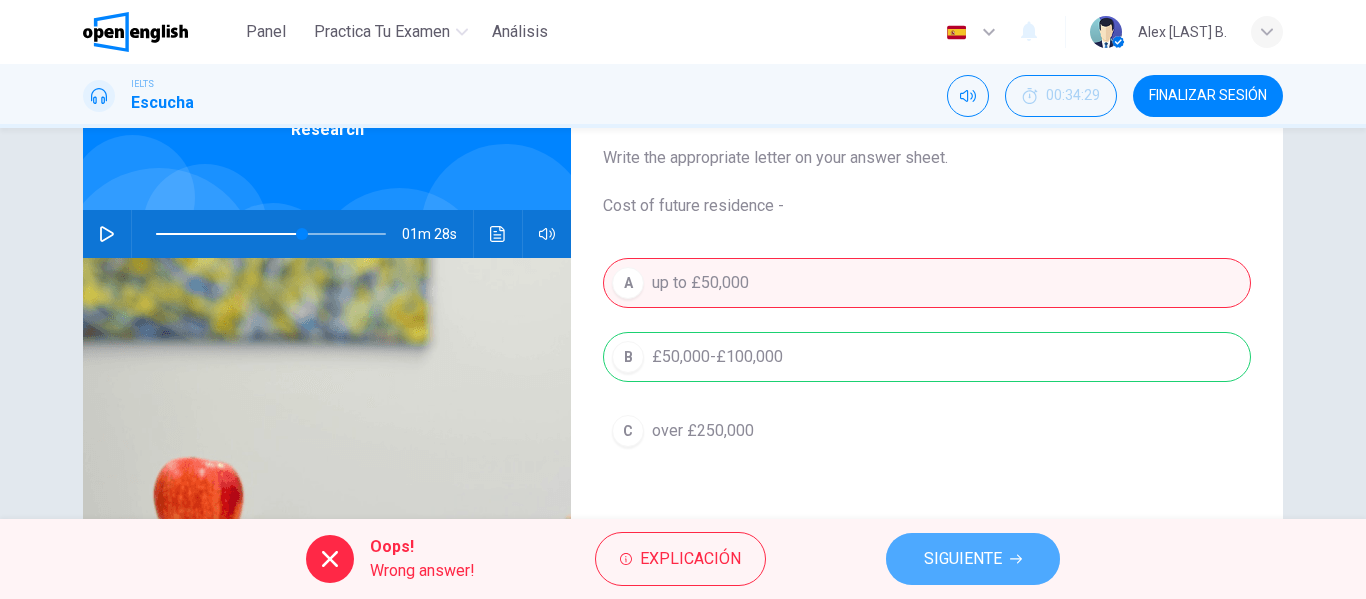 click on "SIGUIENTE" at bounding box center (973, 559) 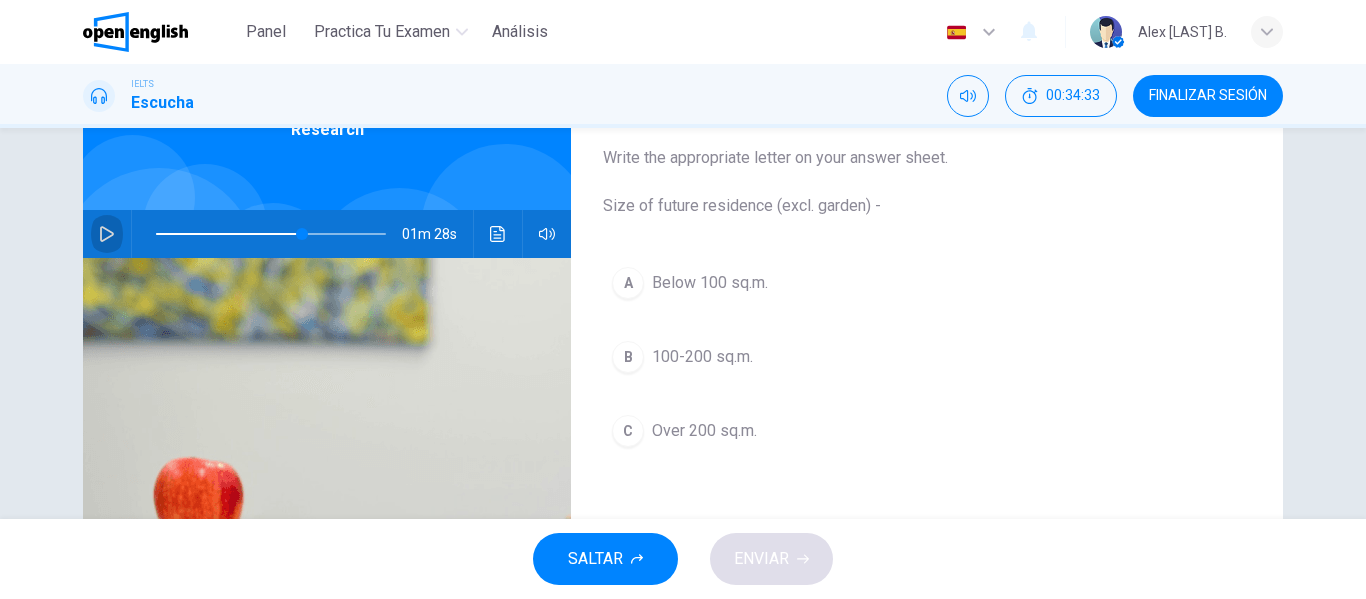 click at bounding box center [107, 234] 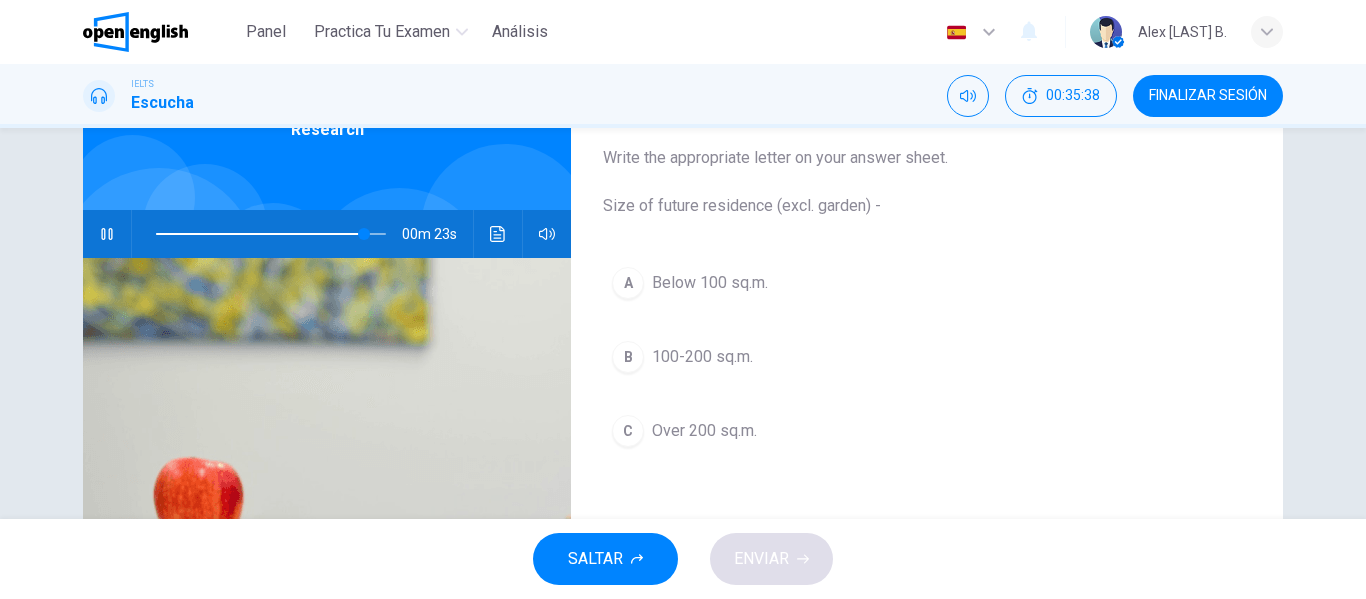 click on "Below 100 sq.m." at bounding box center (710, 283) 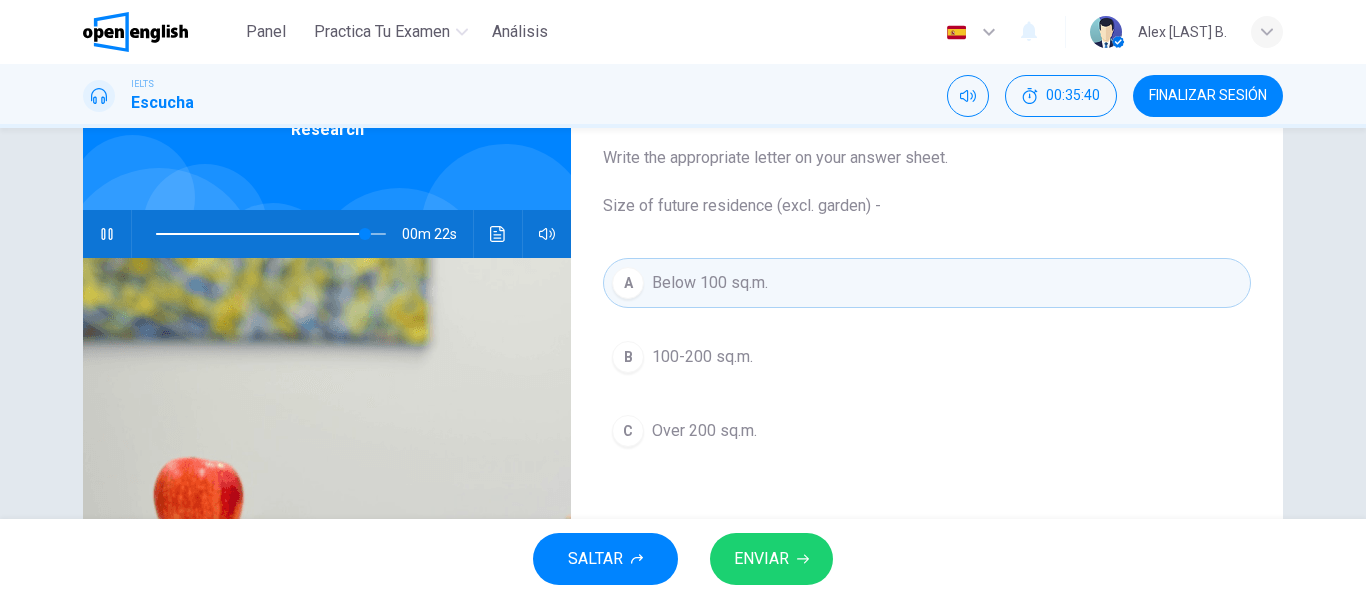 click on "SALTAR ENVIAR" at bounding box center [683, 559] 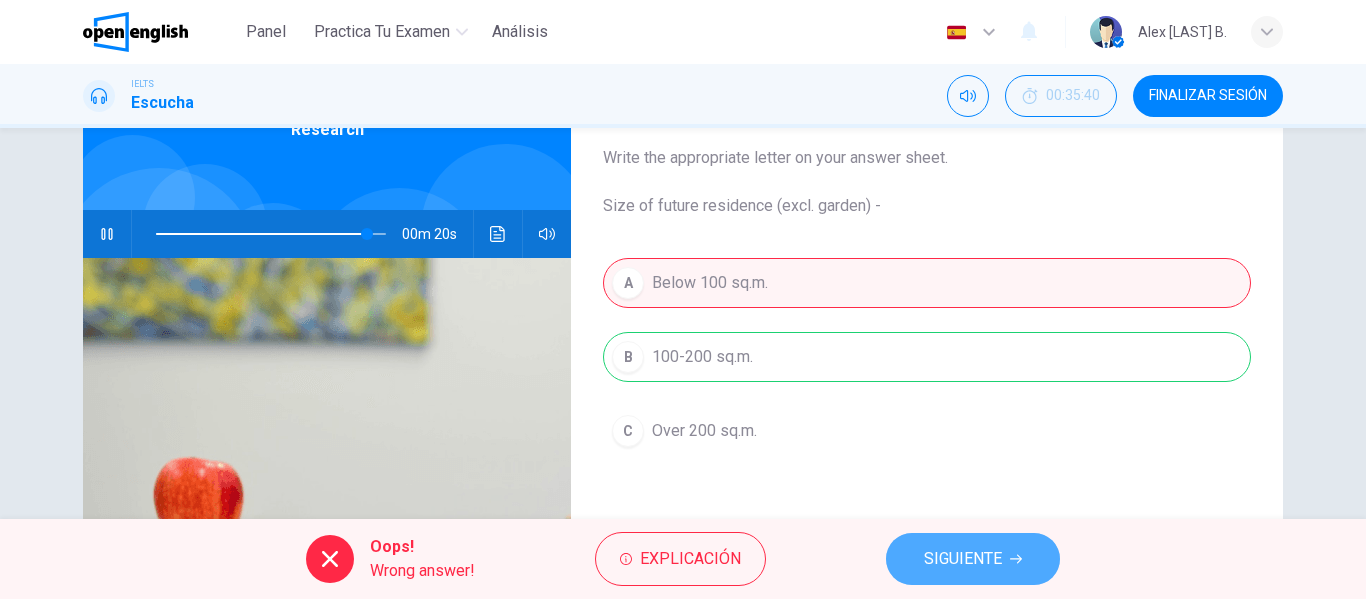 click on "SIGUIENTE" at bounding box center [973, 559] 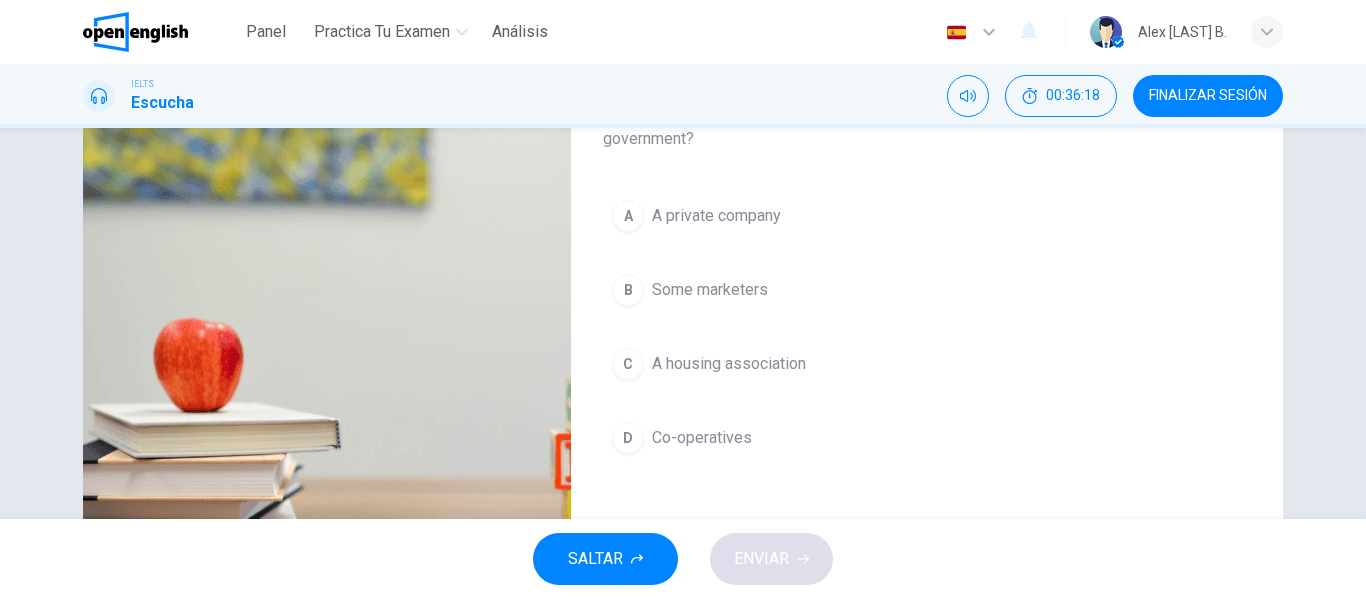 scroll, scrollTop: 259, scrollLeft: 0, axis: vertical 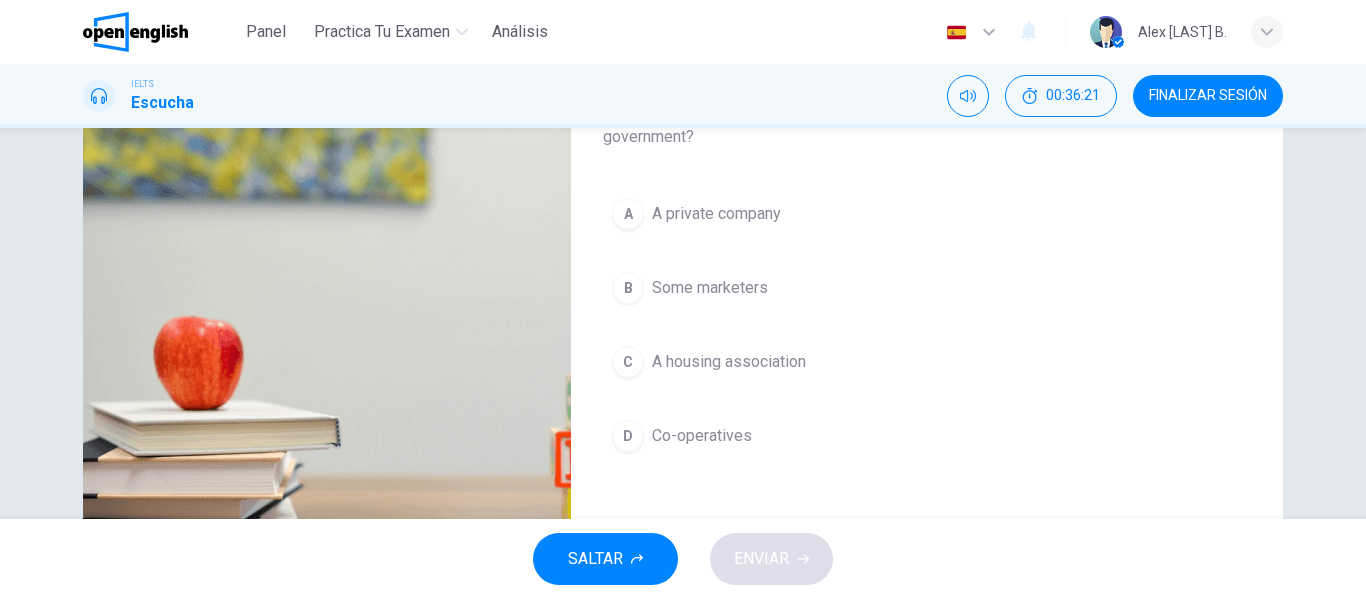 click on "A private company" at bounding box center [716, 214] 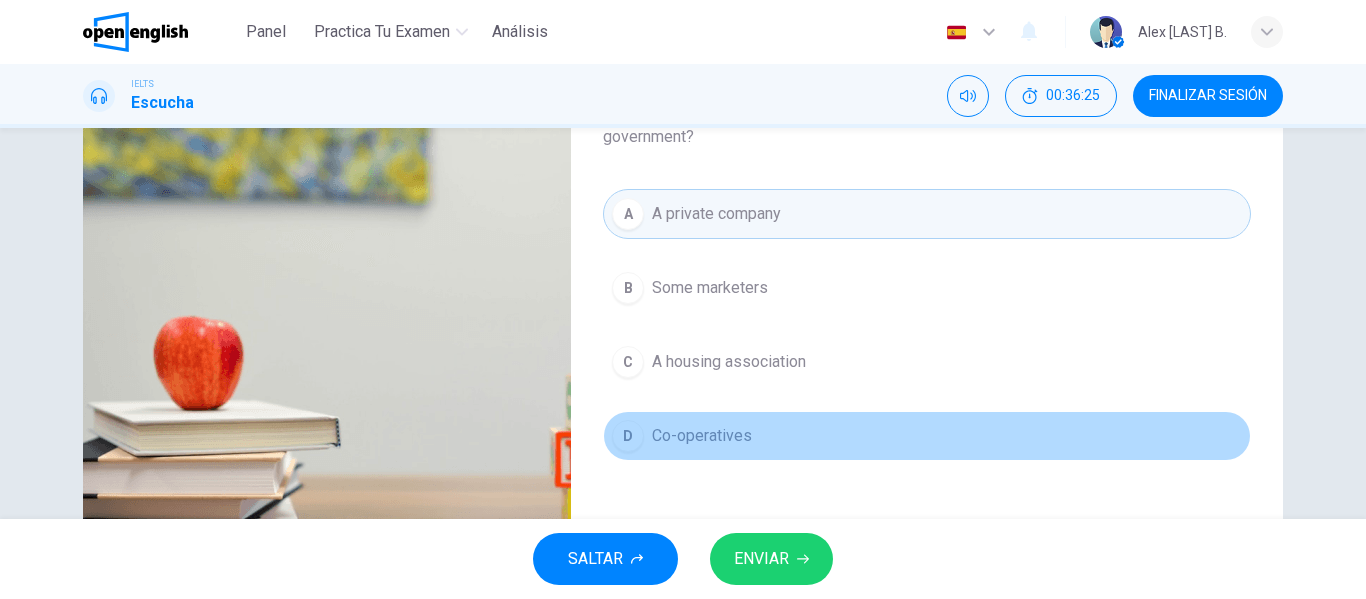 click on "Co-operatives" at bounding box center (710, 288) 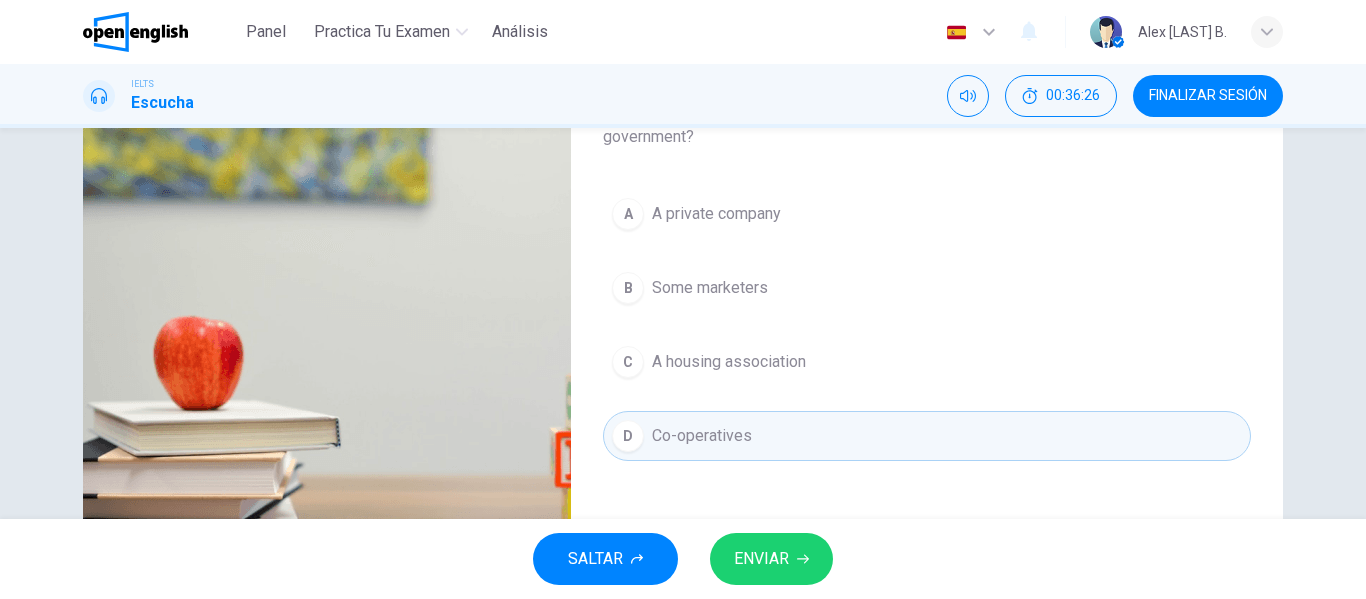 click on "SALTAR ENVIAR" at bounding box center (683, 559) 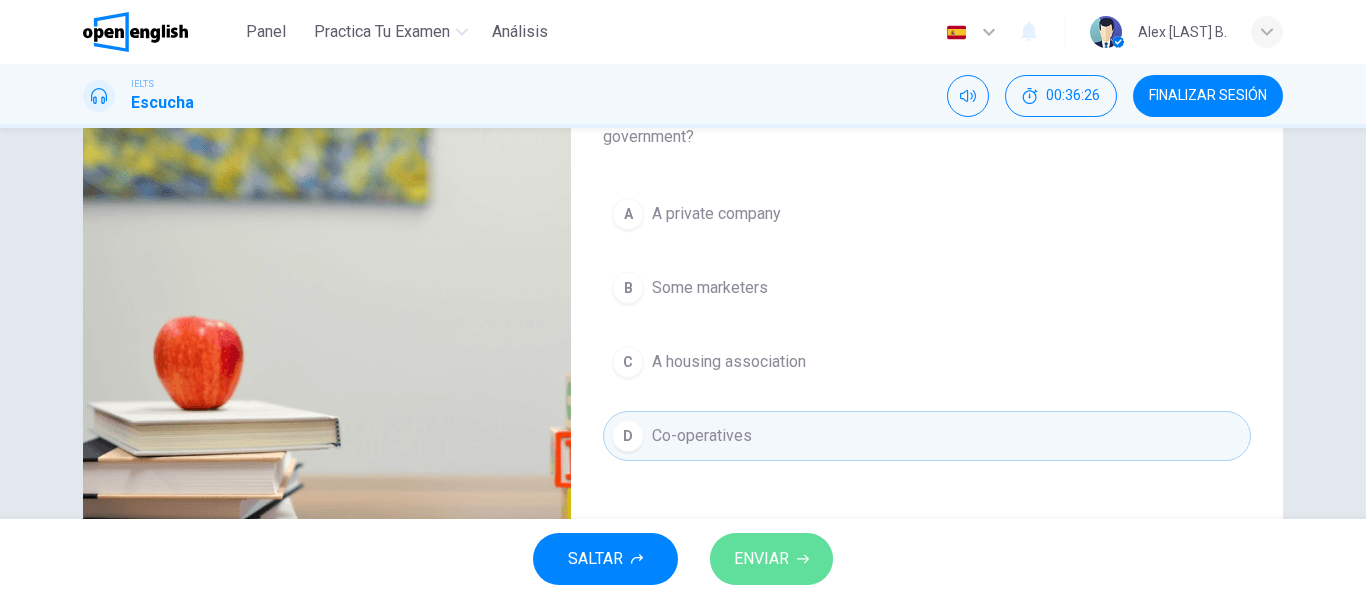 click on "ENVIAR" at bounding box center [771, 559] 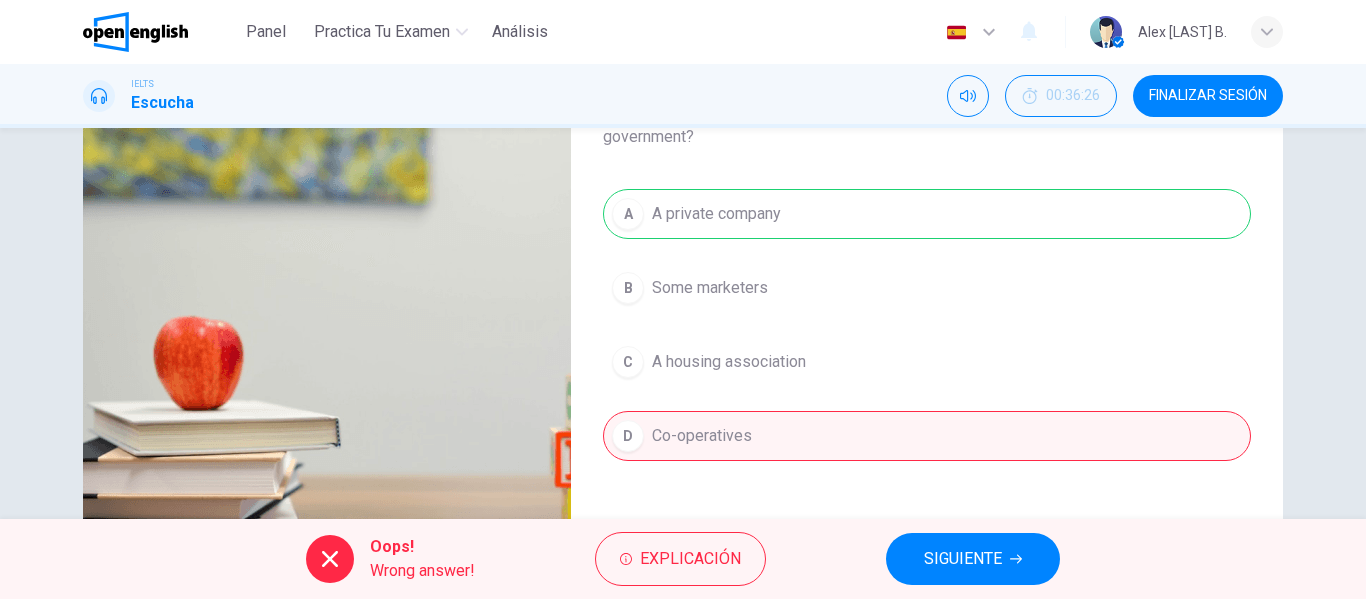 click on "A A private company B Some marketers C A housing association D Co-operatives" at bounding box center (927, 345) 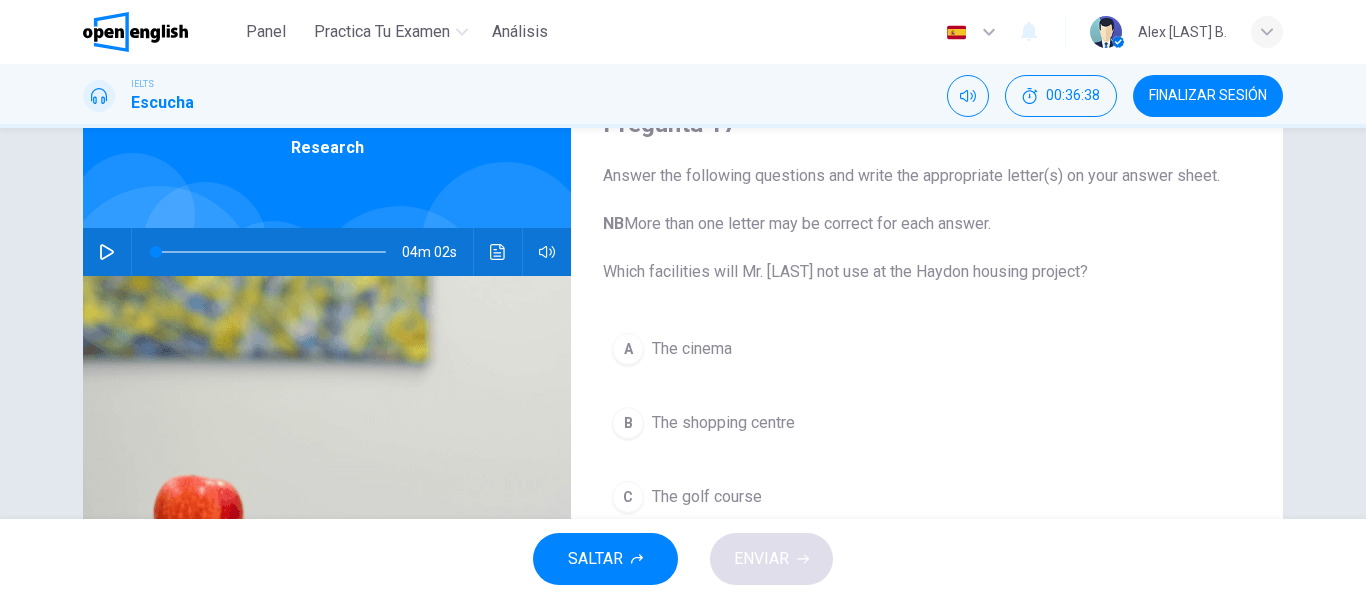scroll, scrollTop: 200, scrollLeft: 0, axis: vertical 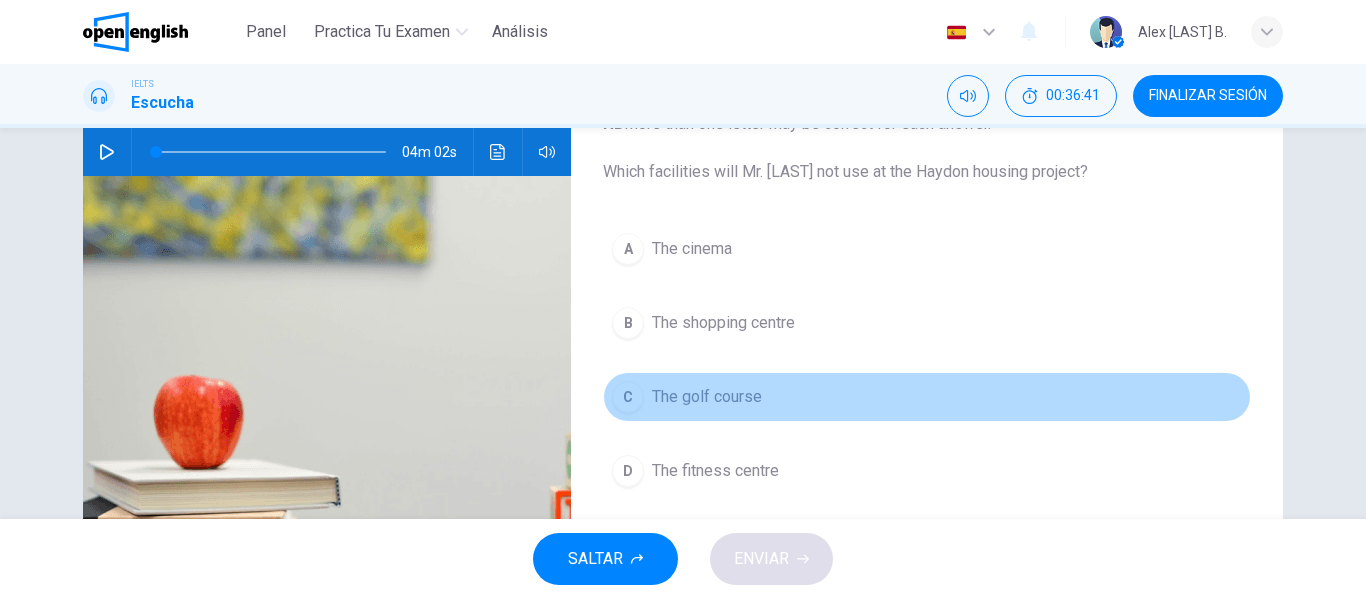 click on "C The golf course" at bounding box center [927, 397] 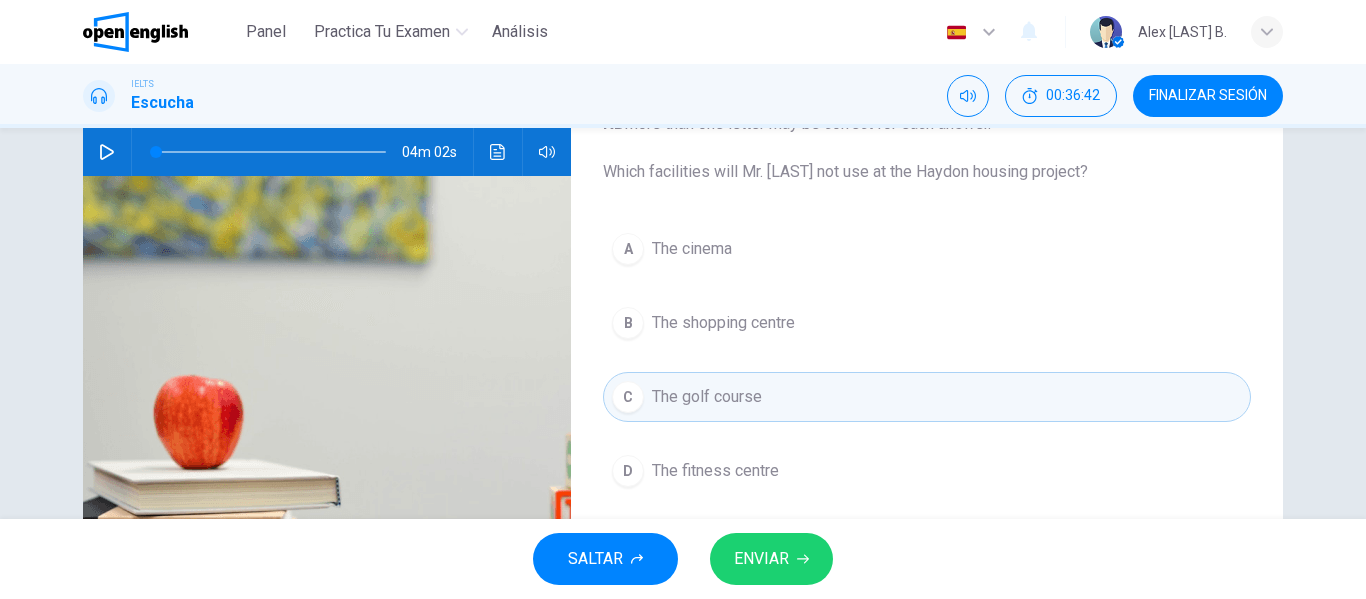 click on "ENVIAR" at bounding box center (771, 559) 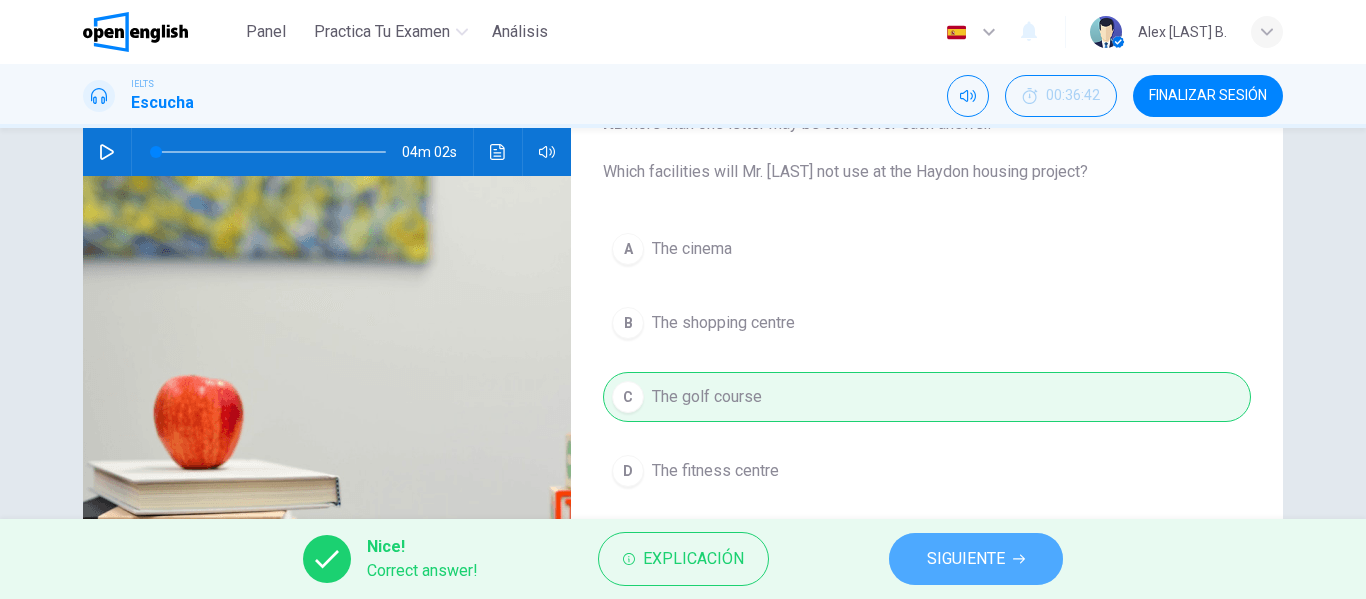 click on "SIGUIENTE" at bounding box center [966, 559] 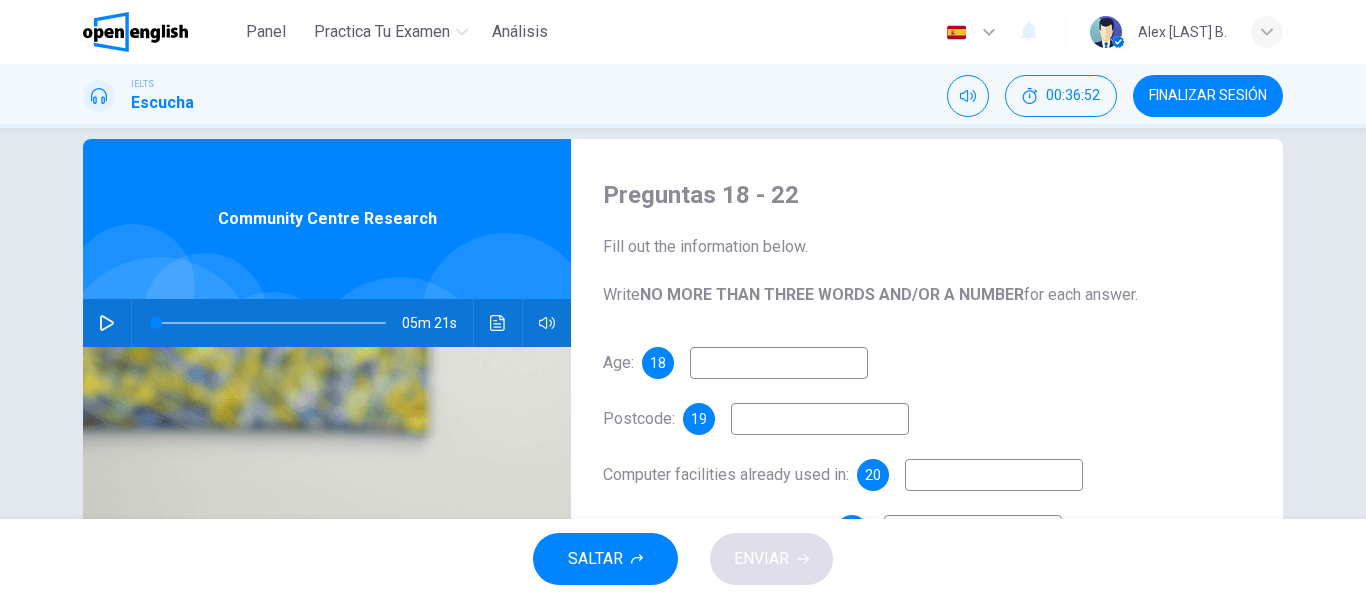 scroll, scrollTop: 0, scrollLeft: 0, axis: both 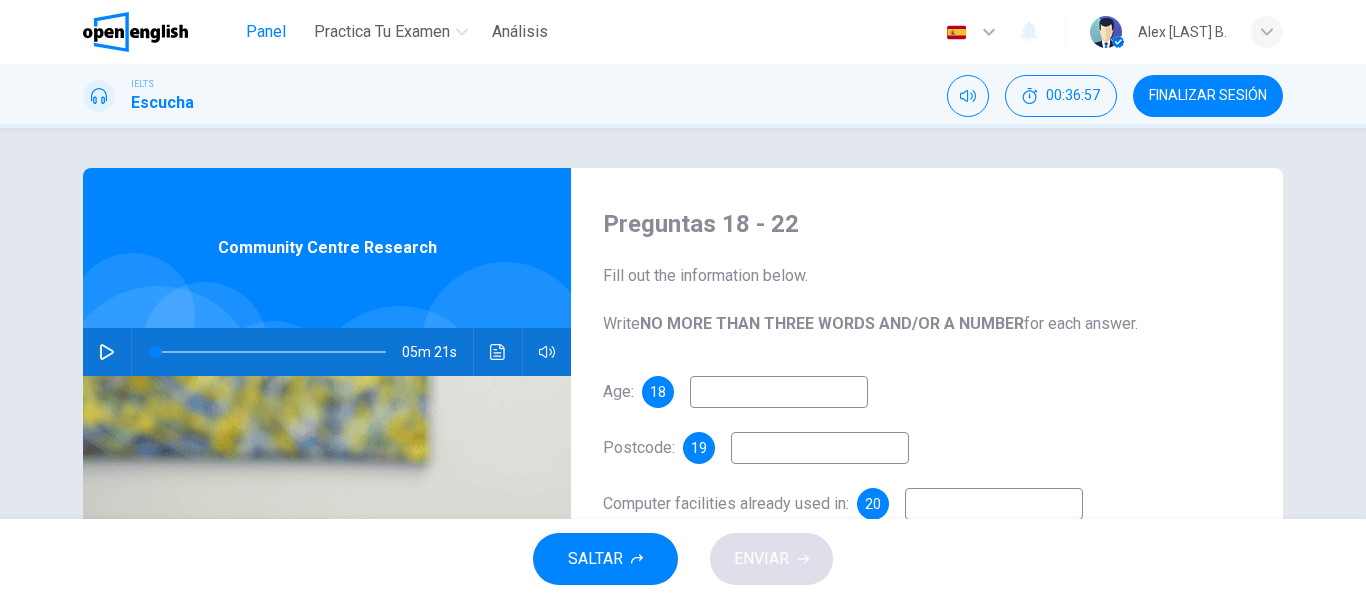 click on "Panel" at bounding box center (266, 32) 